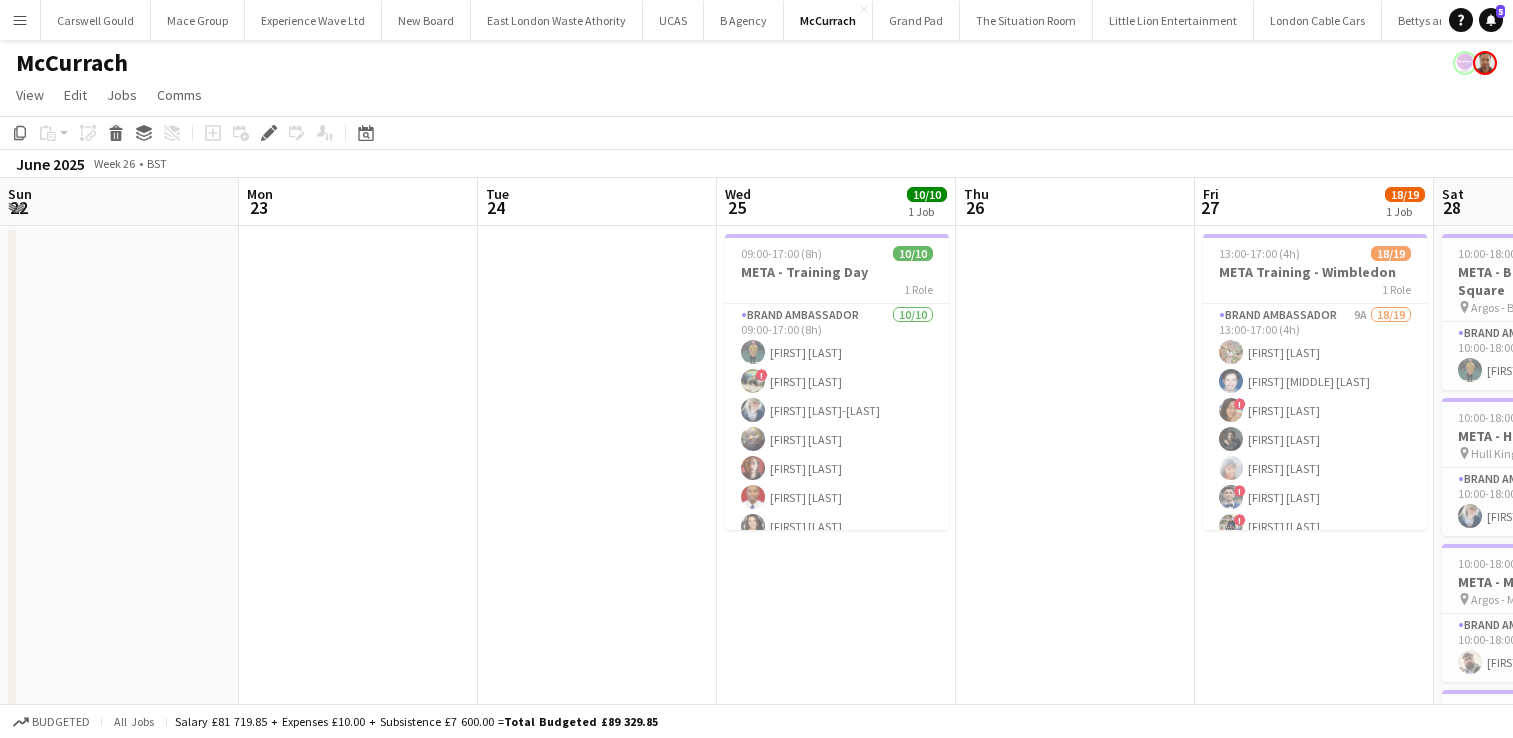 scroll, scrollTop: 0, scrollLeft: 0, axis: both 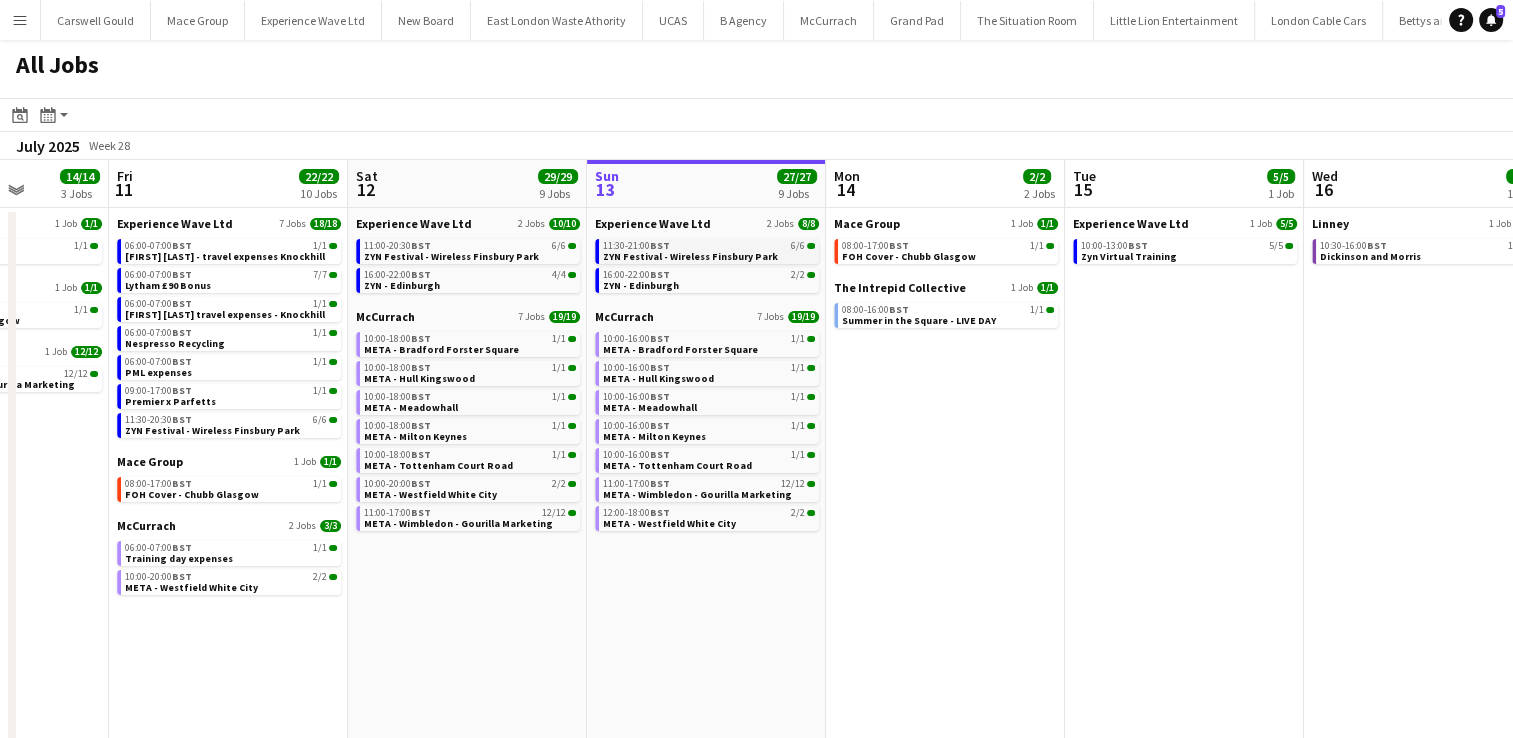 click on "ZYN Festival - Wireless Finsbury Park" at bounding box center (690, 256) 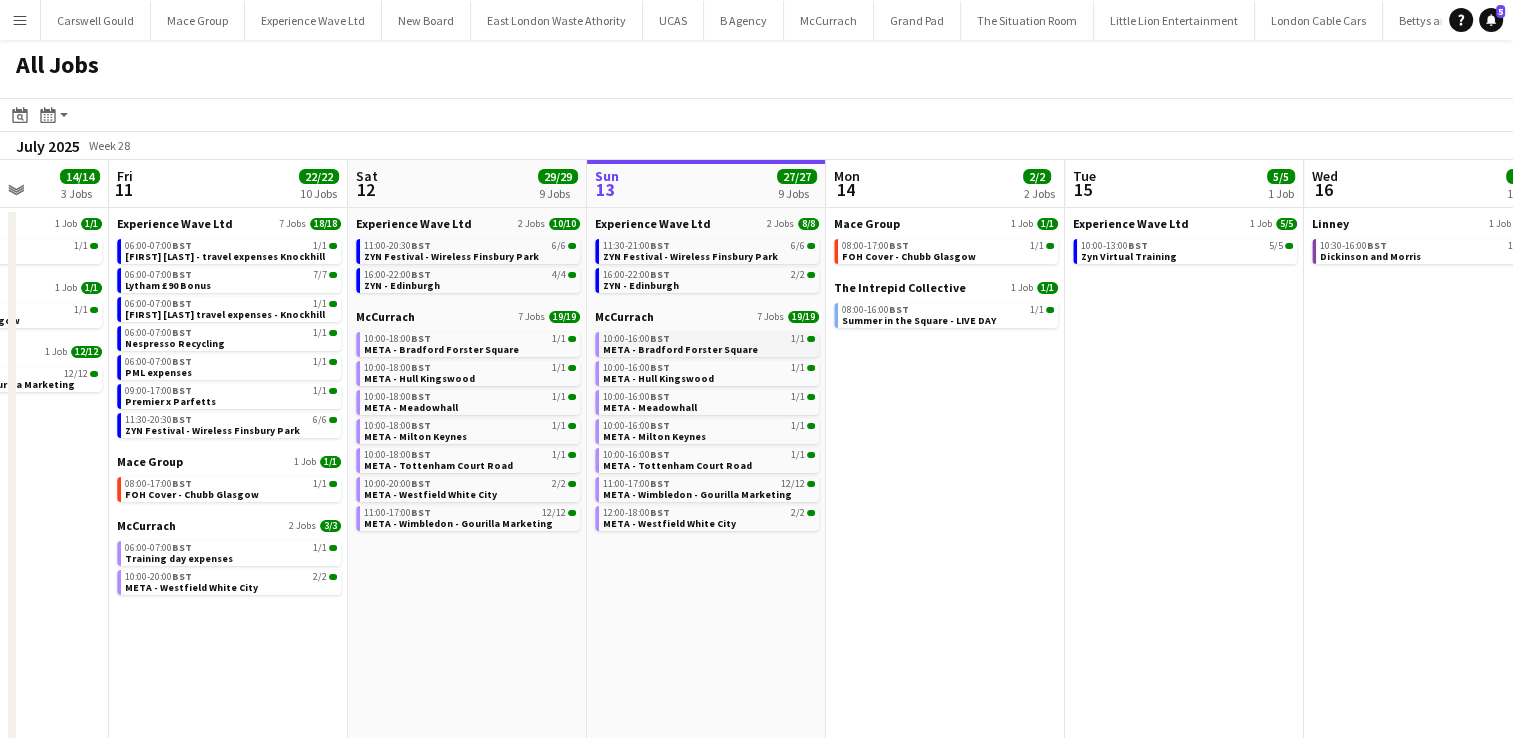 click on "10:00-16:00    BST   1/1" at bounding box center (709, 339) 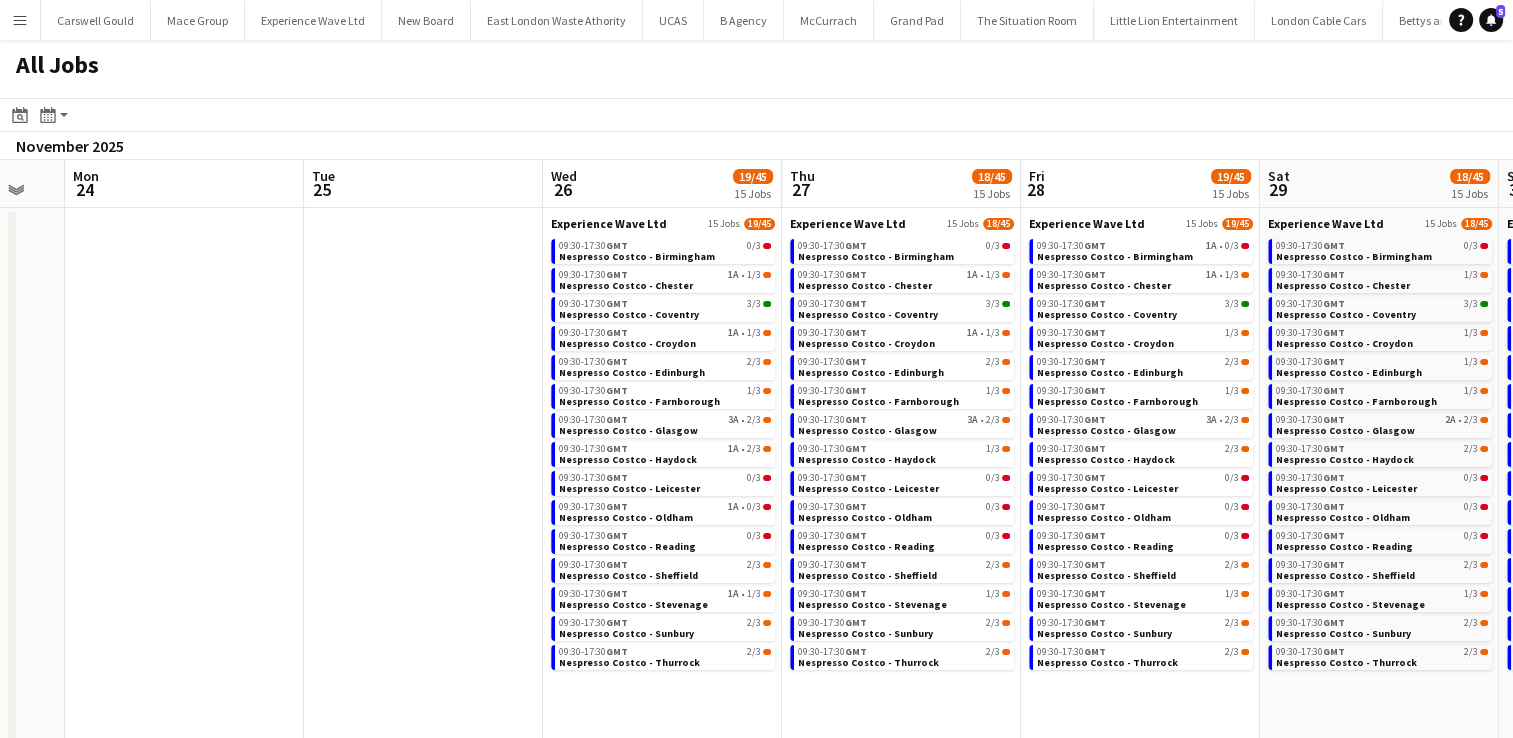 scroll, scrollTop: 0, scrollLeft: 476, axis: horizontal 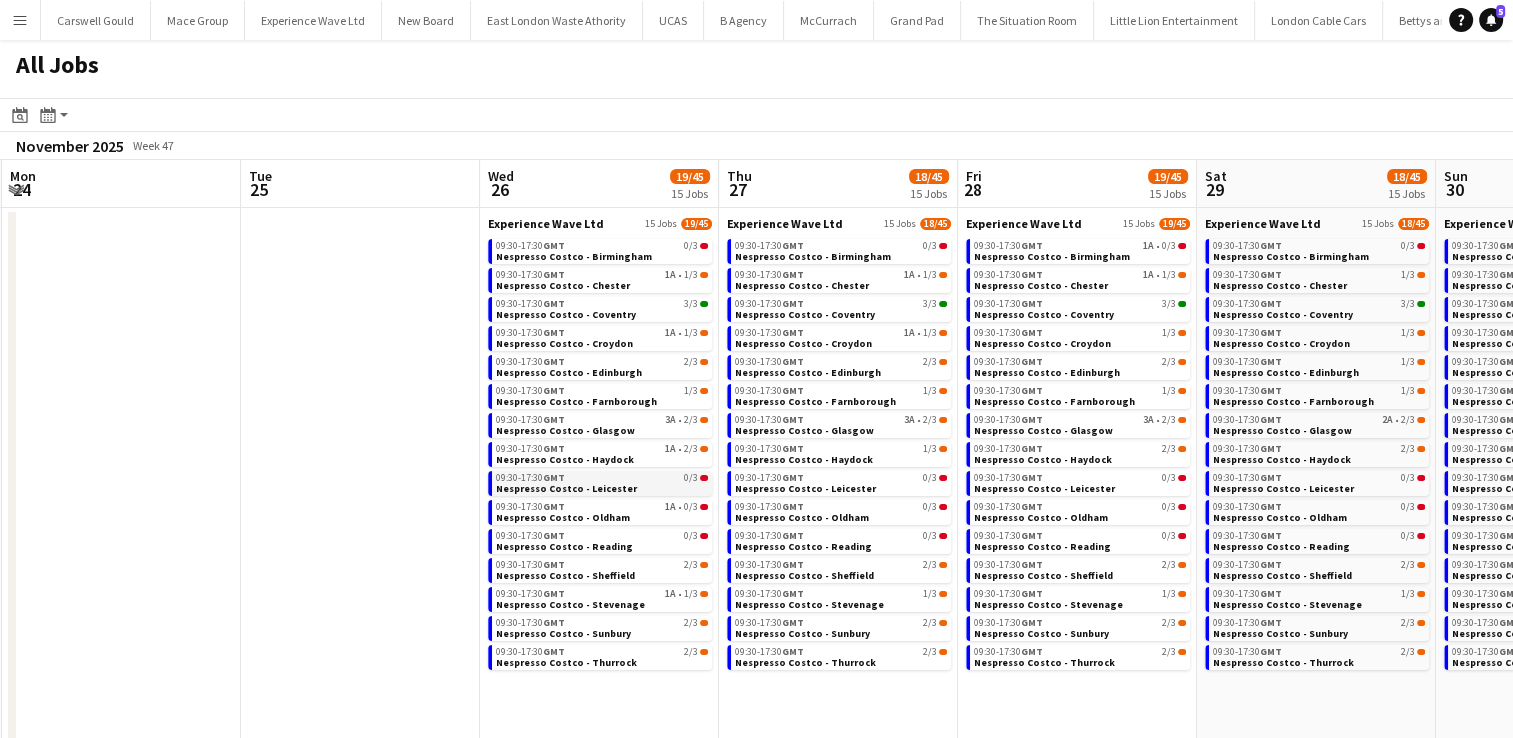 click on "09:30-17:30    GMT   0/3" at bounding box center [602, 478] 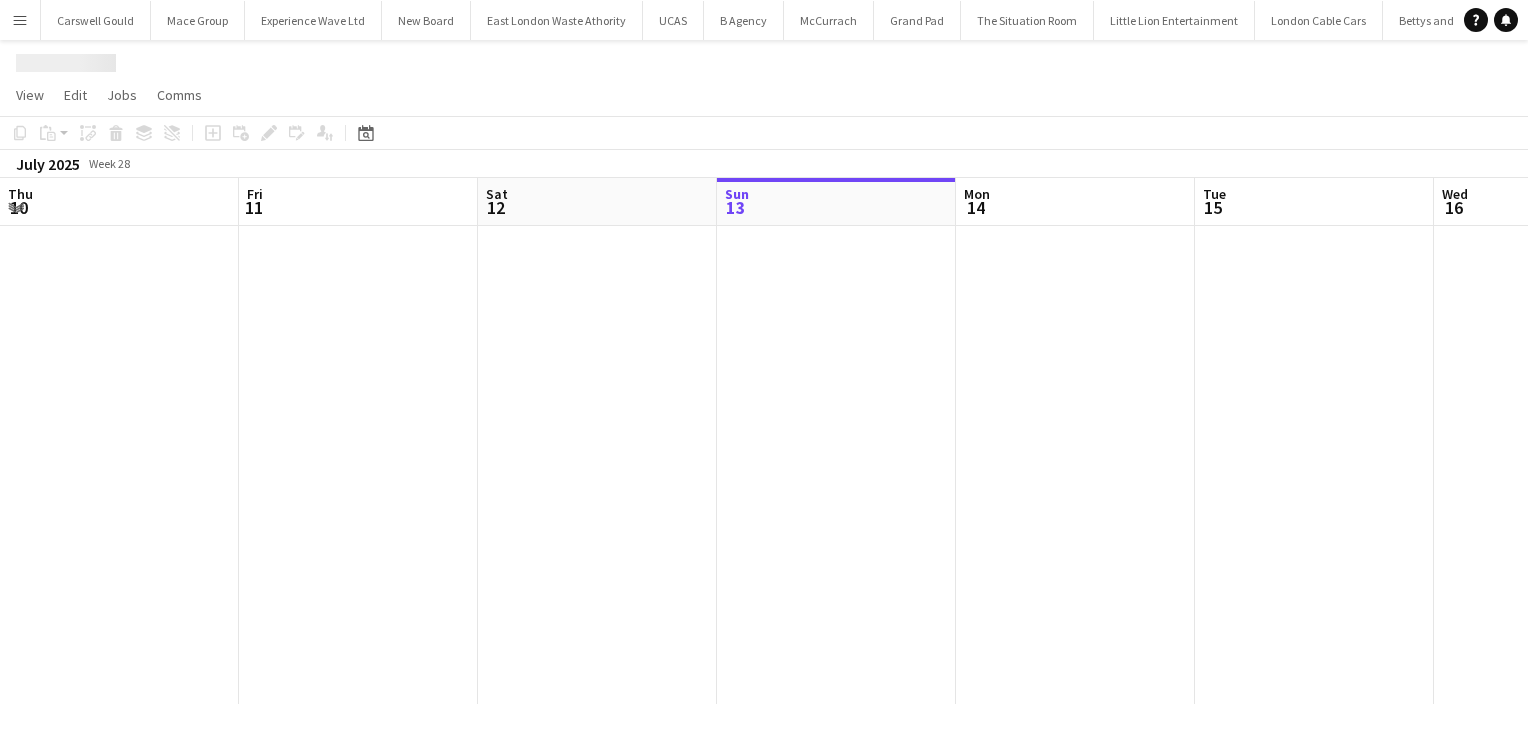 scroll, scrollTop: 0, scrollLeft: 0, axis: both 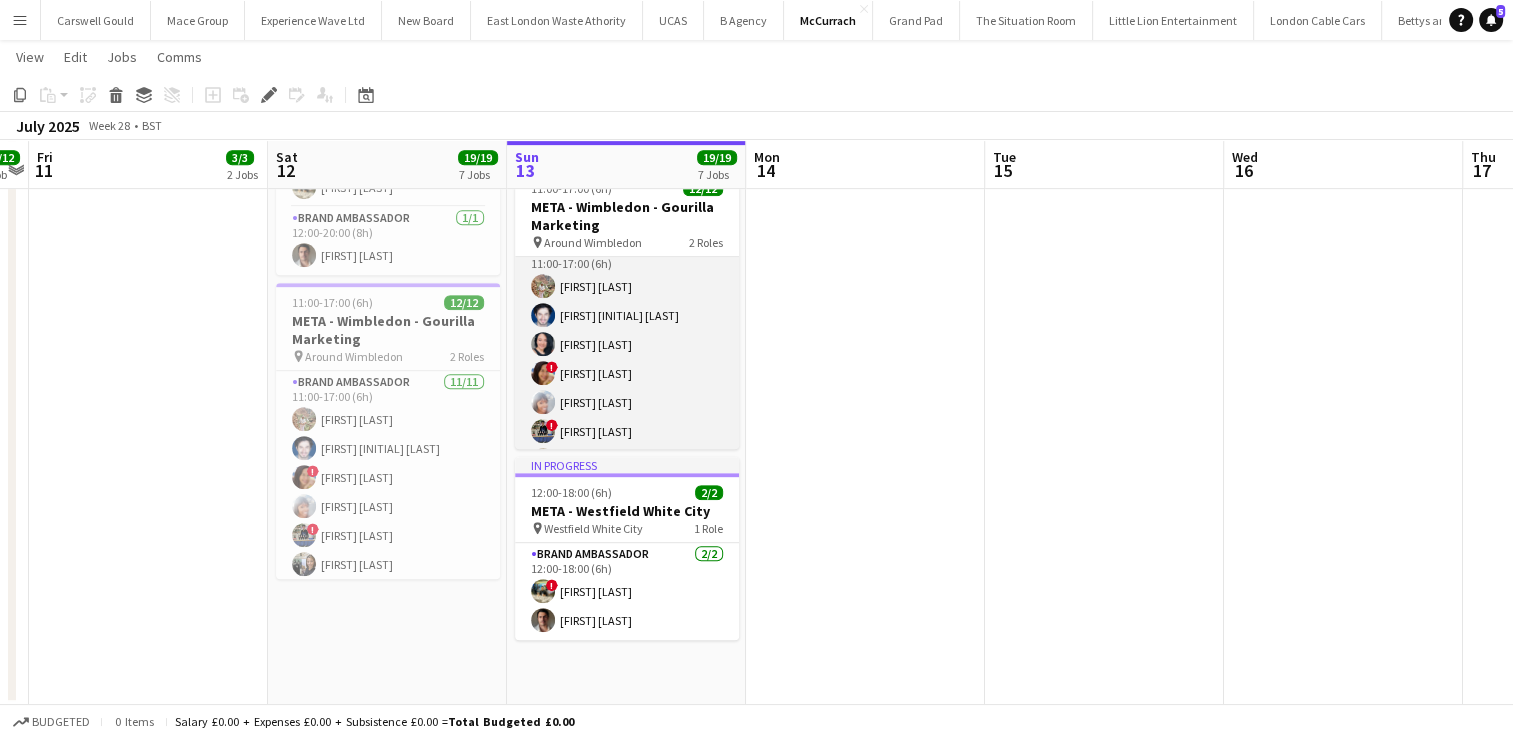 click on "Brand Ambassador   11/11   11:00-17:00 (6h)
Hina Kanwal MARCO  R. VELUTTI Victoria Khmeleva ! Tatyana Bondar Tracey Isiorho ! Karen Thompson Sandra Ascanio Kelly Uppington David Gersch maya pollock Emily Jane Chen" at bounding box center (627, 417) 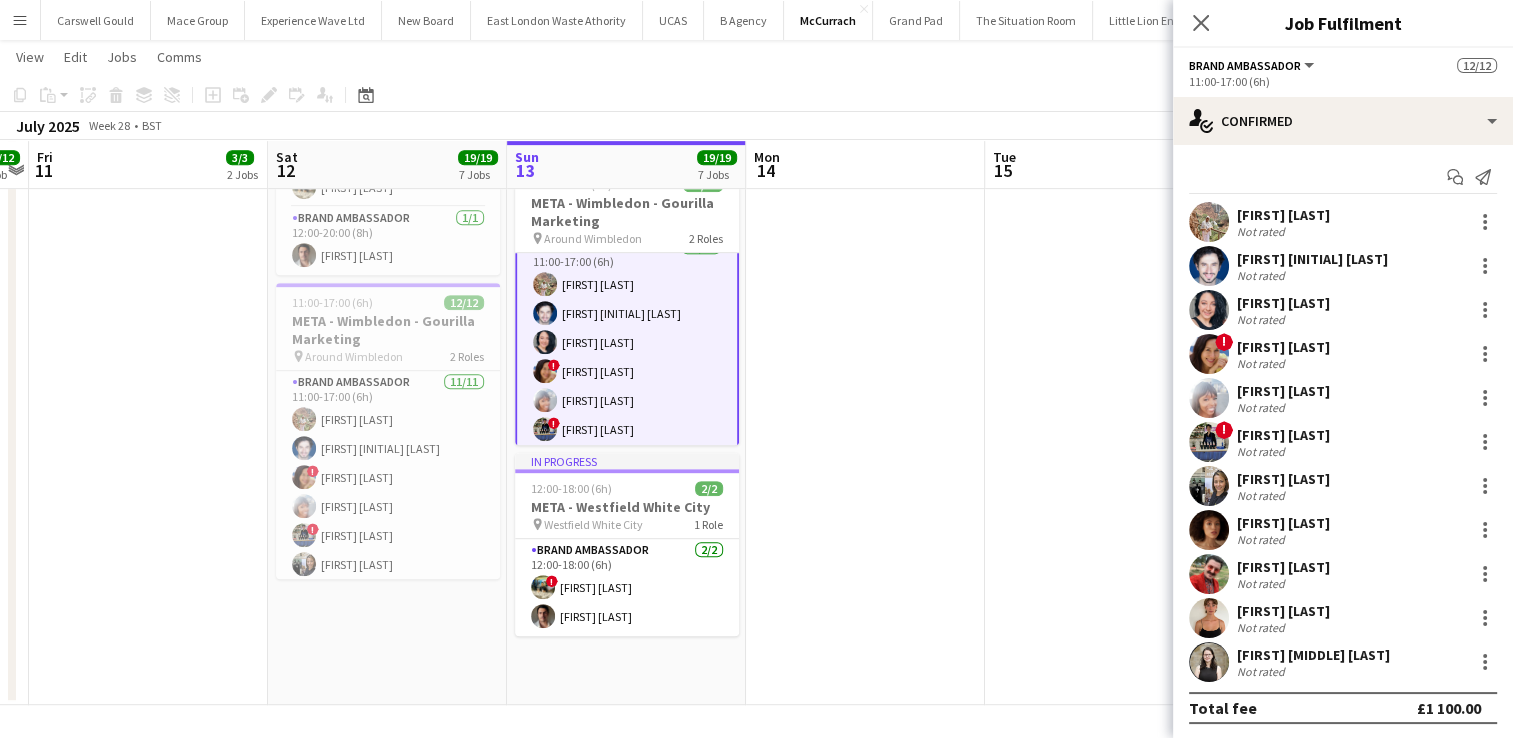 scroll, scrollTop: 20, scrollLeft: 0, axis: vertical 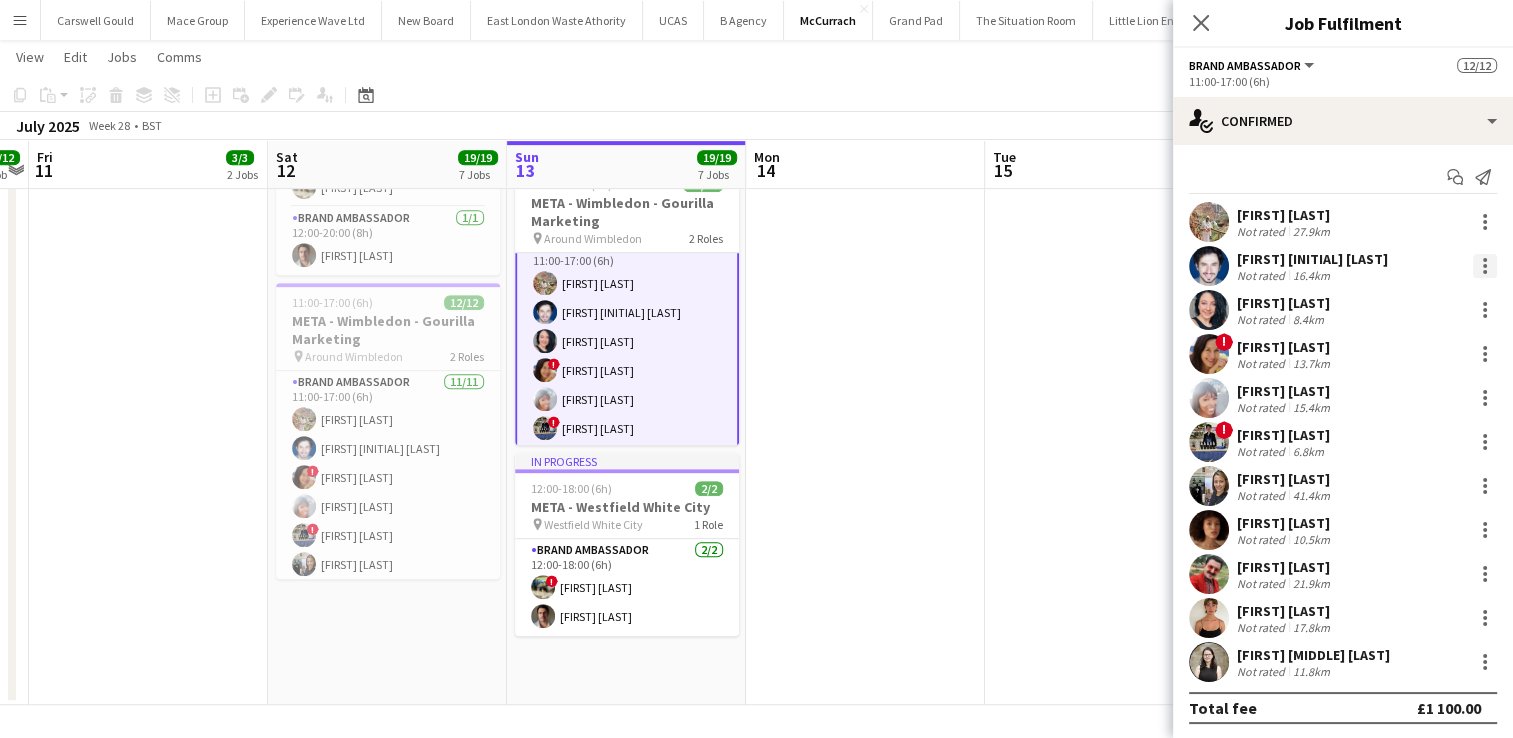 click at bounding box center [1485, 266] 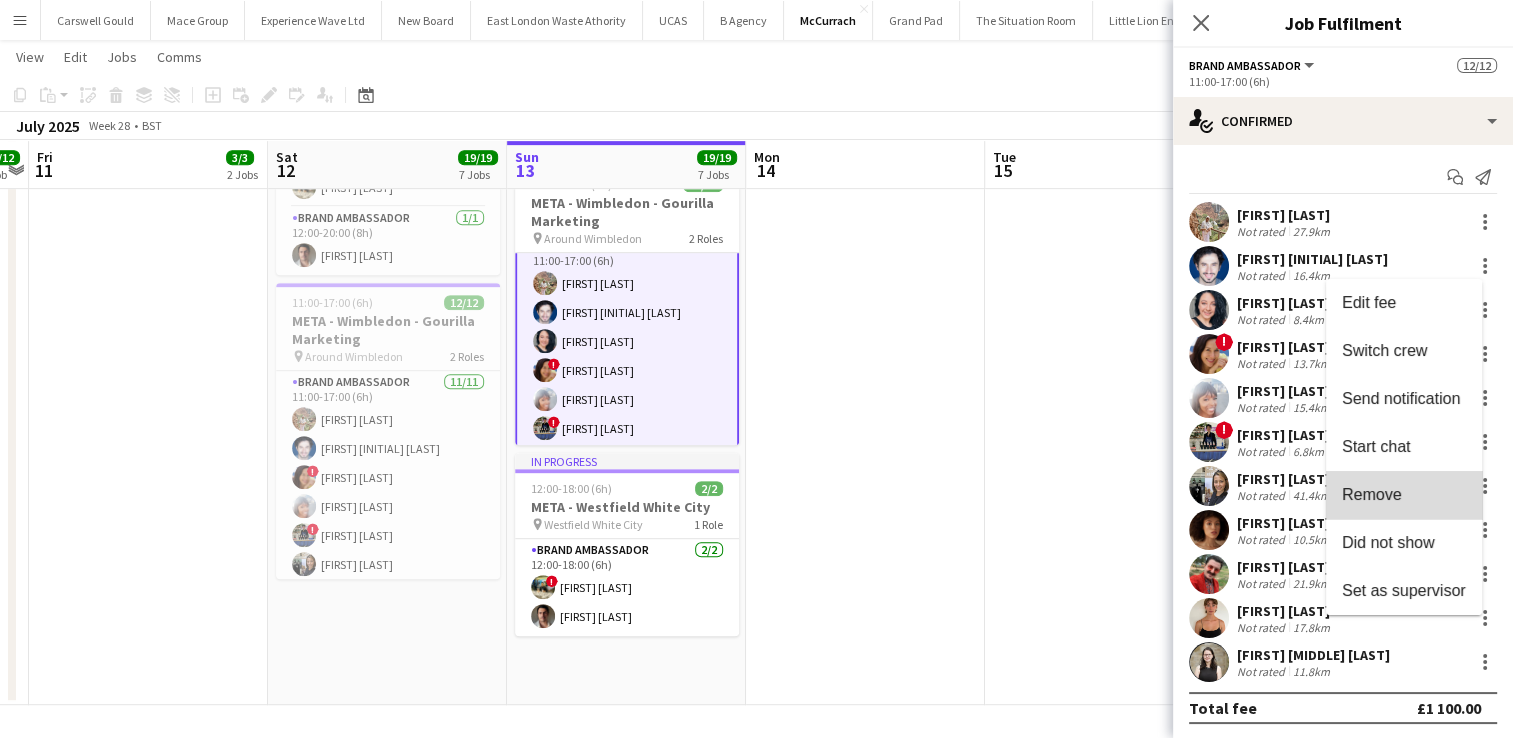 click on "Remove" at bounding box center [1404, 495] 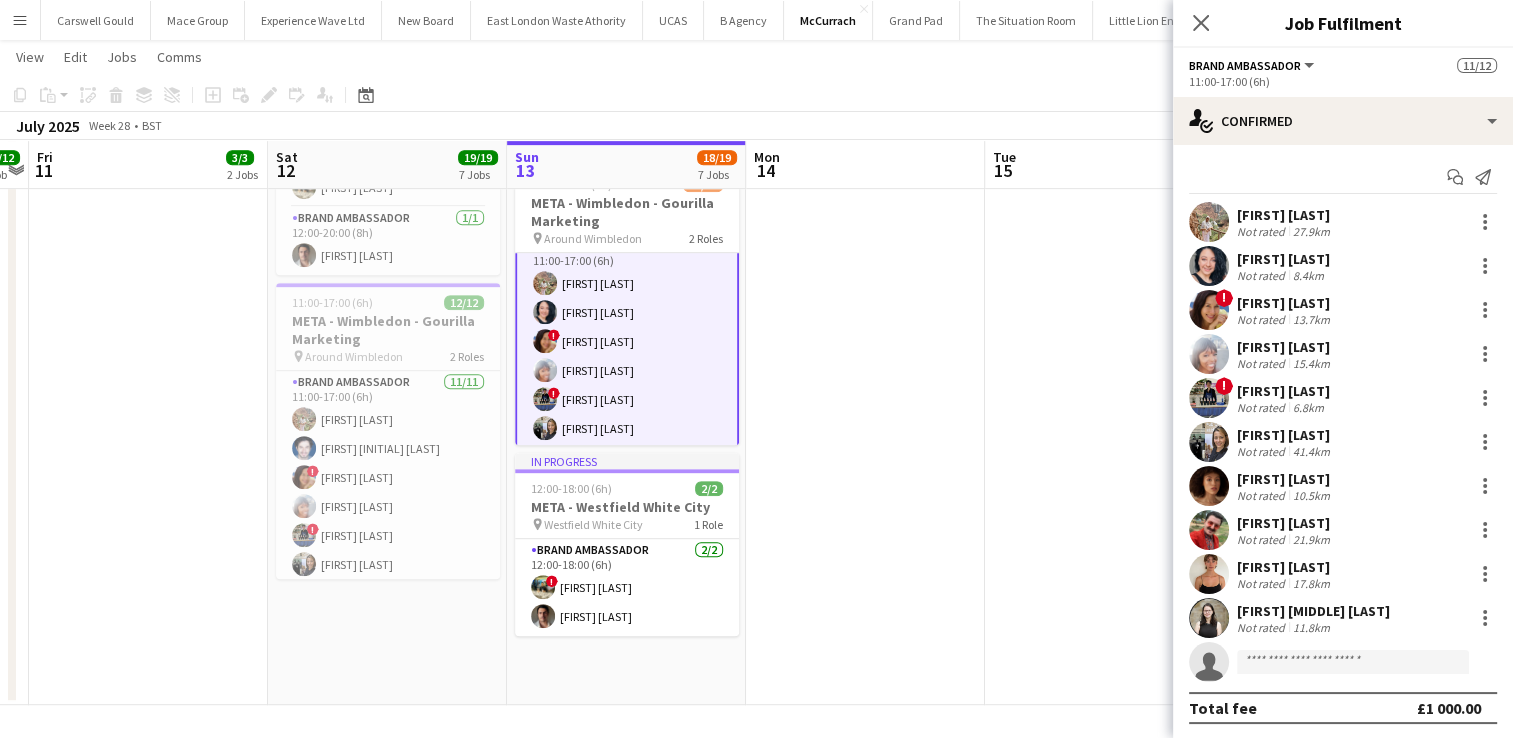 scroll, scrollTop: 1, scrollLeft: 0, axis: vertical 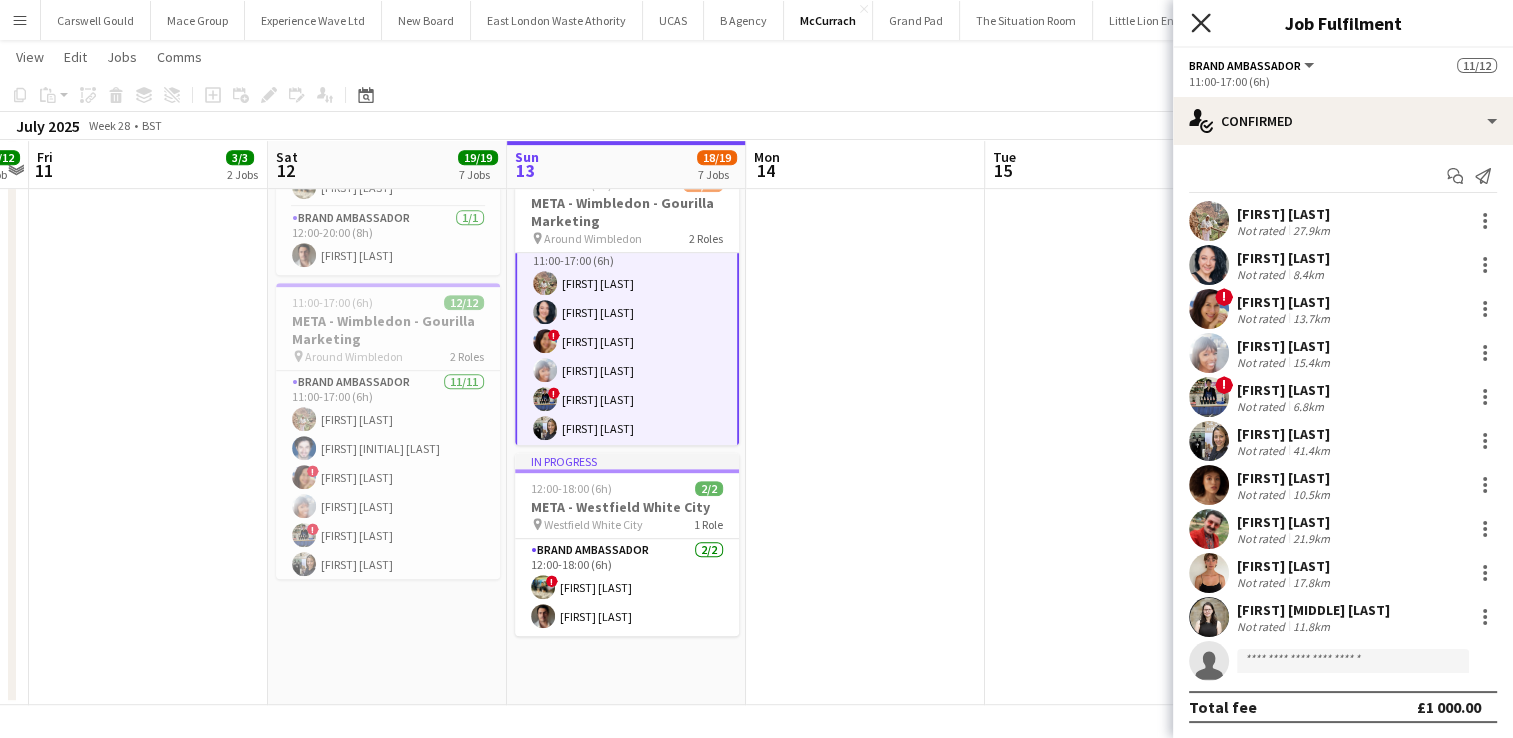 click on "Close pop-in" 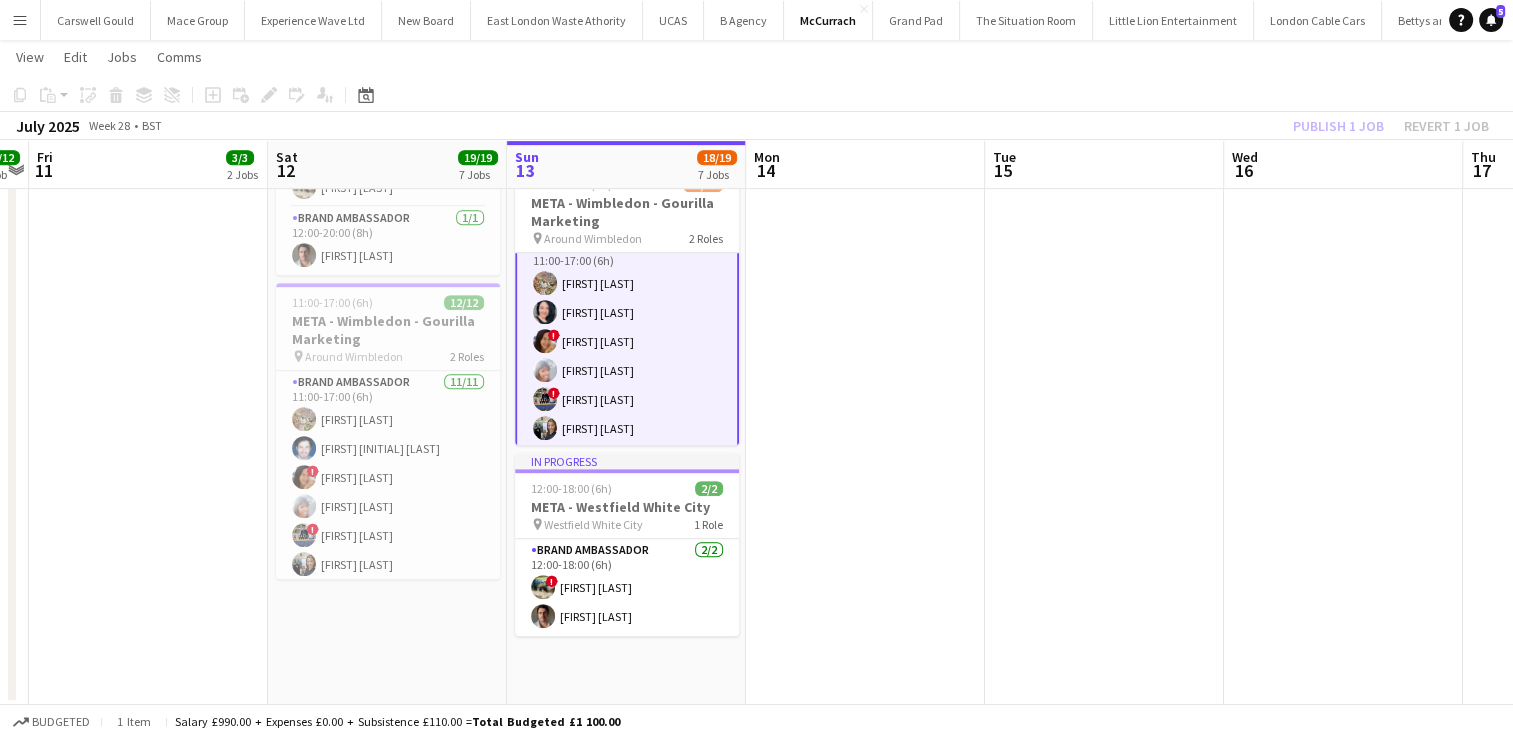 click on "Publish 1 job   Revert 1 job" 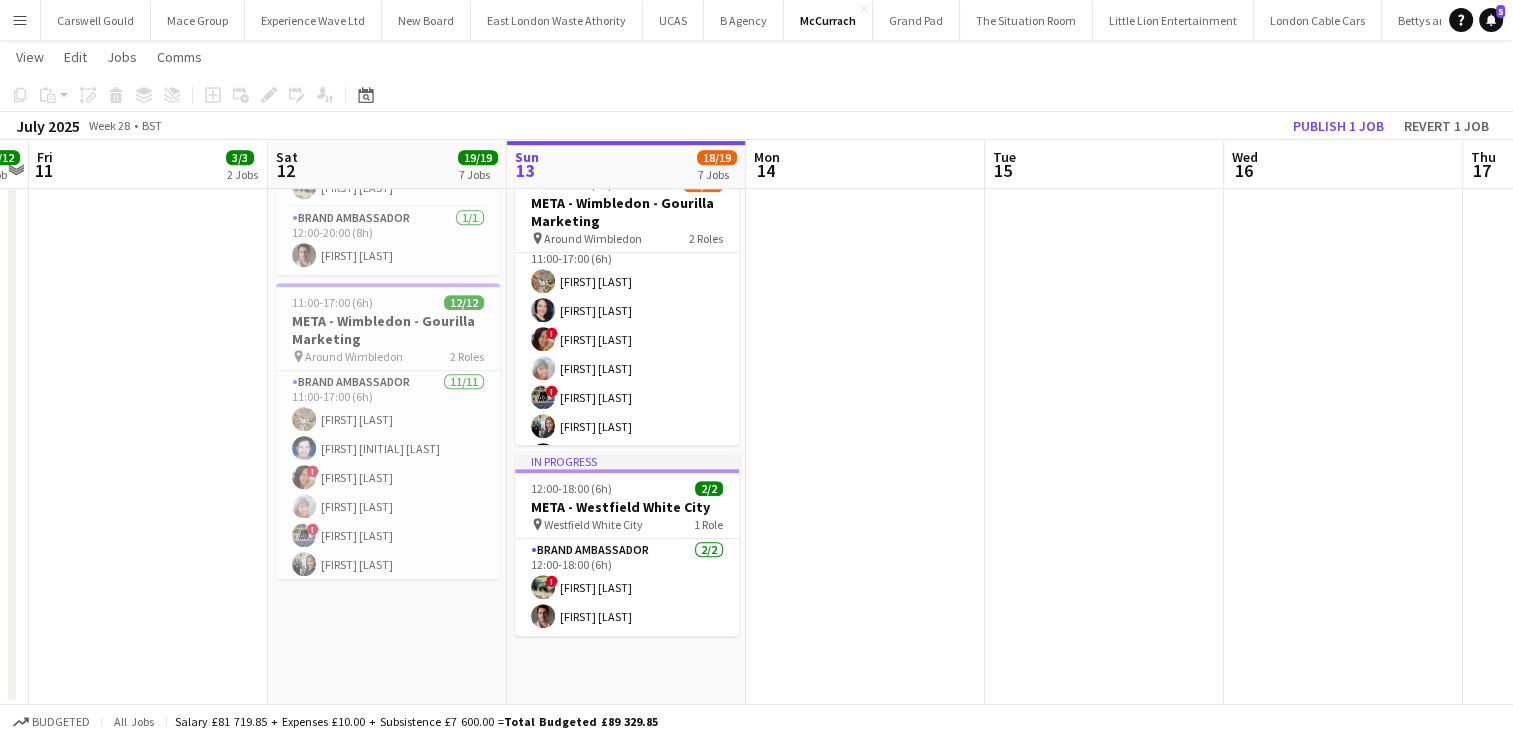 scroll, scrollTop: 19, scrollLeft: 0, axis: vertical 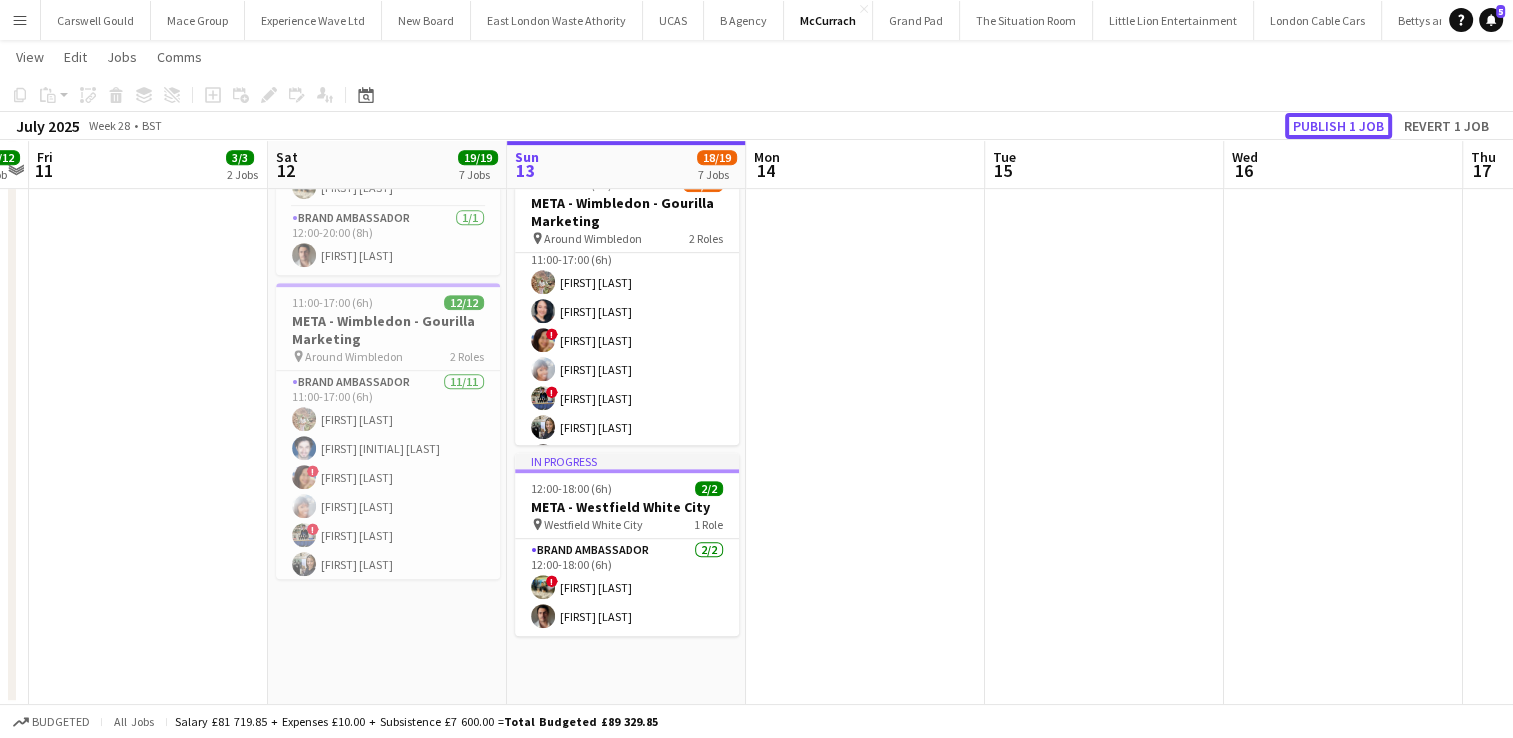 click on "Publish 1 job" 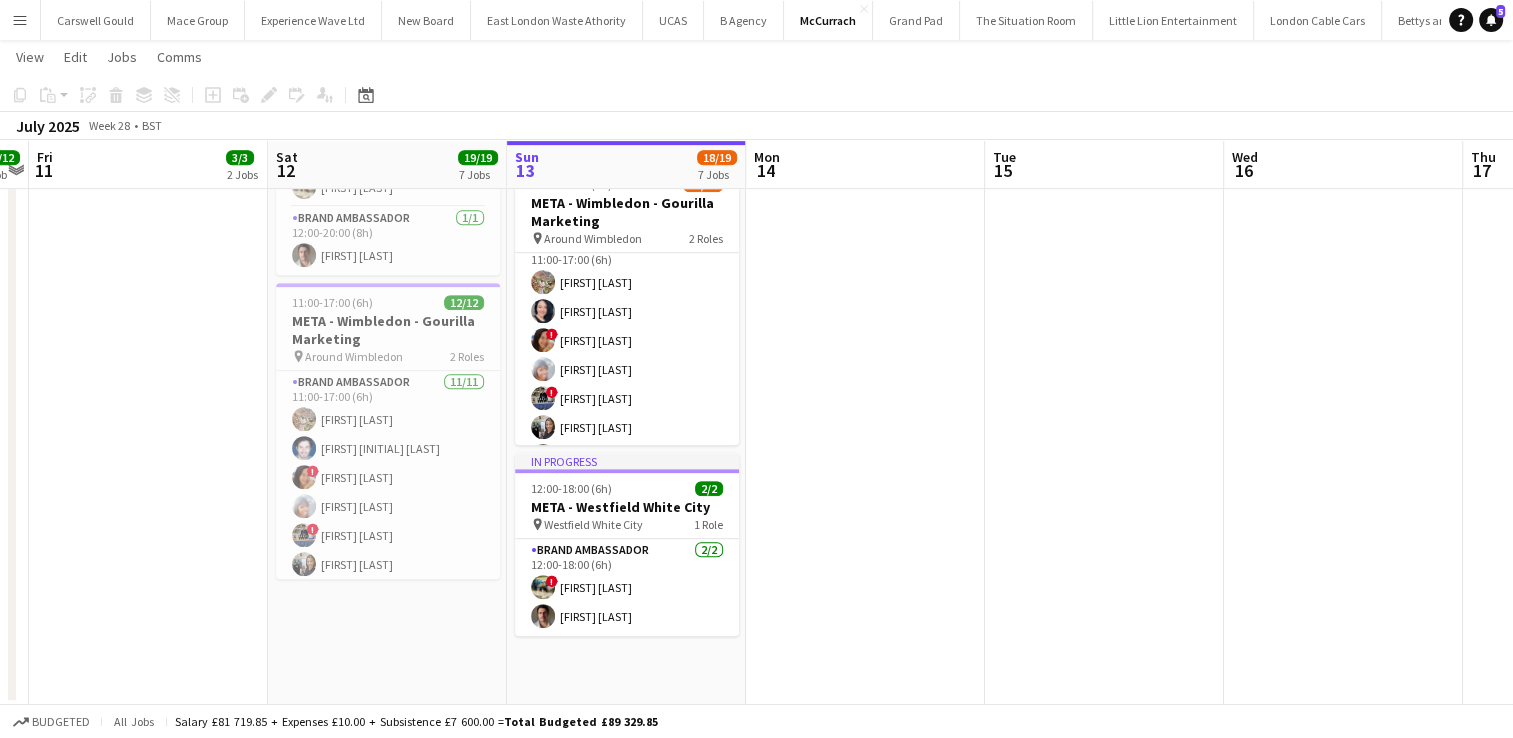 click on "Menu" at bounding box center [20, 20] 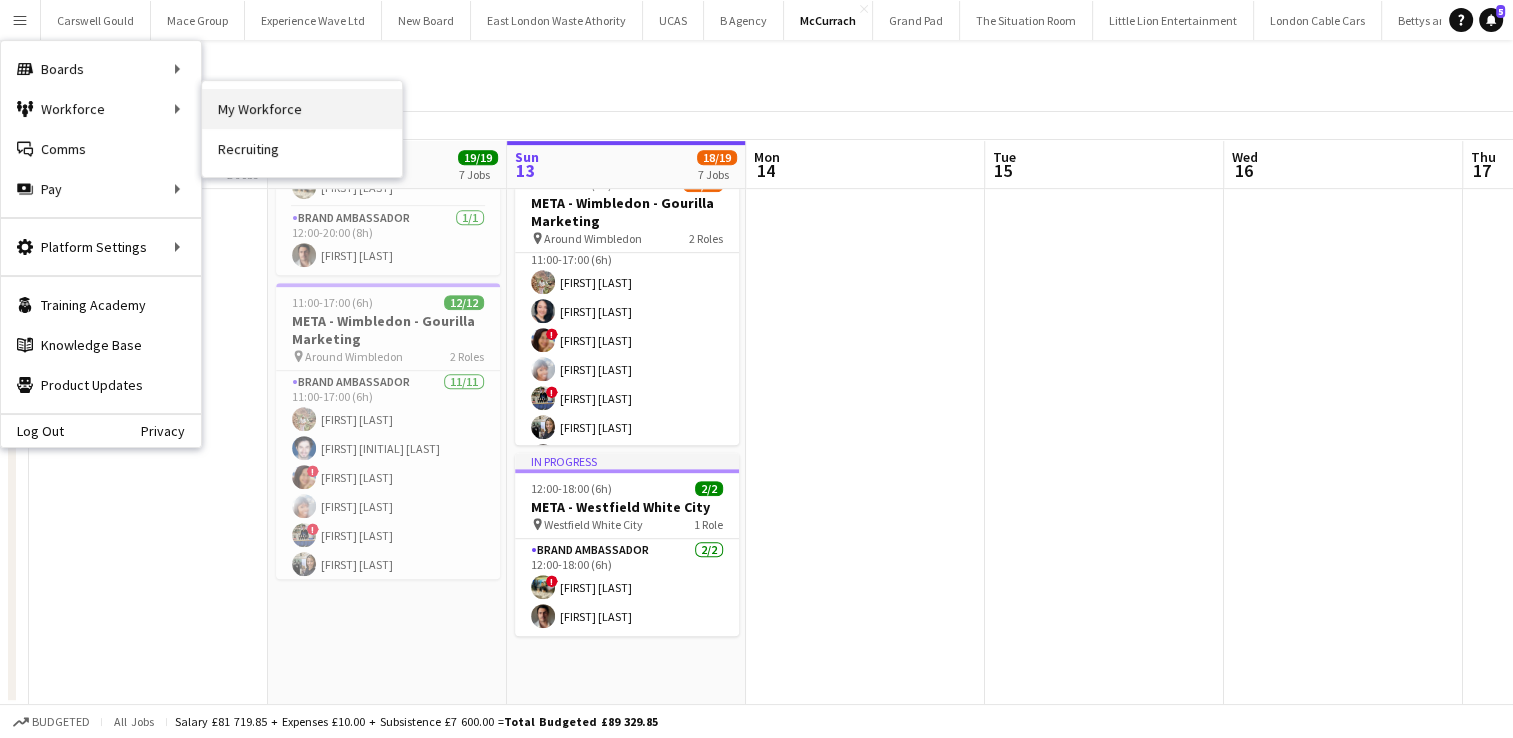 click on "My Workforce" at bounding box center (302, 109) 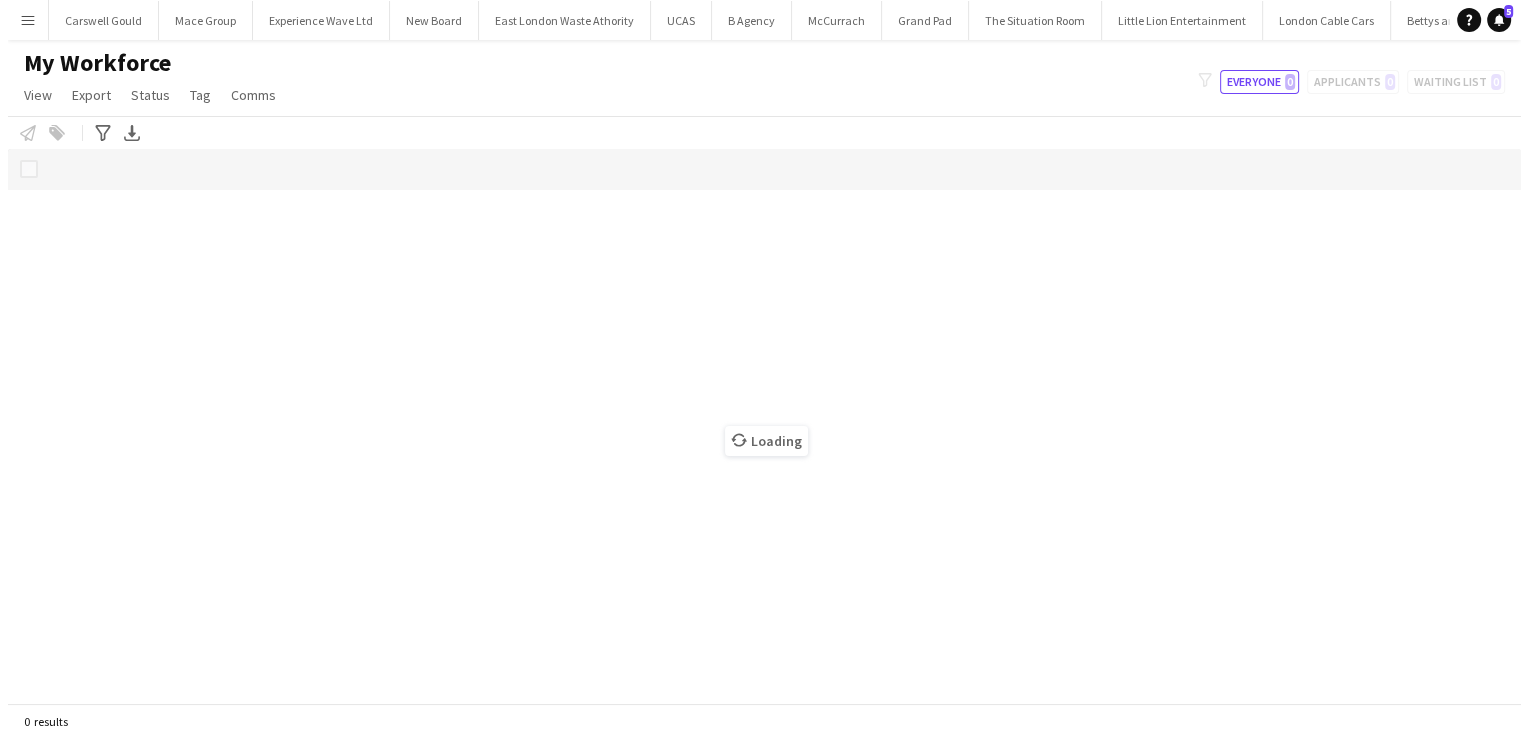 scroll, scrollTop: 0, scrollLeft: 0, axis: both 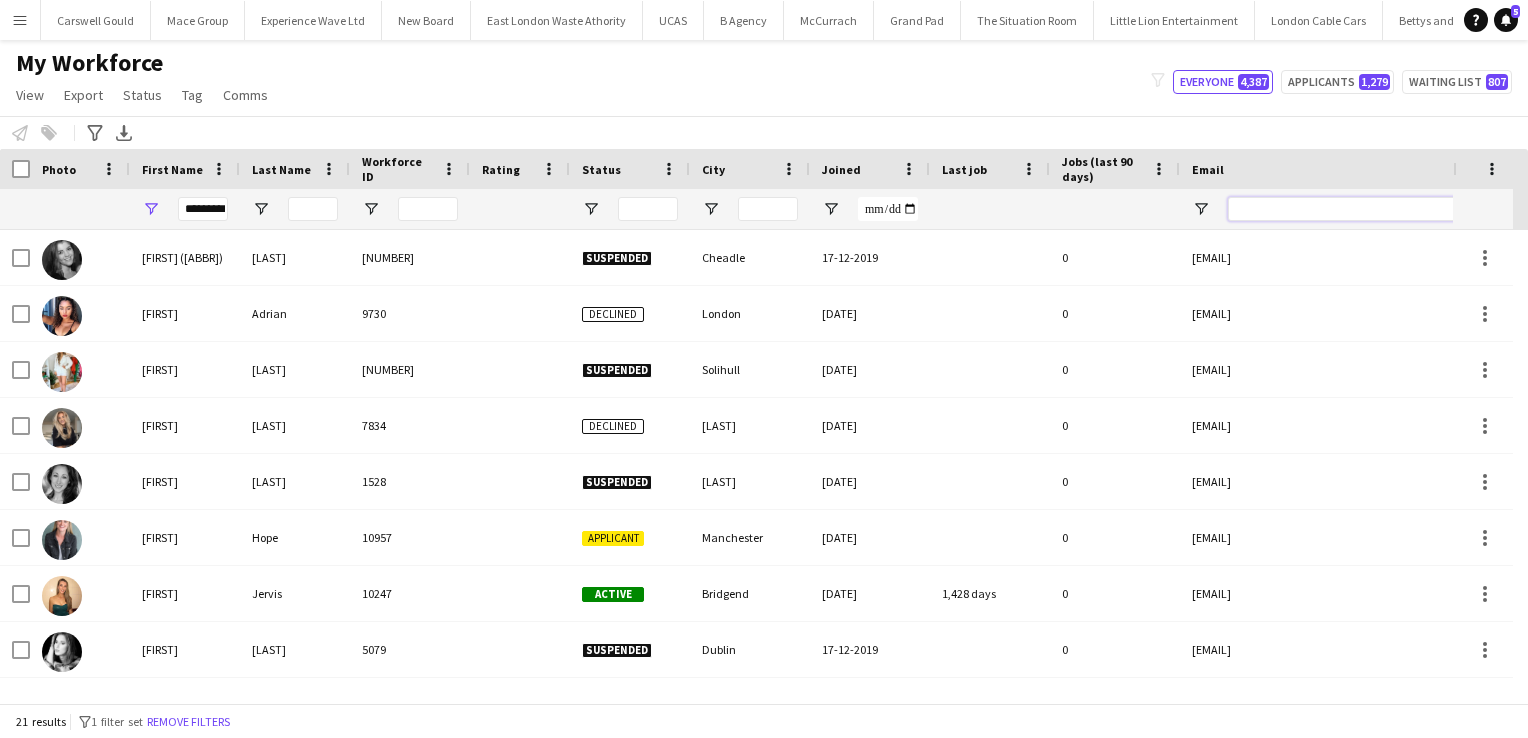 click at bounding box center [1398, 209] 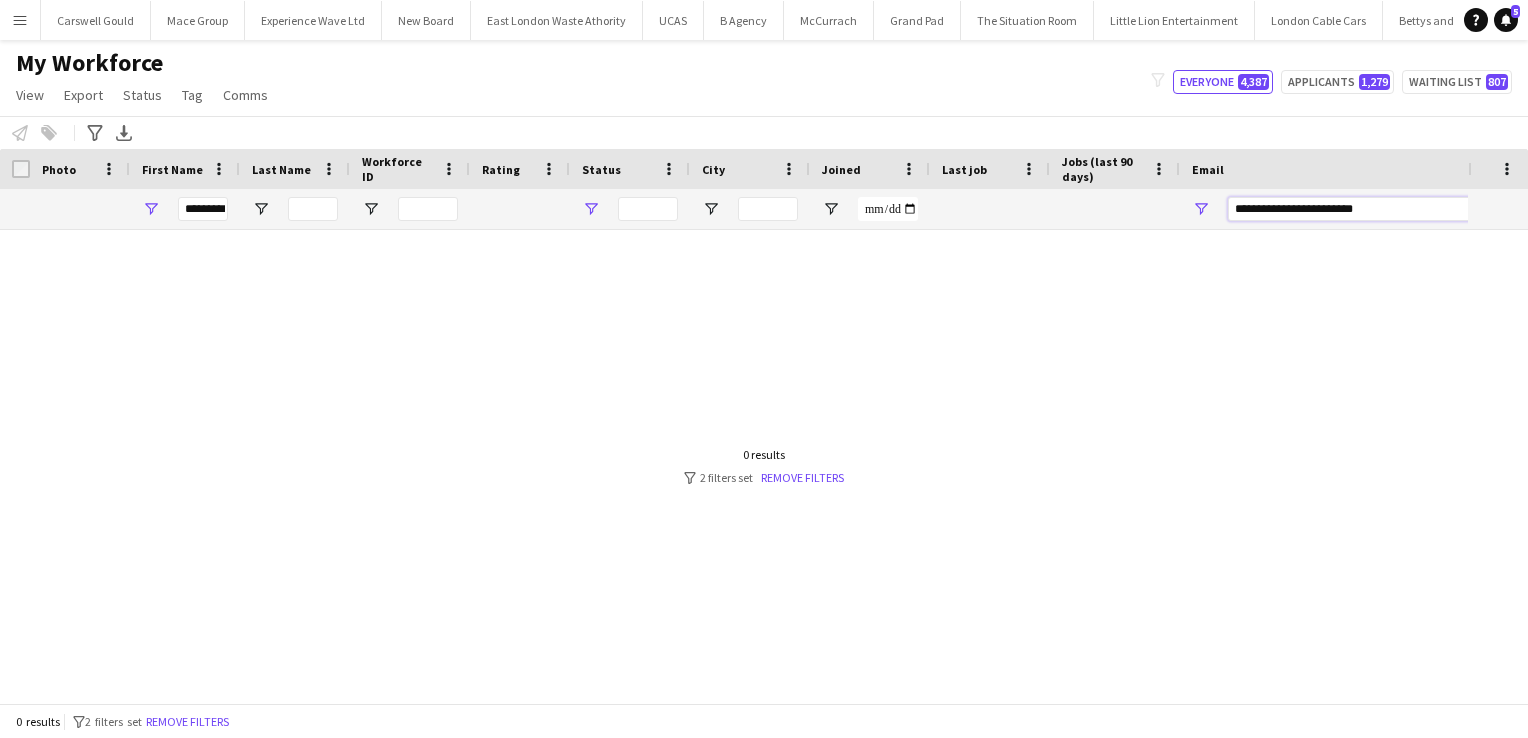 type on "**********" 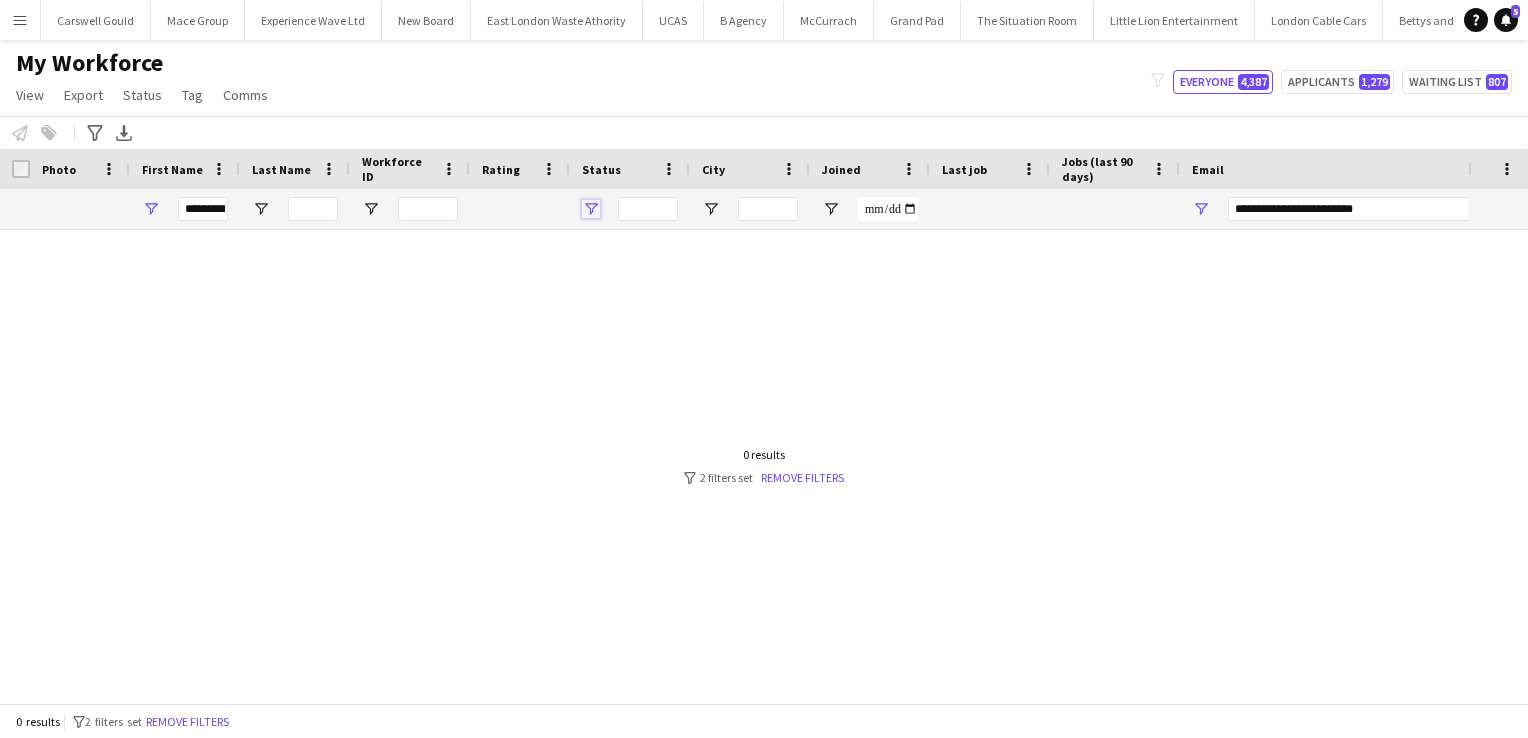 click at bounding box center (591, 209) 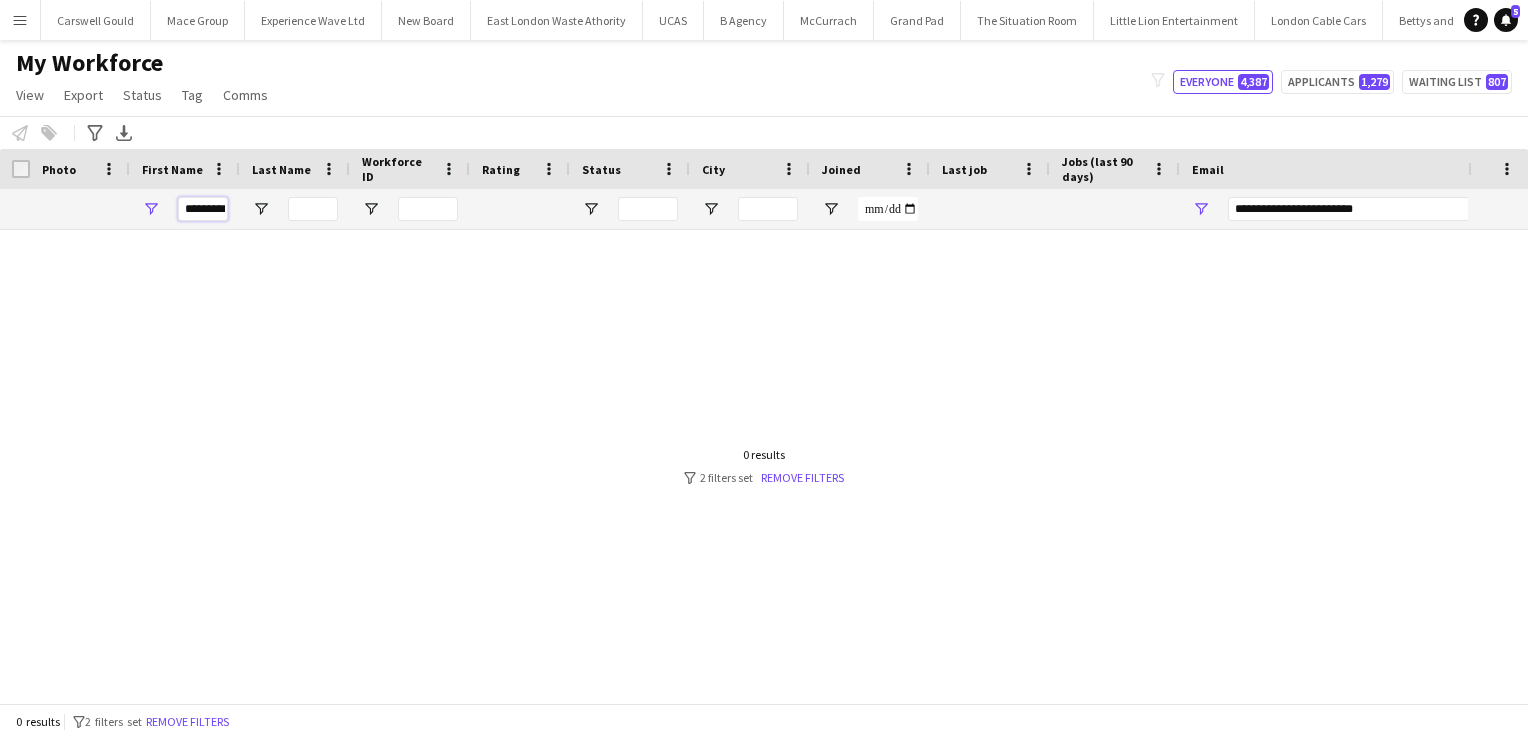 scroll, scrollTop: 0, scrollLeft: 15, axis: horizontal 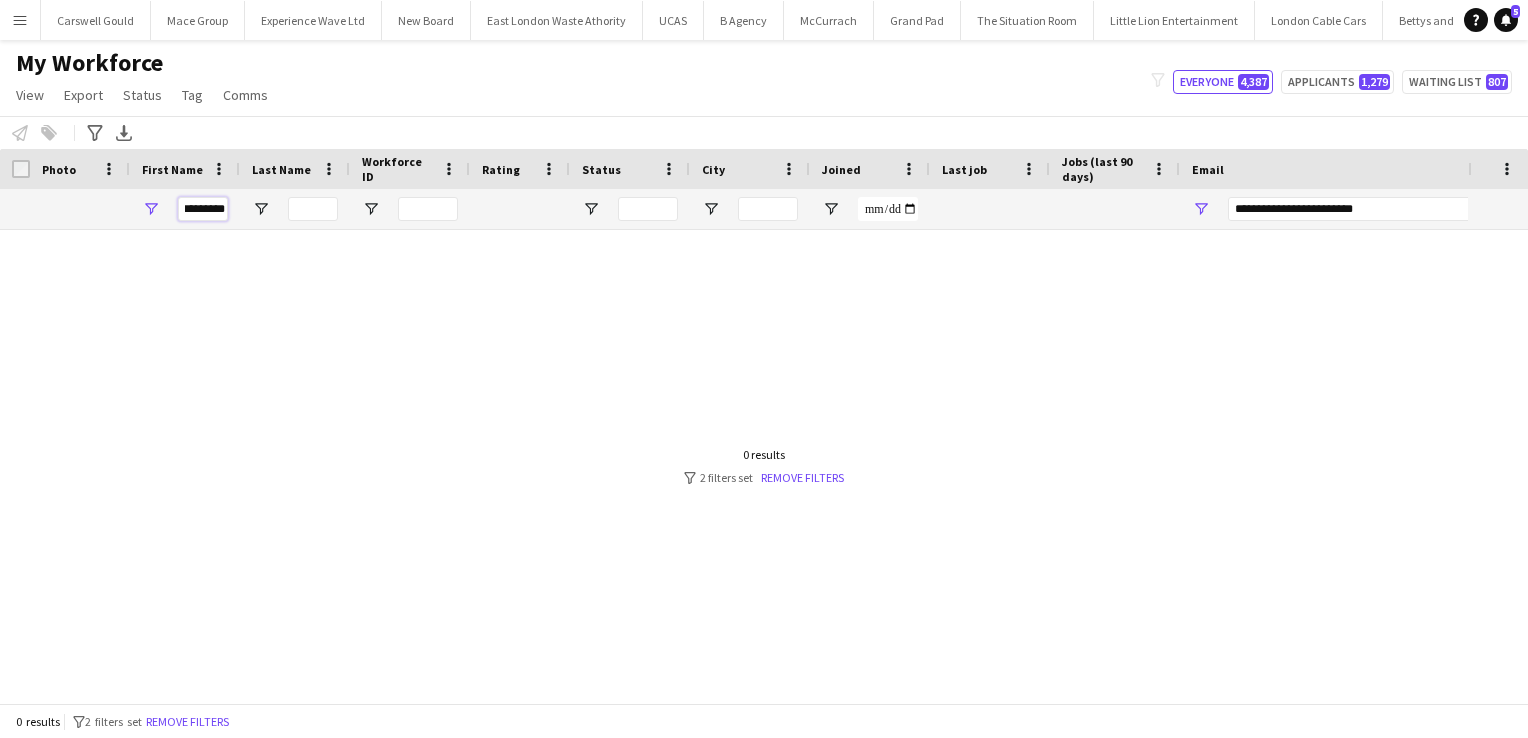 drag, startPoint x: 185, startPoint y: 210, endPoint x: 490, endPoint y: 215, distance: 305.041 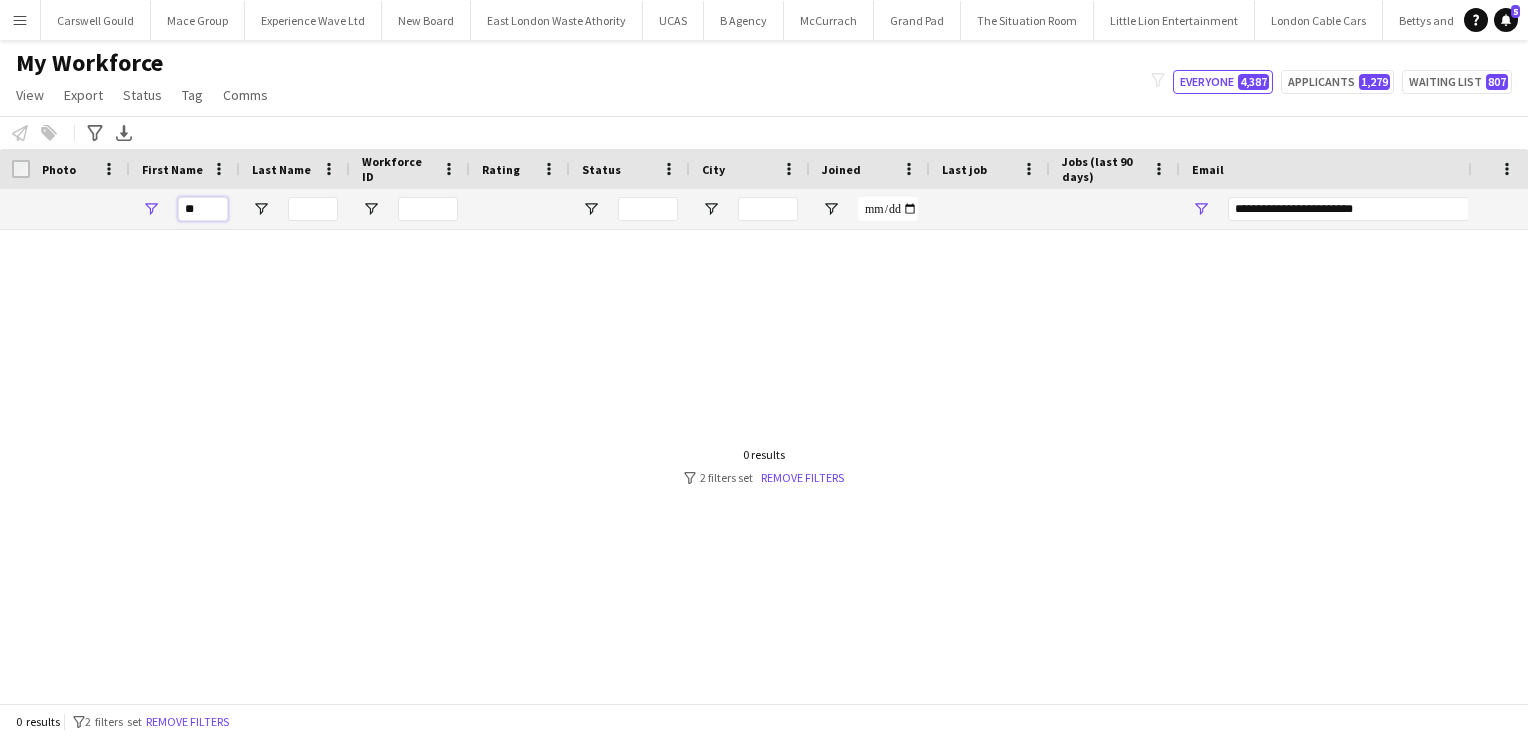 scroll, scrollTop: 0, scrollLeft: 0, axis: both 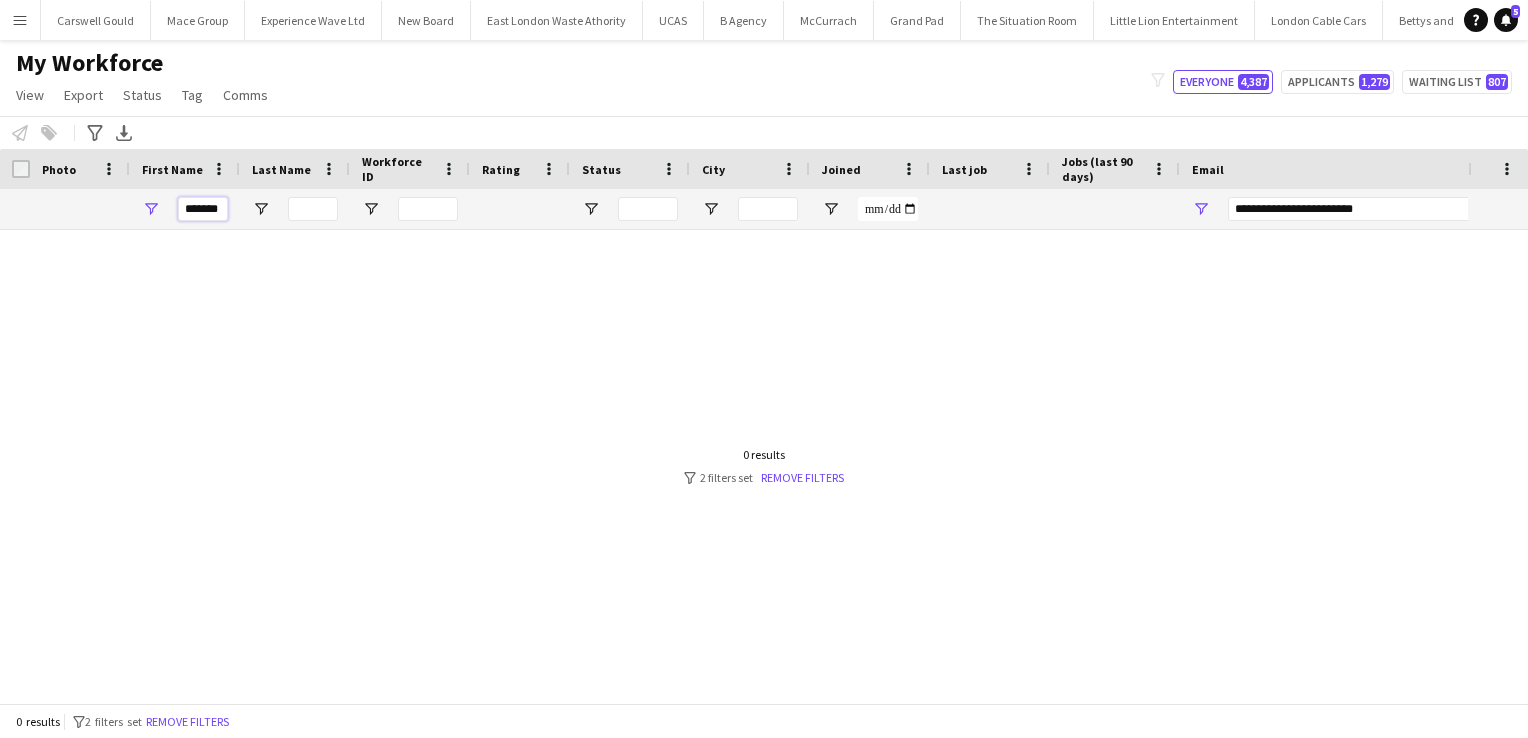 type on "*******" 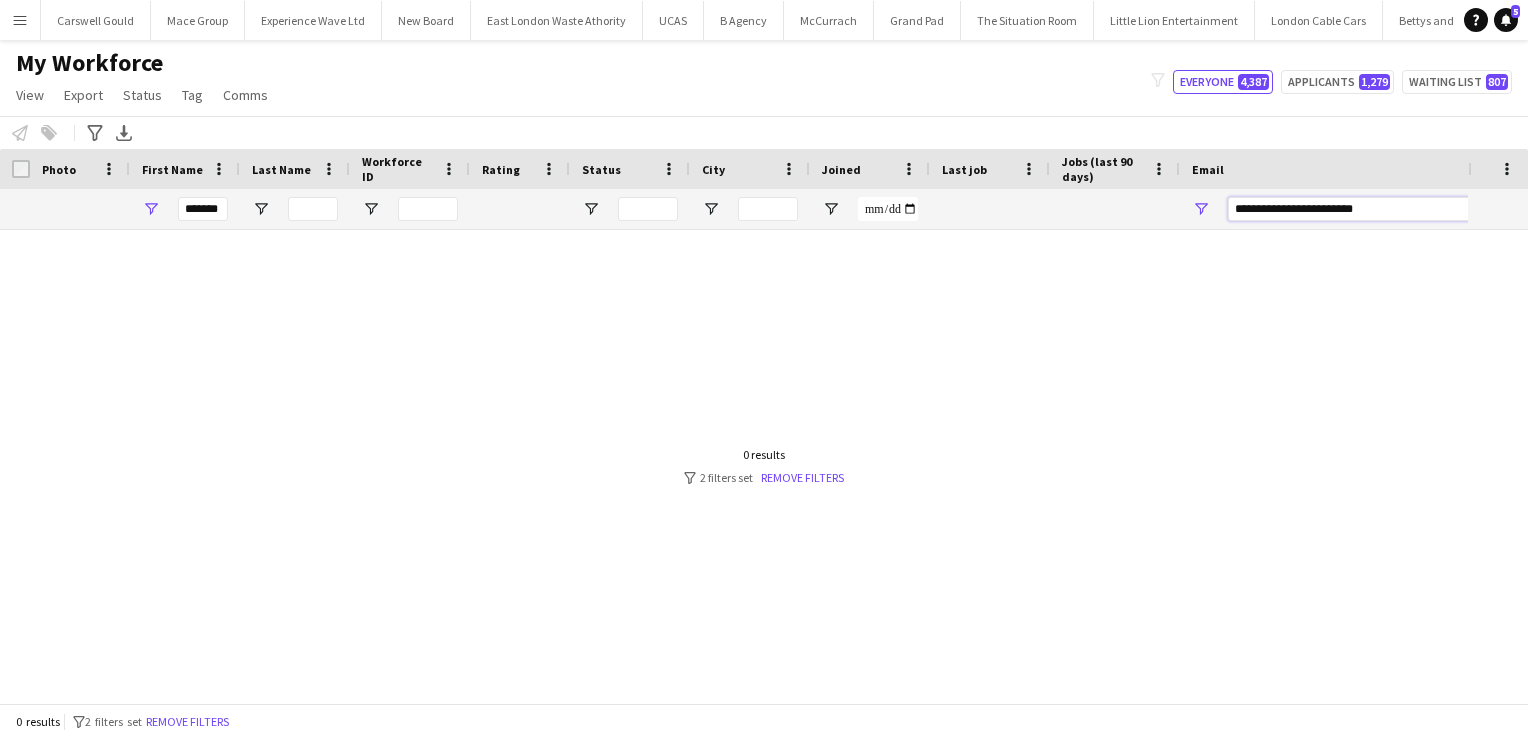 drag, startPoint x: 1438, startPoint y: 216, endPoint x: 1057, endPoint y: 185, distance: 382.25906 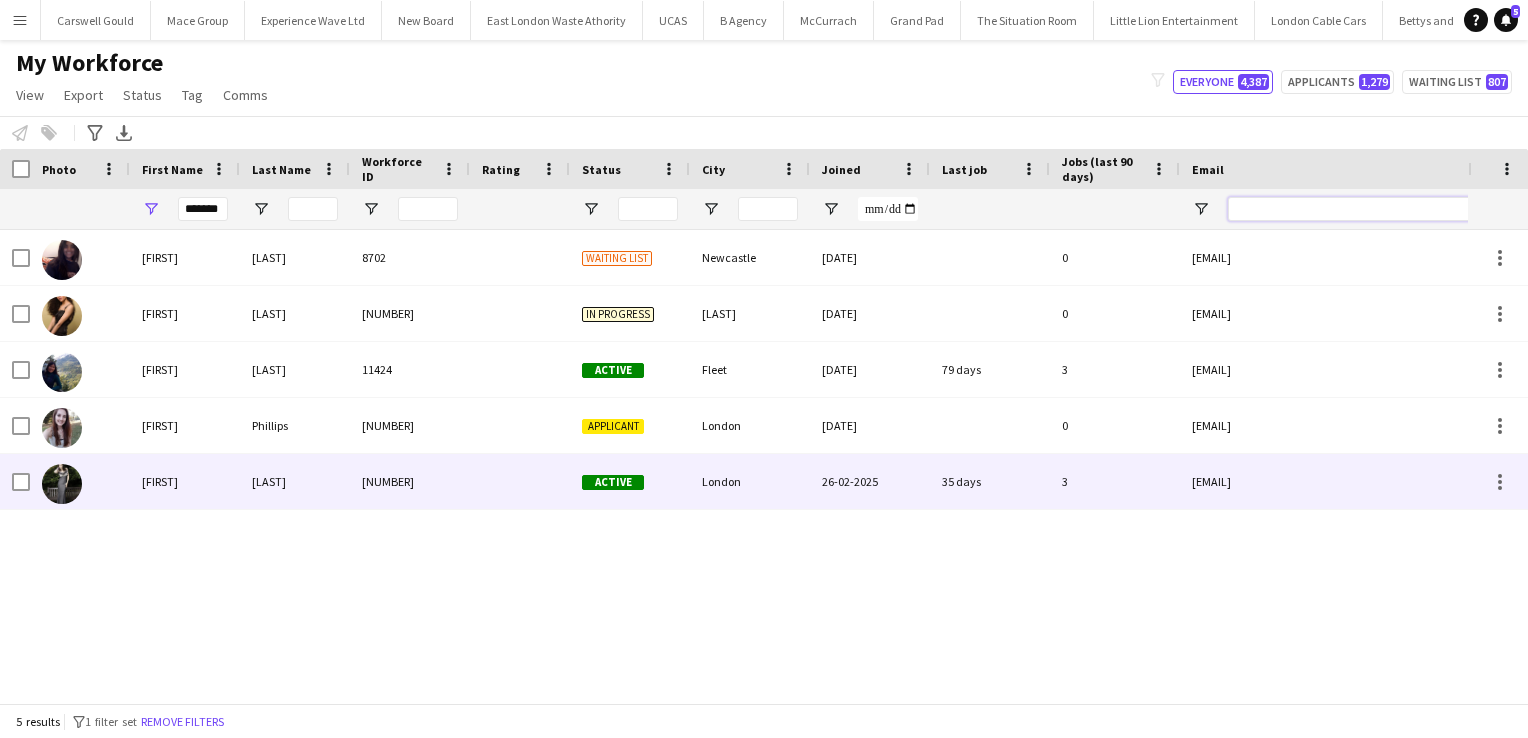 type 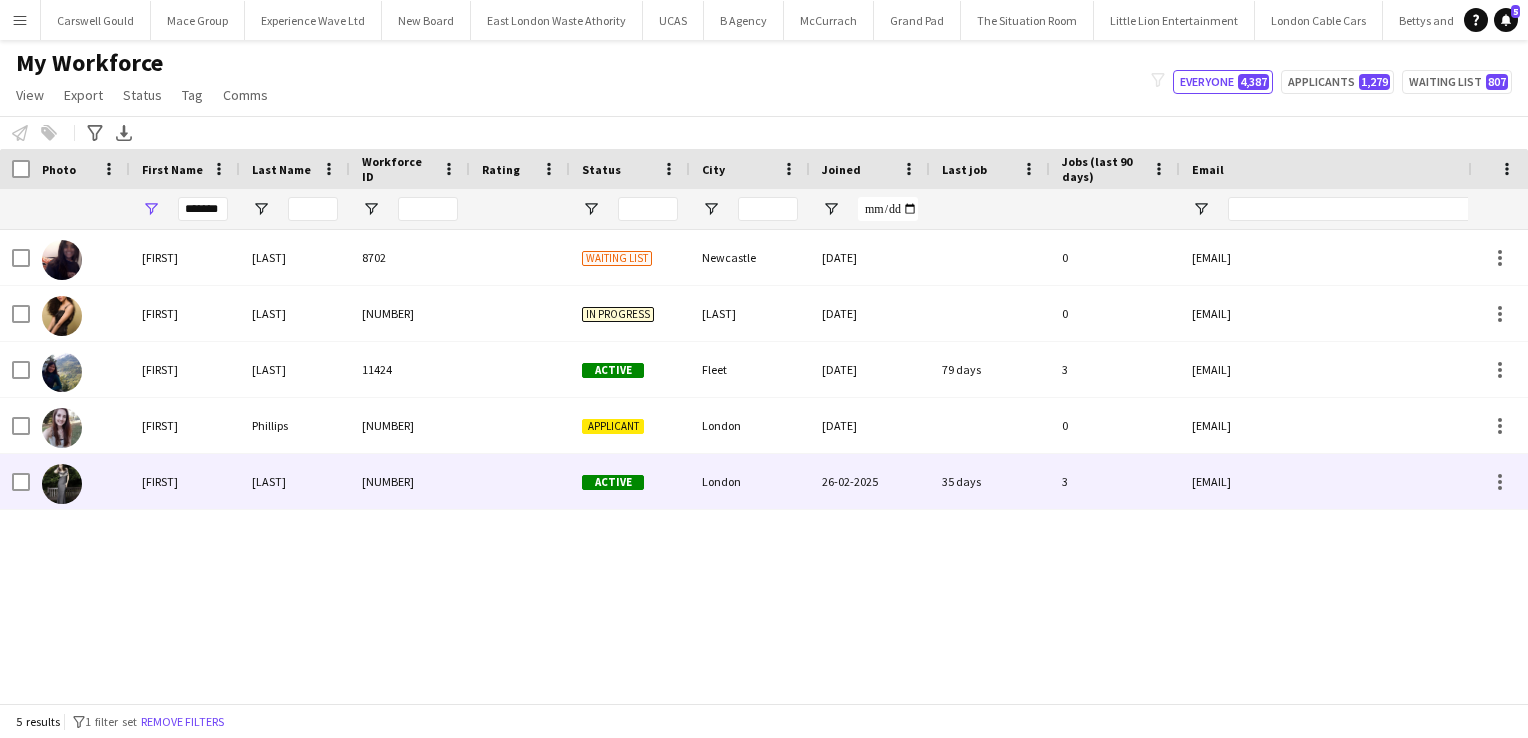 click on "Natalia" at bounding box center [185, 481] 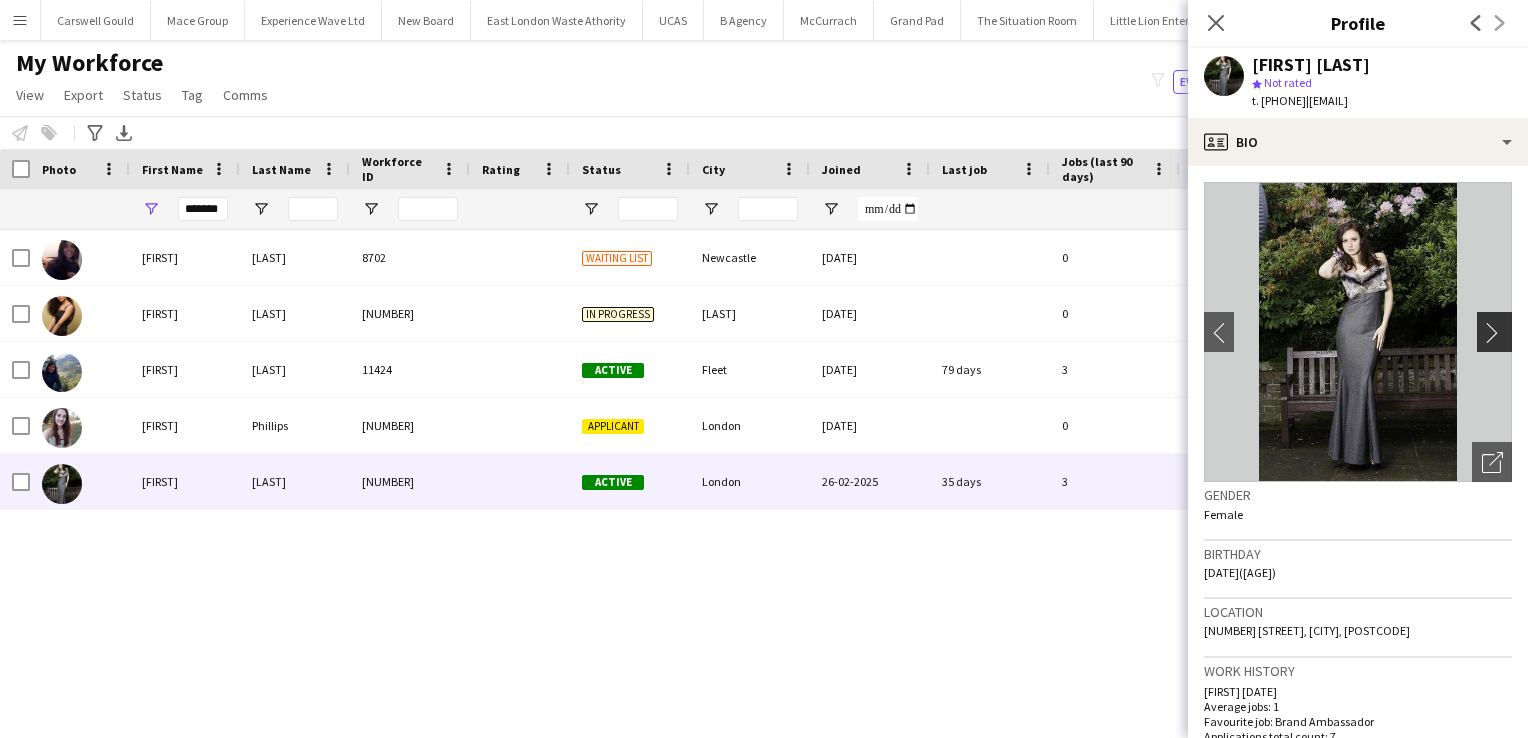 click on "chevron-right" 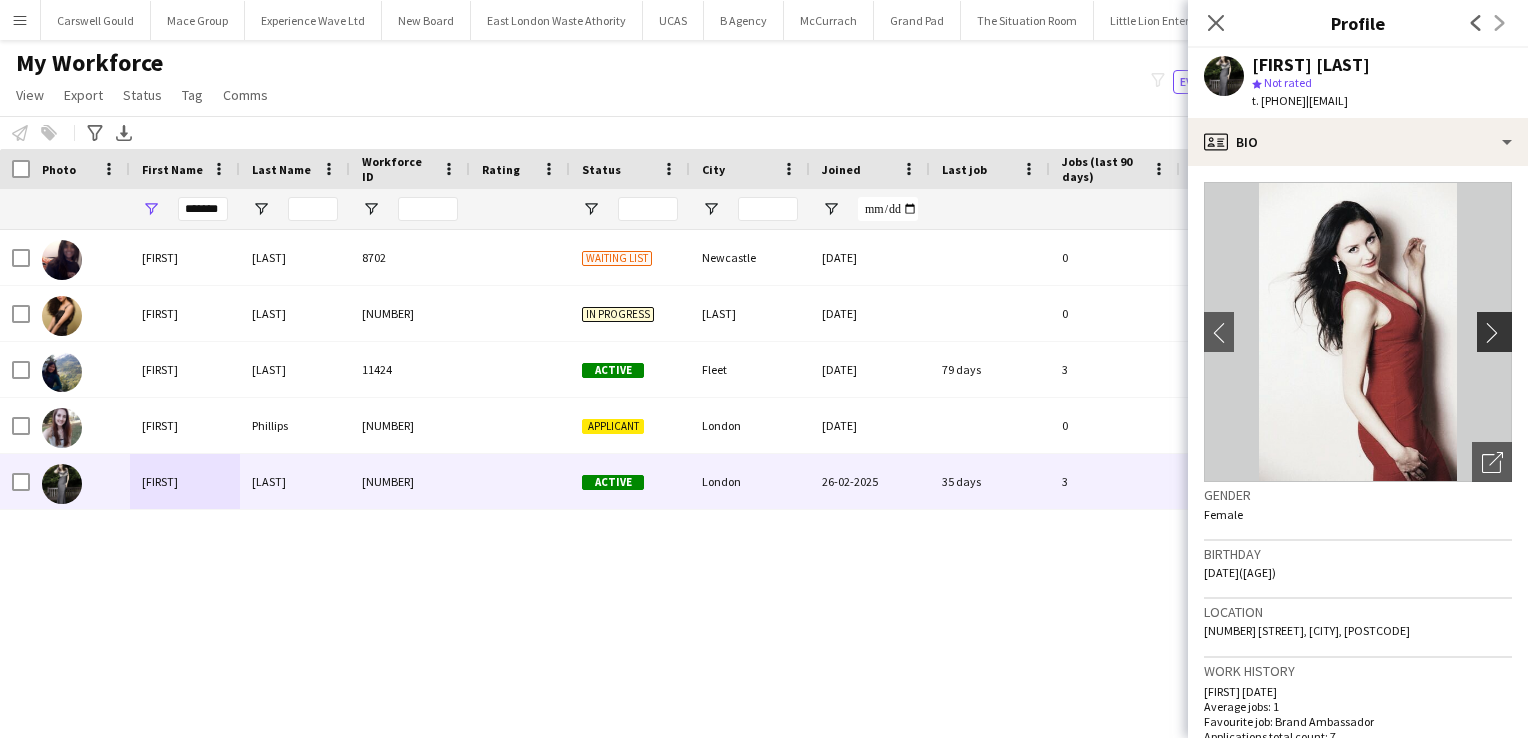 click on "chevron-right" 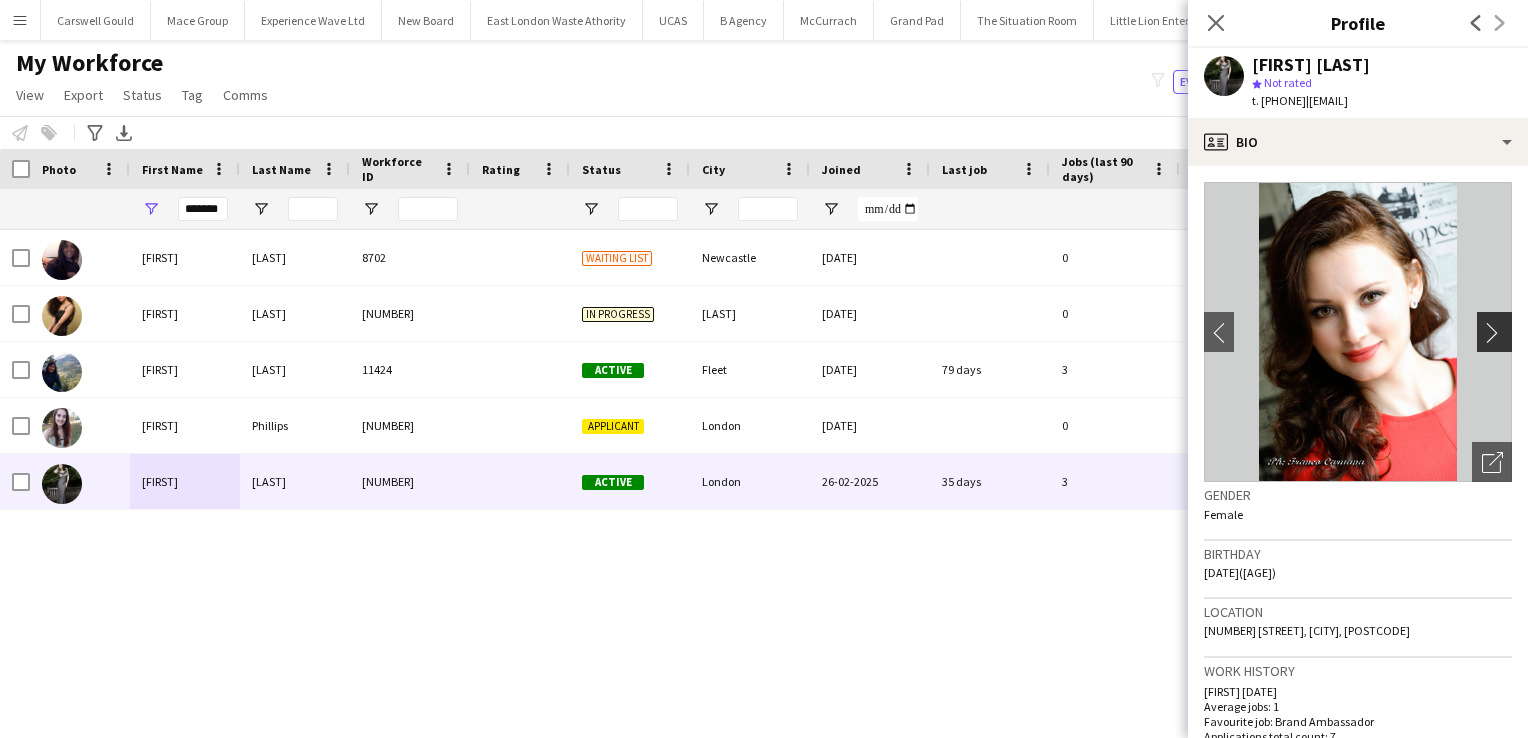 click on "chevron-right" 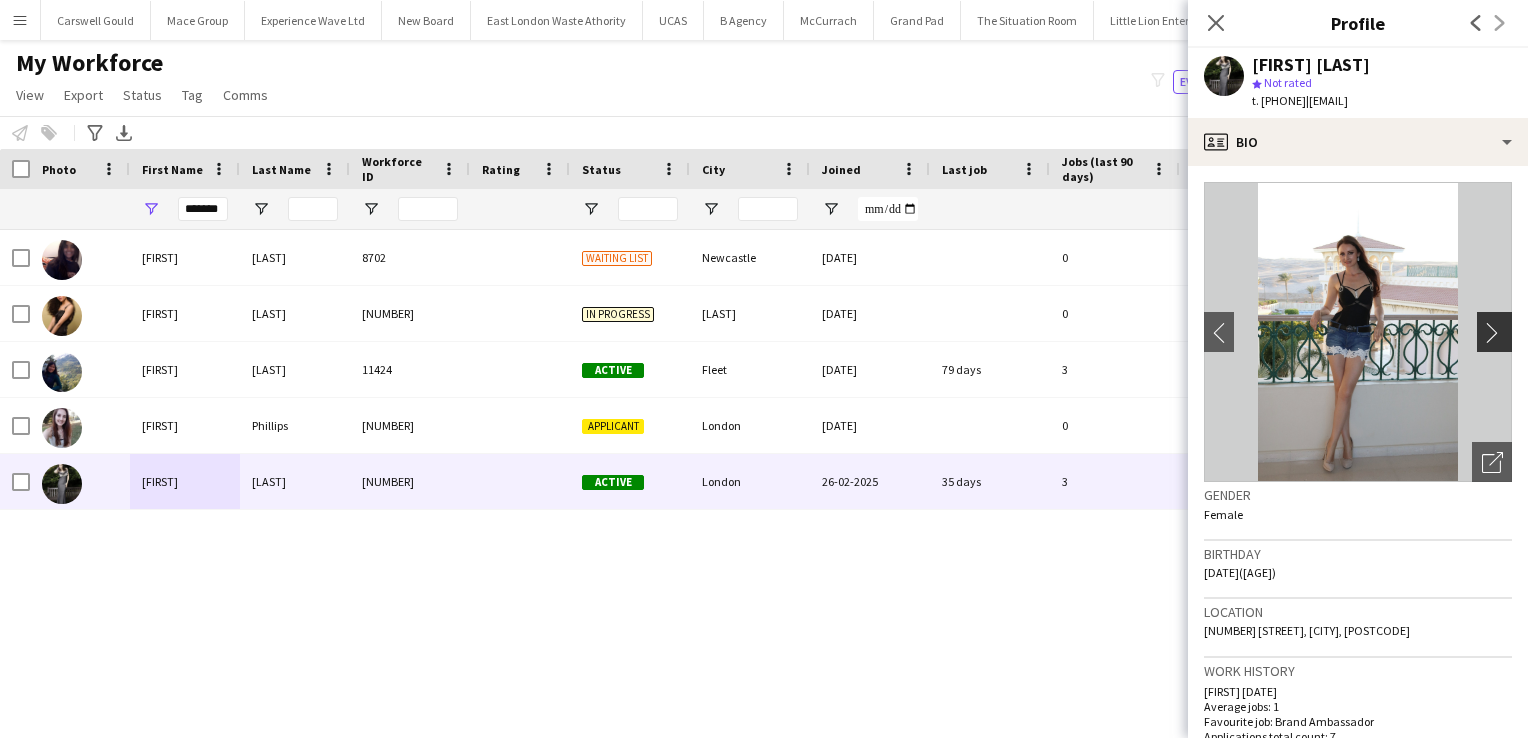 click on "chevron-right" 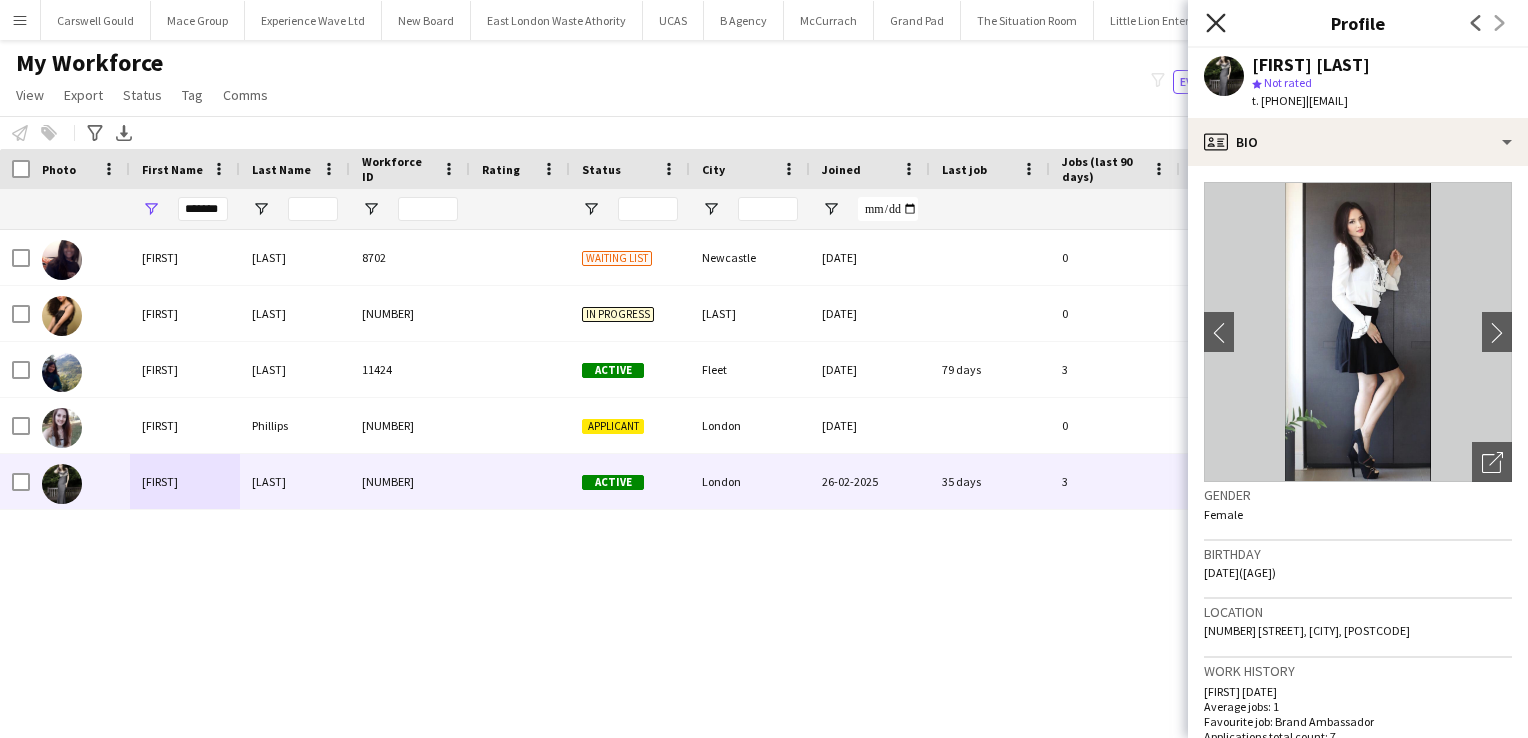 click 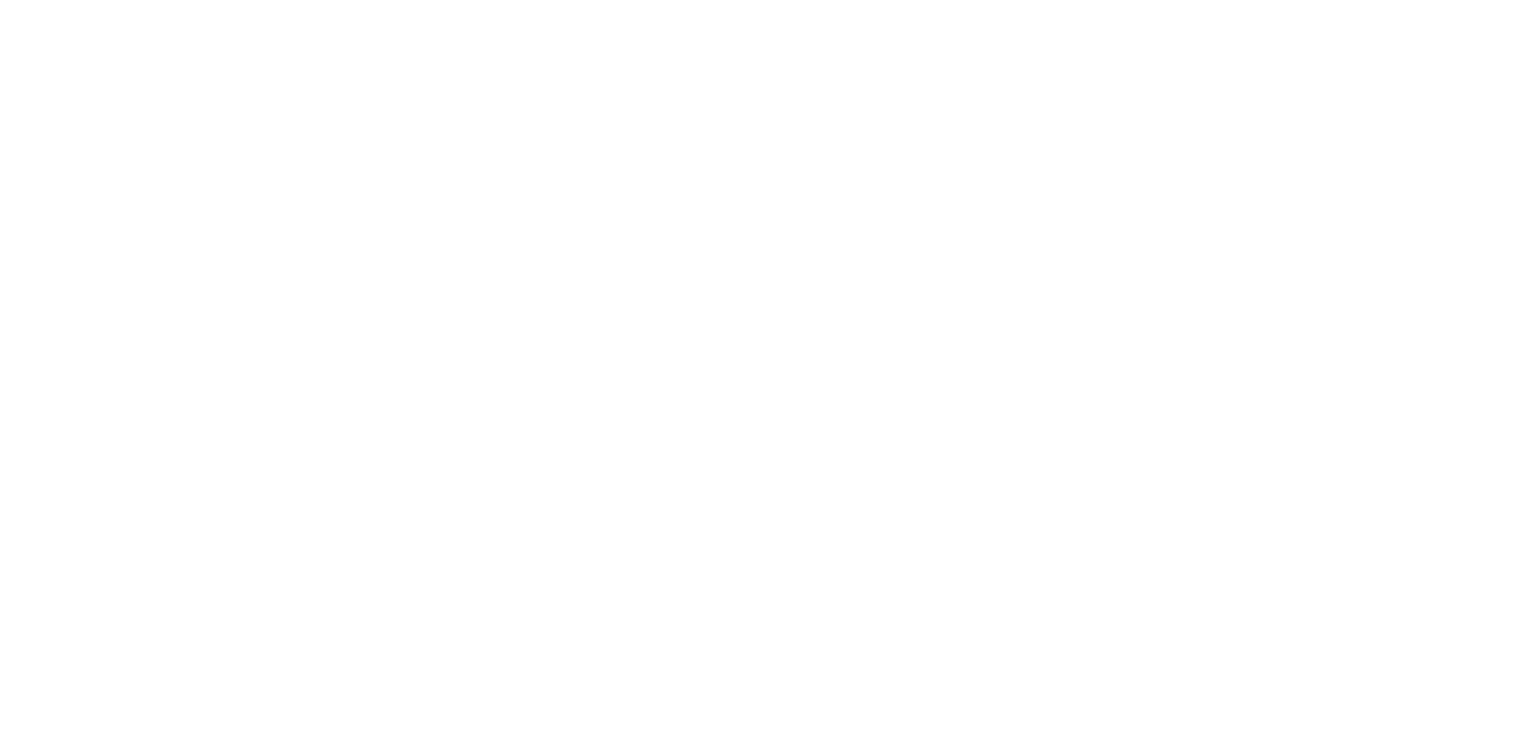 scroll, scrollTop: 0, scrollLeft: 0, axis: both 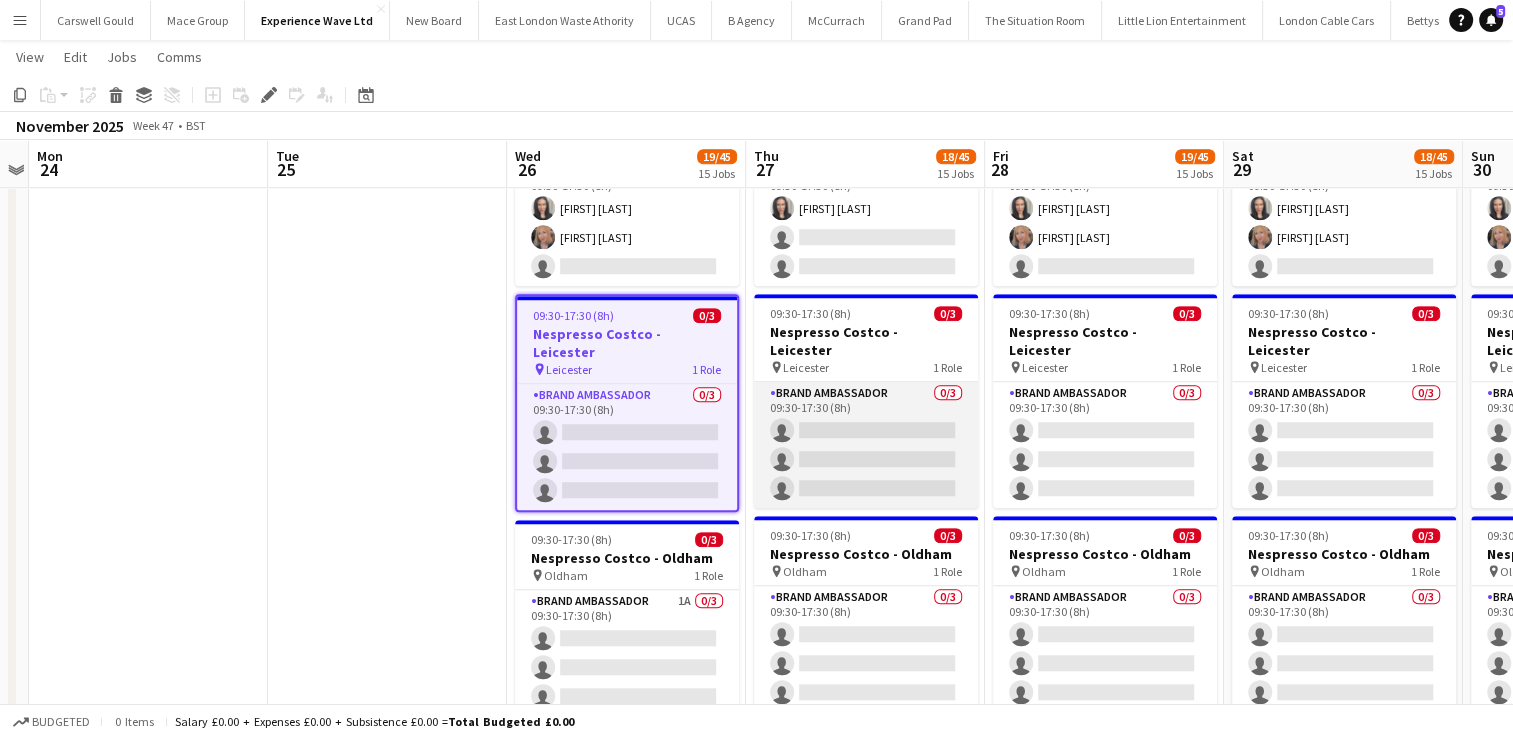 click on "Brand Ambassador   0/3   09:30-17:30 (8h)
single-neutral-actions
single-neutral-actions
single-neutral-actions" at bounding box center (866, 445) 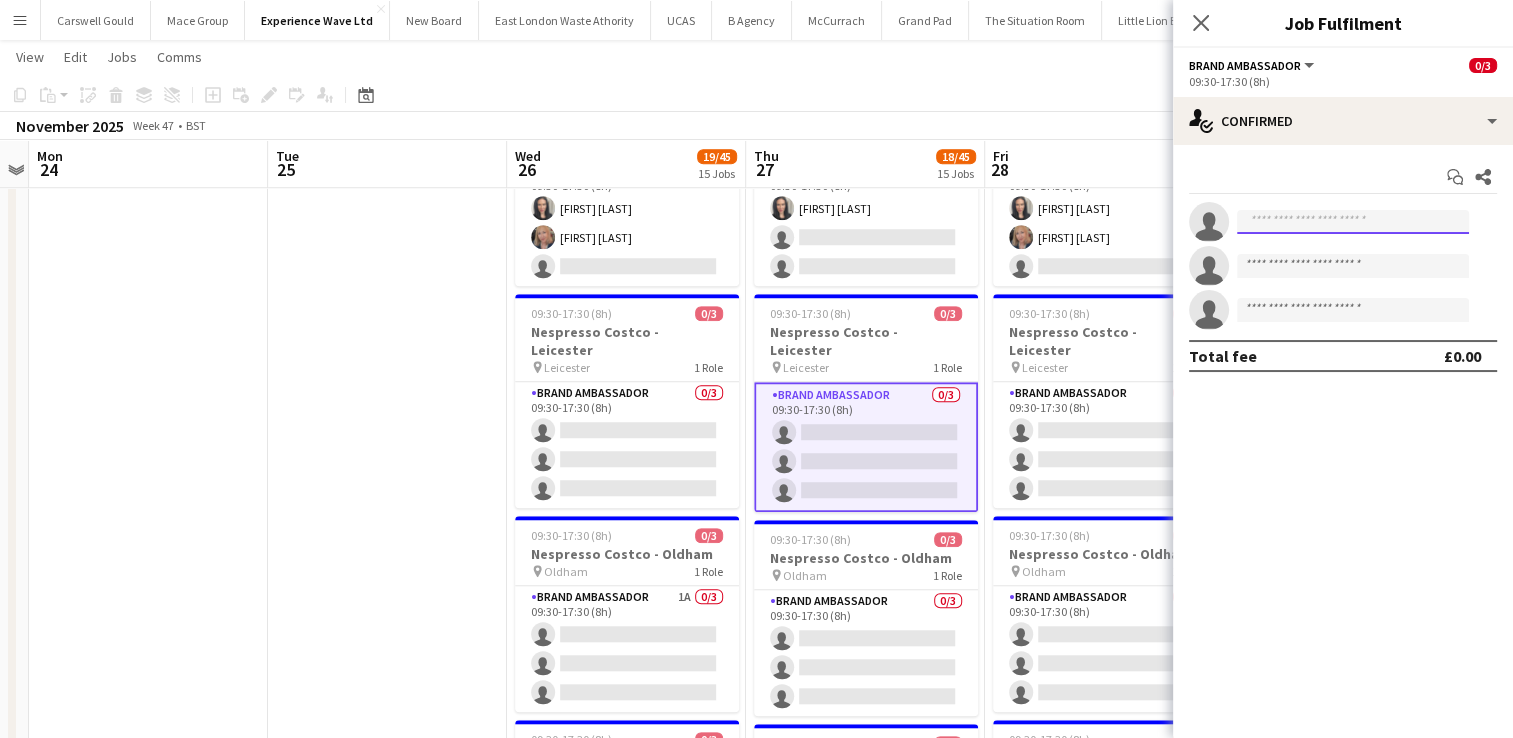 click at bounding box center [1353, 222] 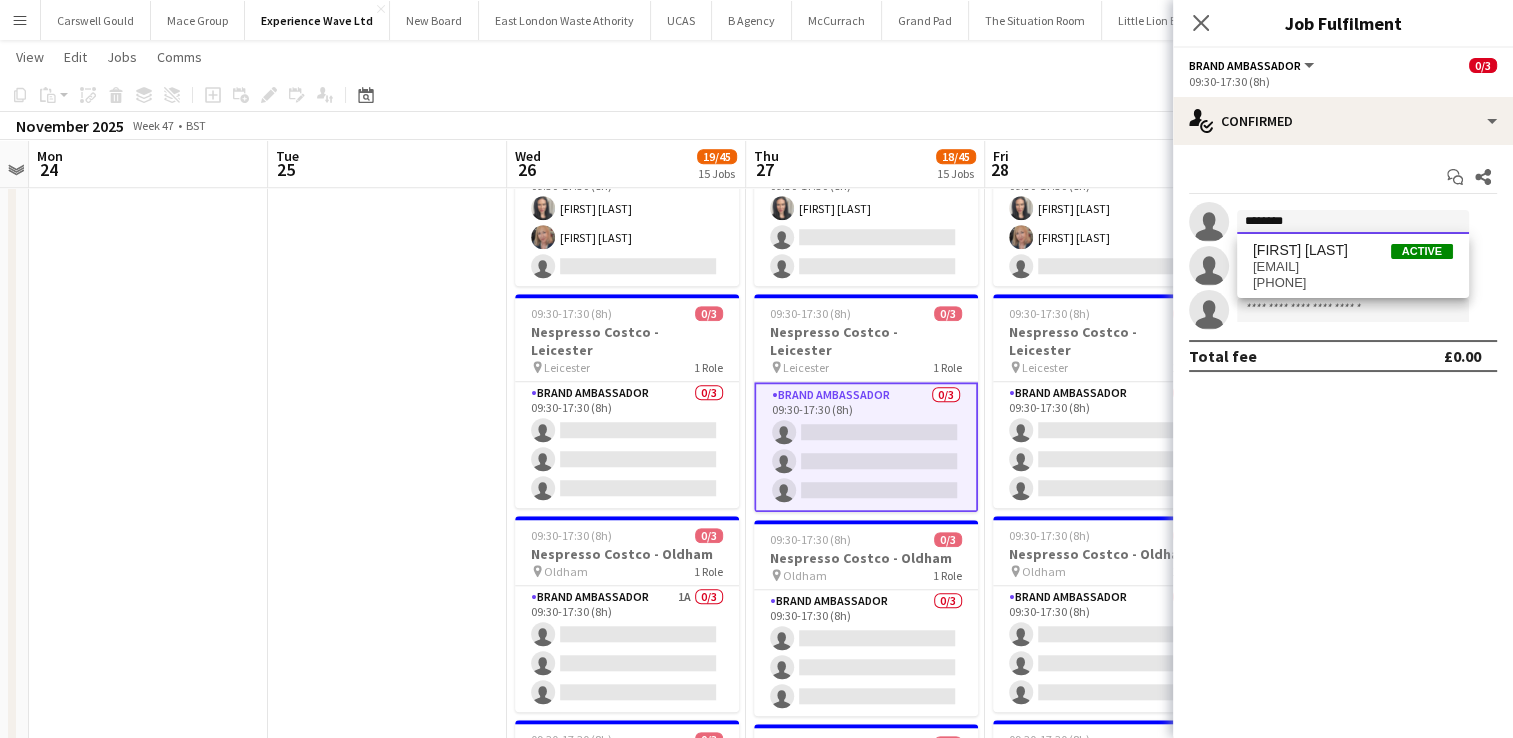 drag, startPoint x: 1305, startPoint y: 214, endPoint x: 1240, endPoint y: 224, distance: 65.76473 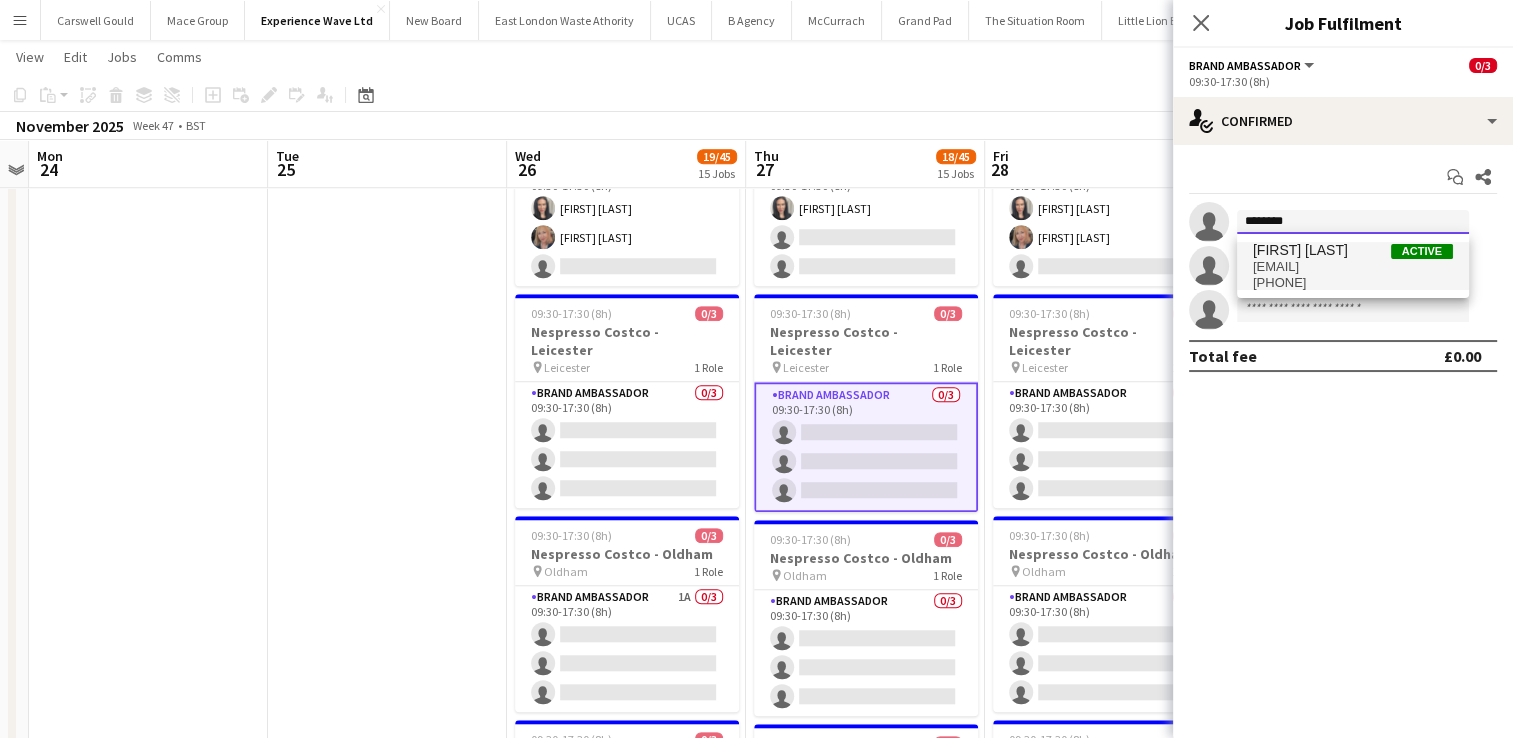 type on "********" 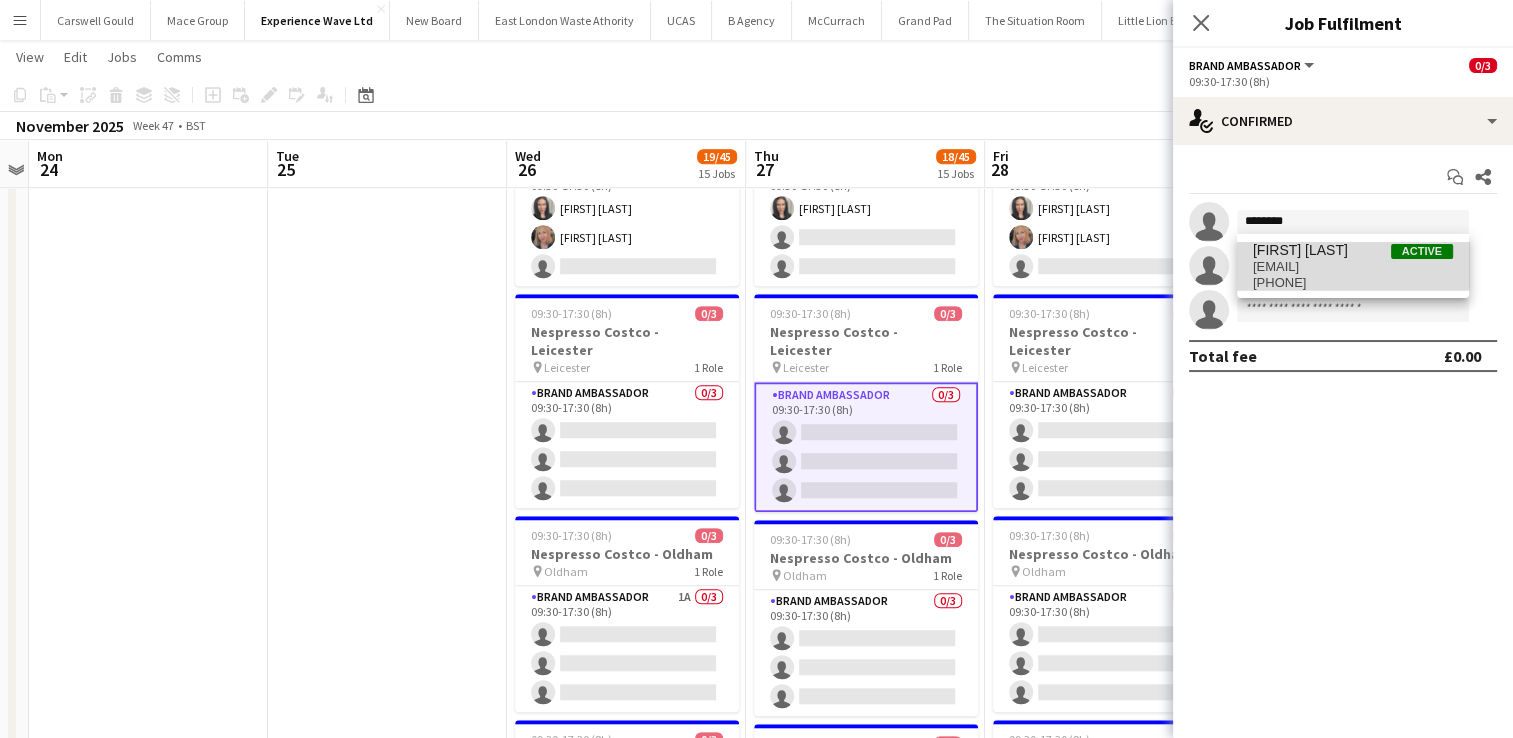 click on "[EMAIL]" at bounding box center [1353, 267] 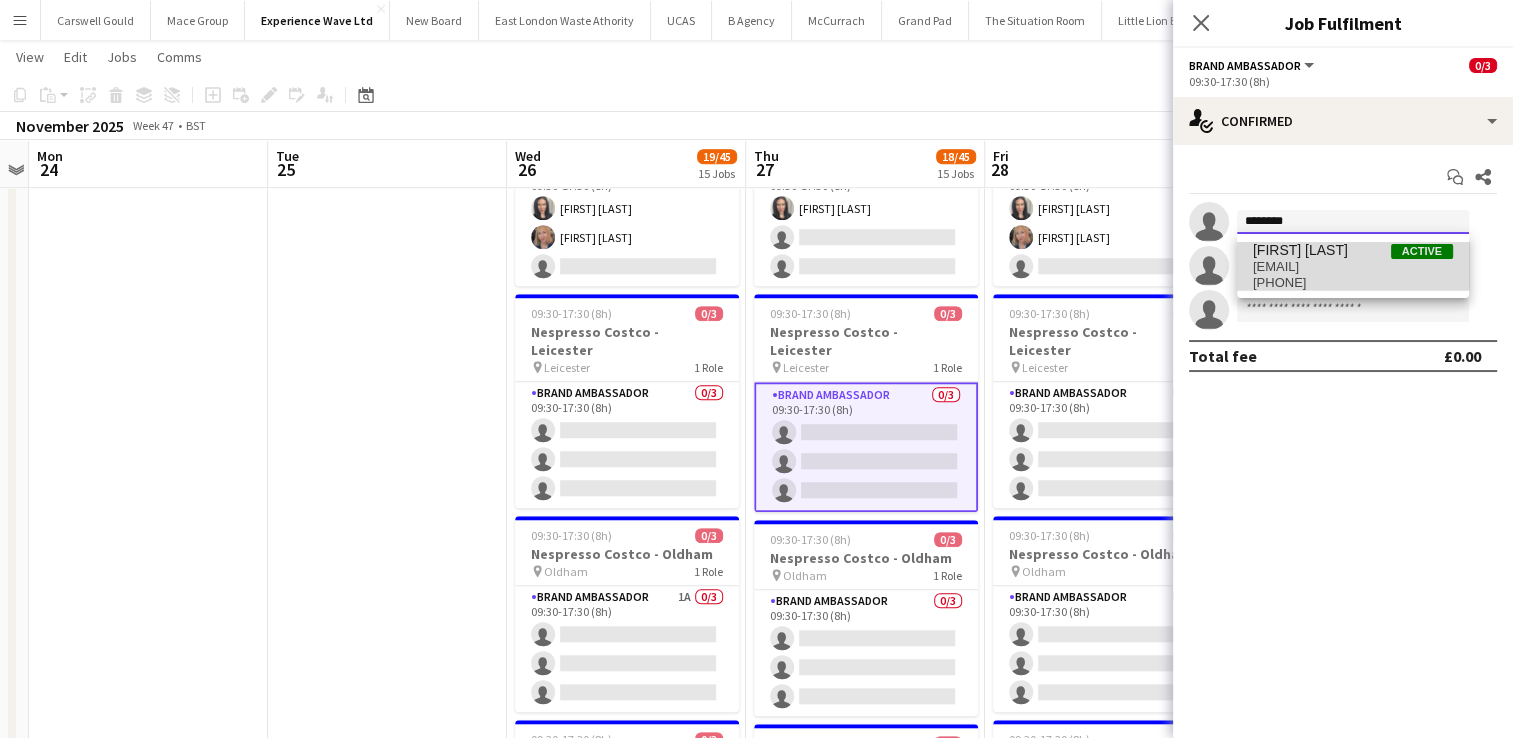 type 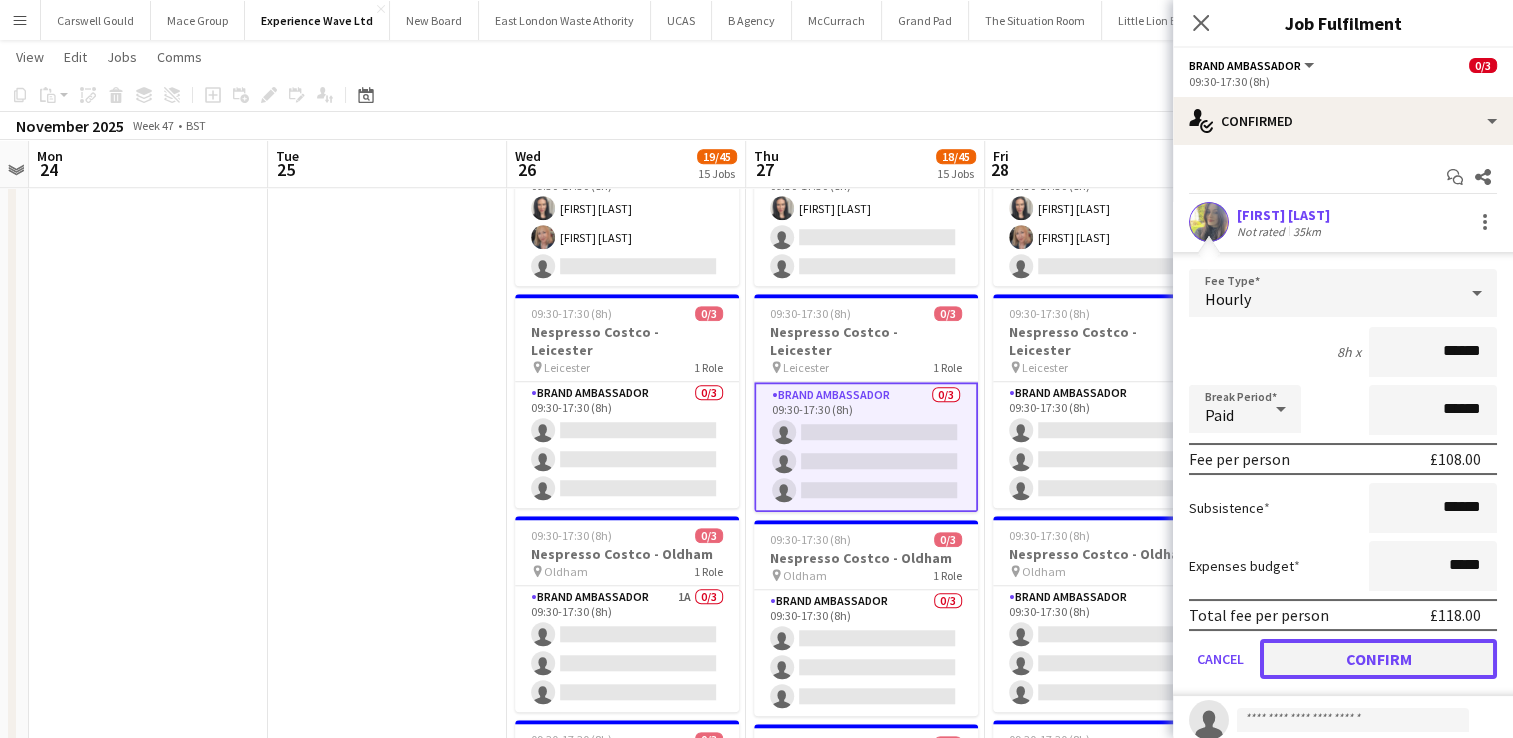 click on "Confirm" at bounding box center (1378, 659) 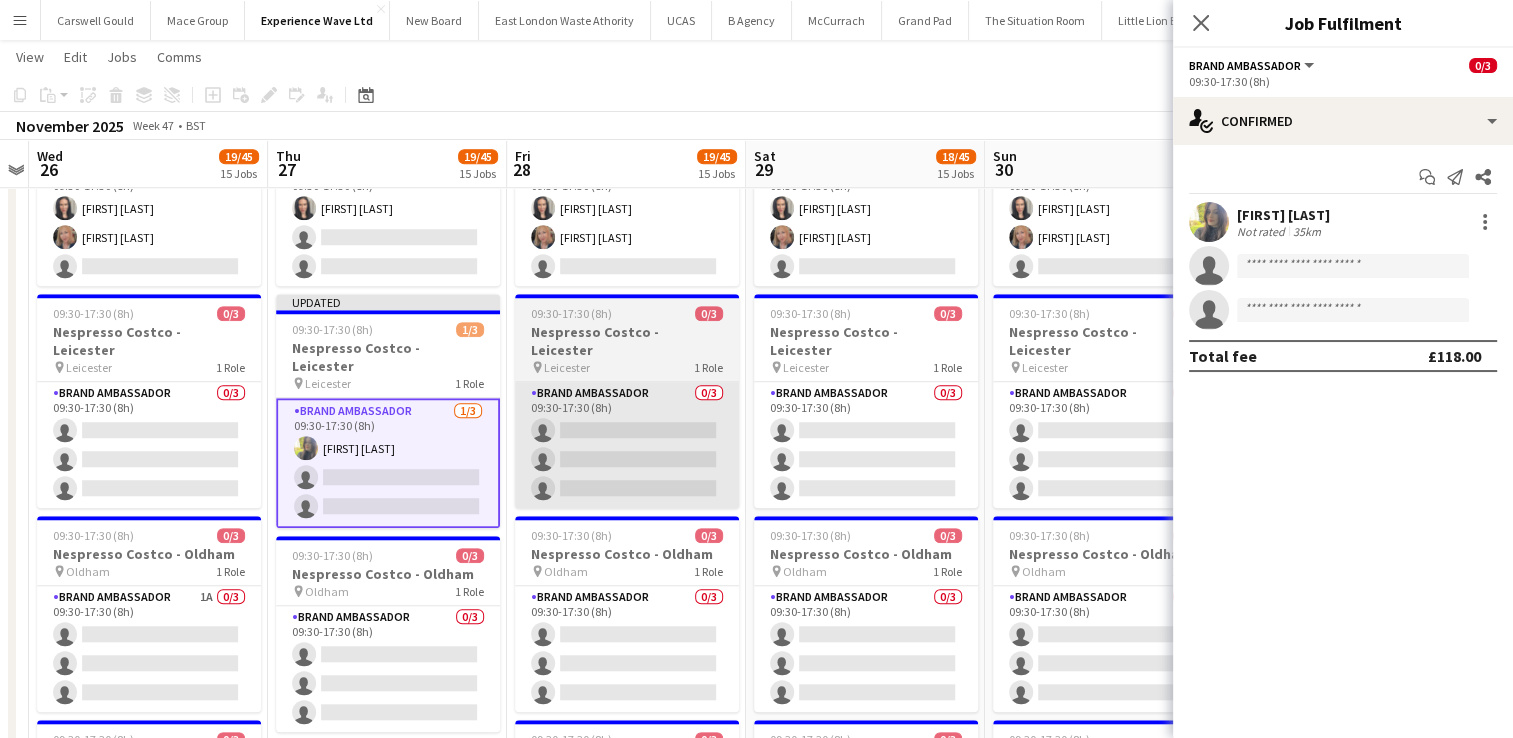 scroll, scrollTop: 0, scrollLeft: 633, axis: horizontal 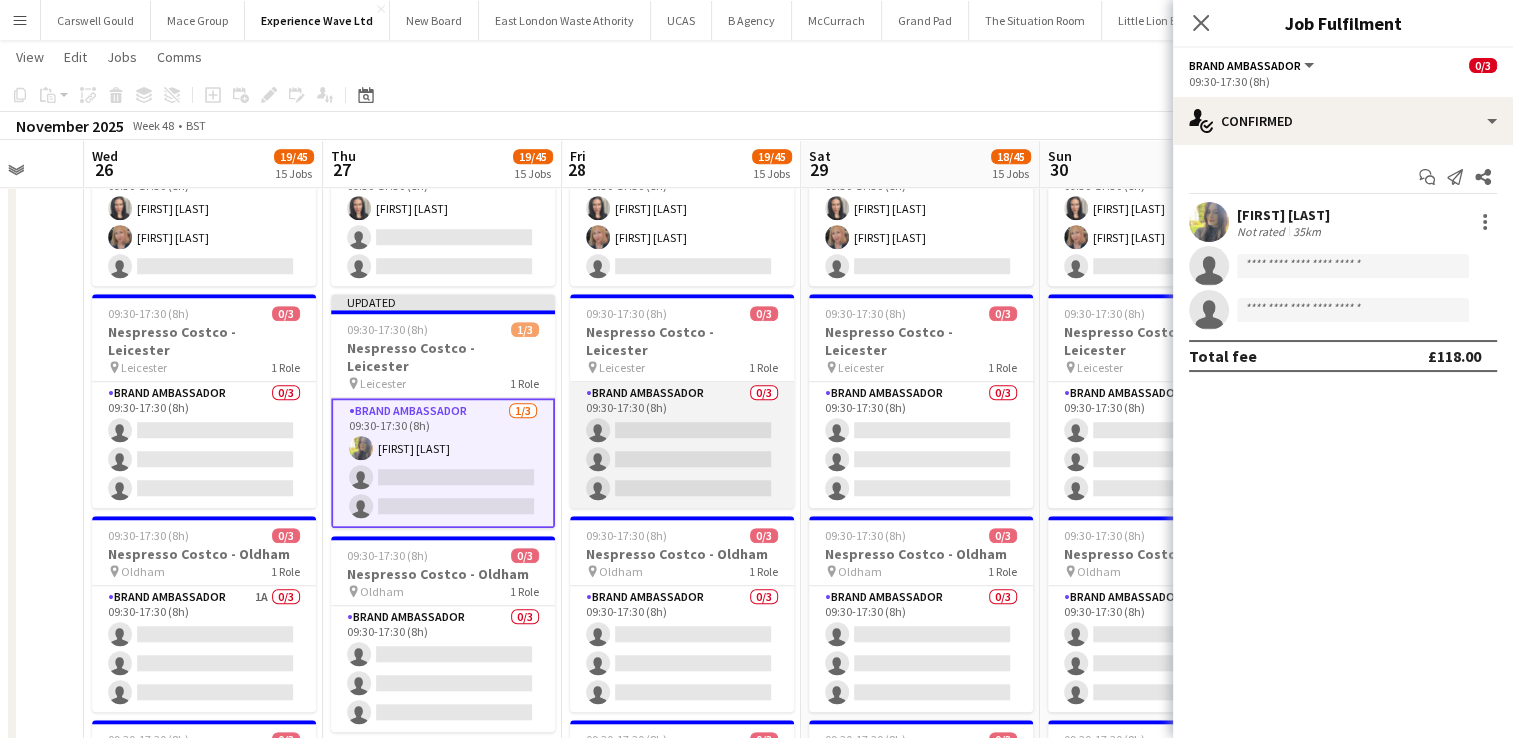 click on "Brand Ambassador   0/3   09:30-17:30 (8h)
single-neutral-actions
single-neutral-actions
single-neutral-actions" at bounding box center [682, 445] 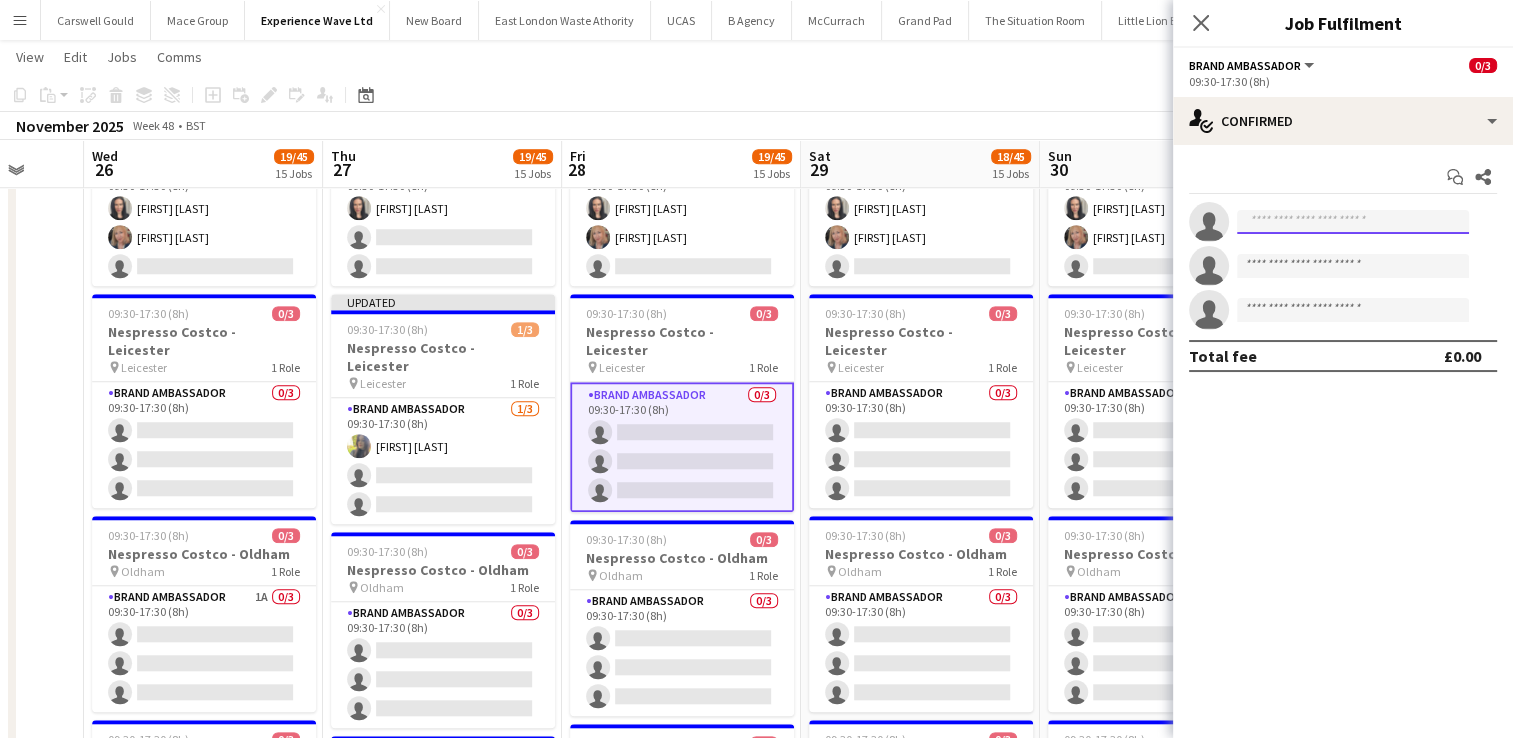 click at bounding box center [1353, 222] 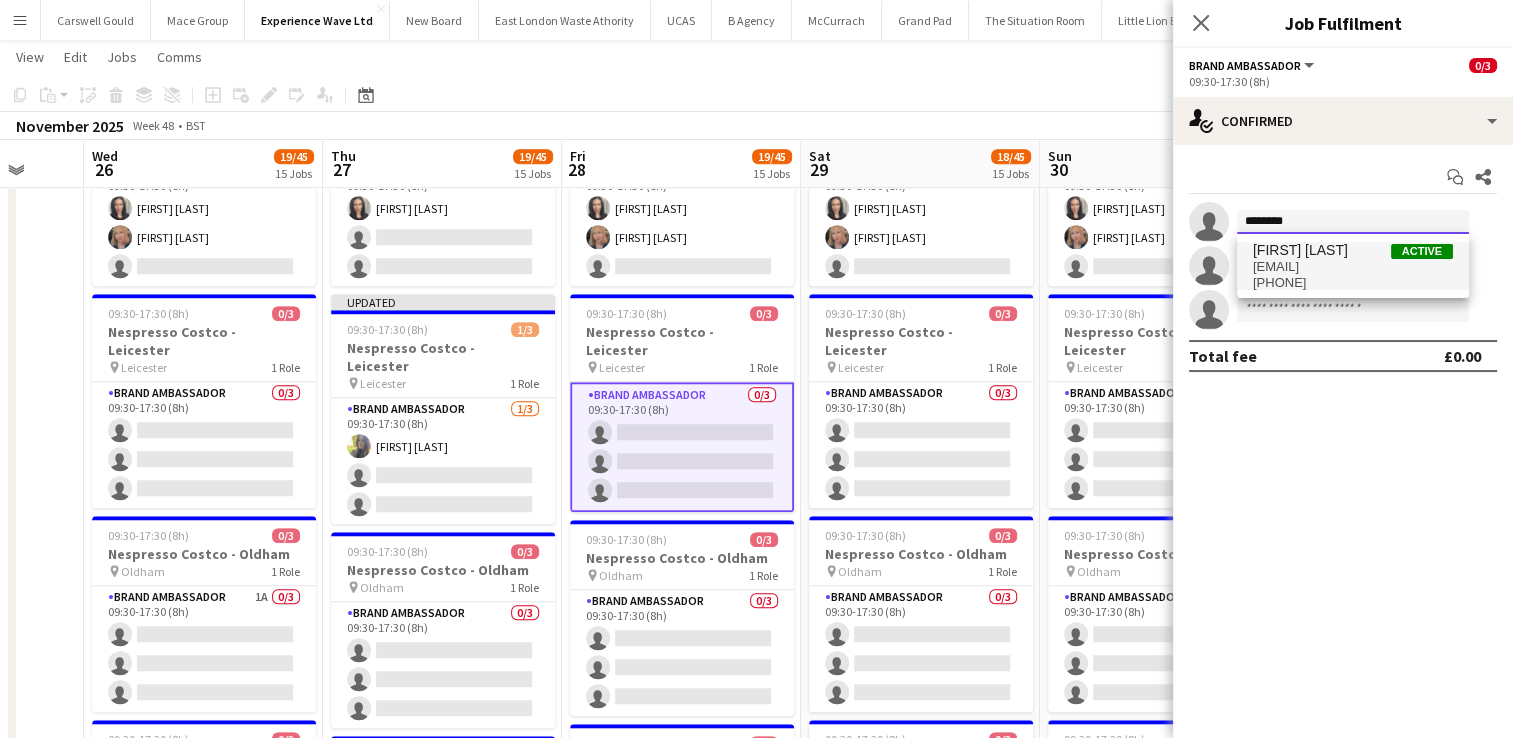 type on "********" 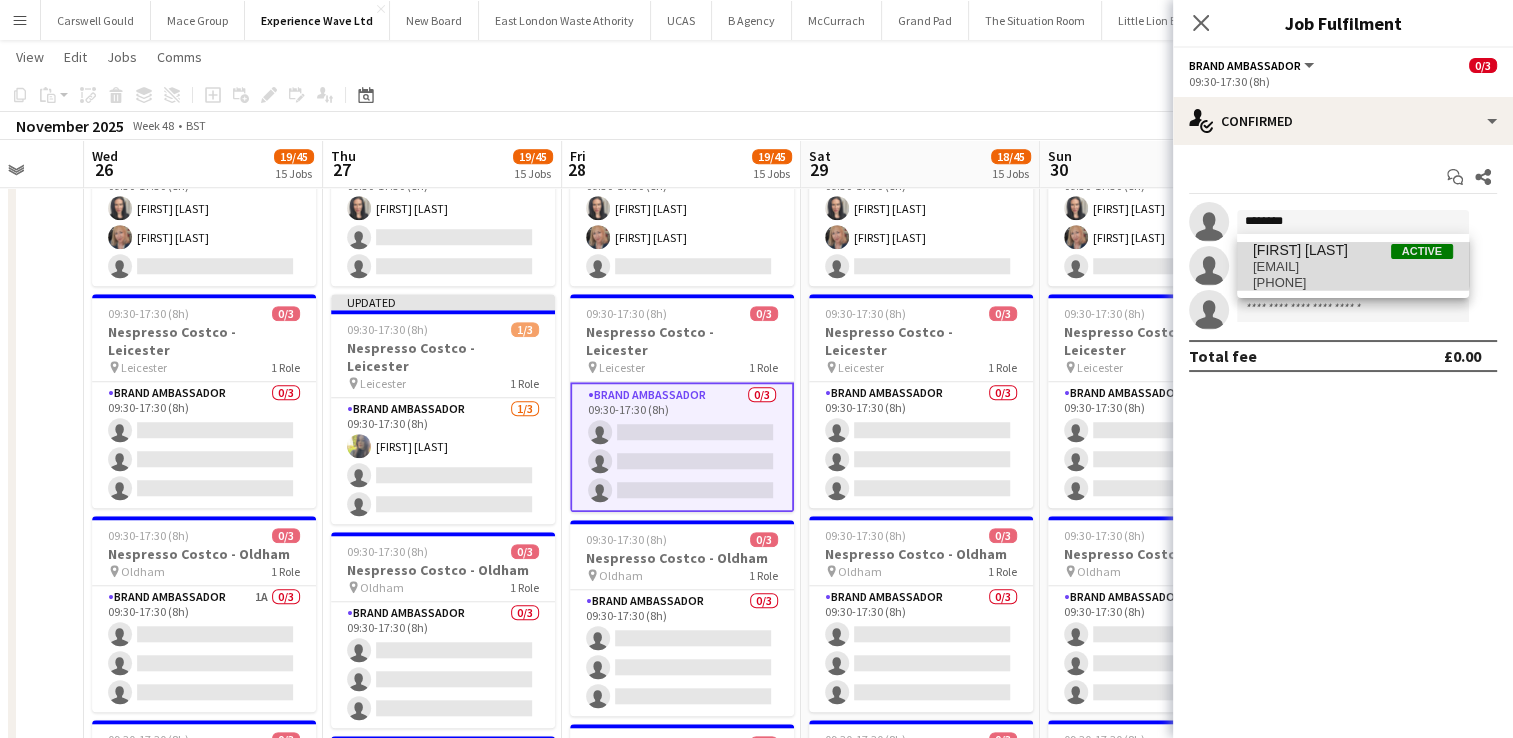 click on "[FIRST] [LAST]" at bounding box center (1300, 250) 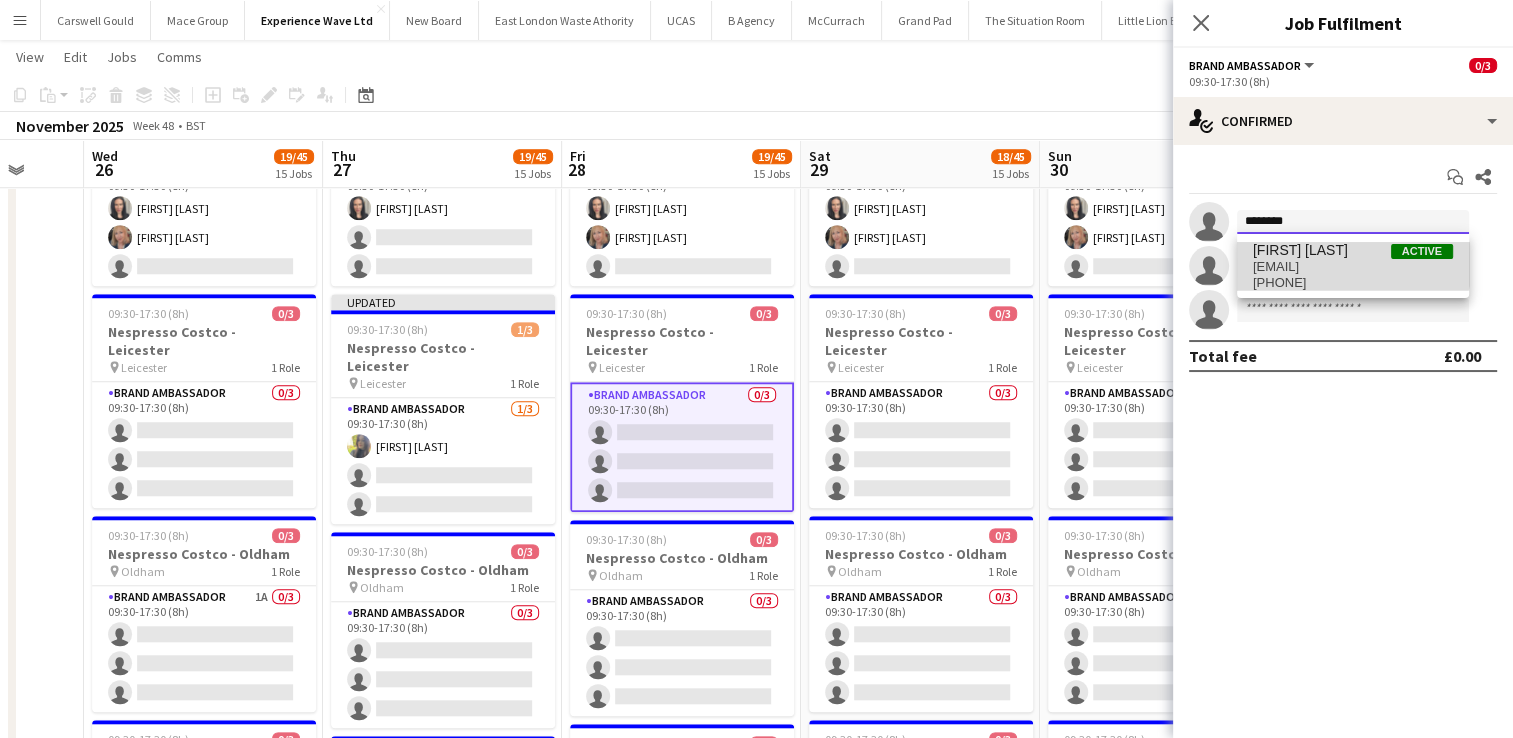 type 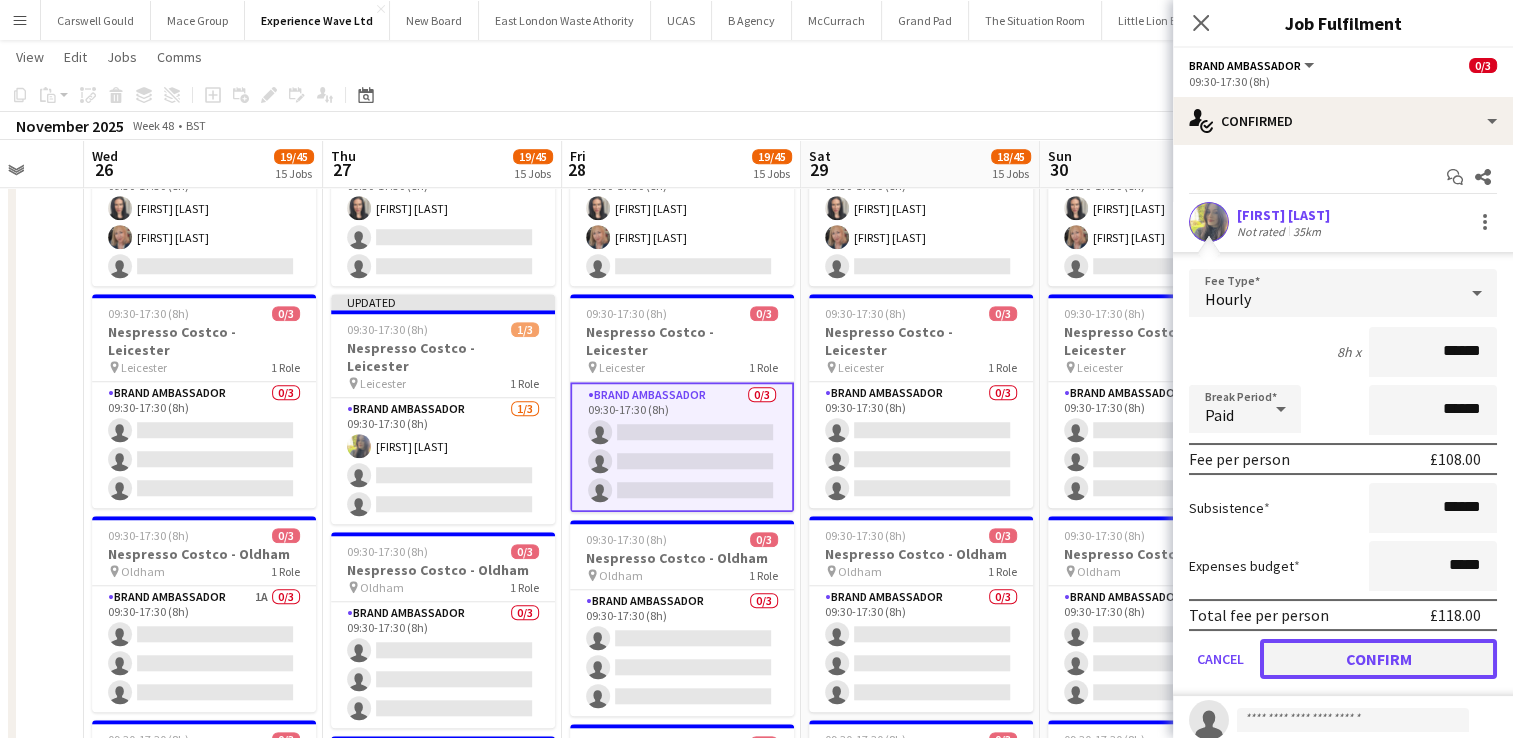 click on "Confirm" at bounding box center (1378, 659) 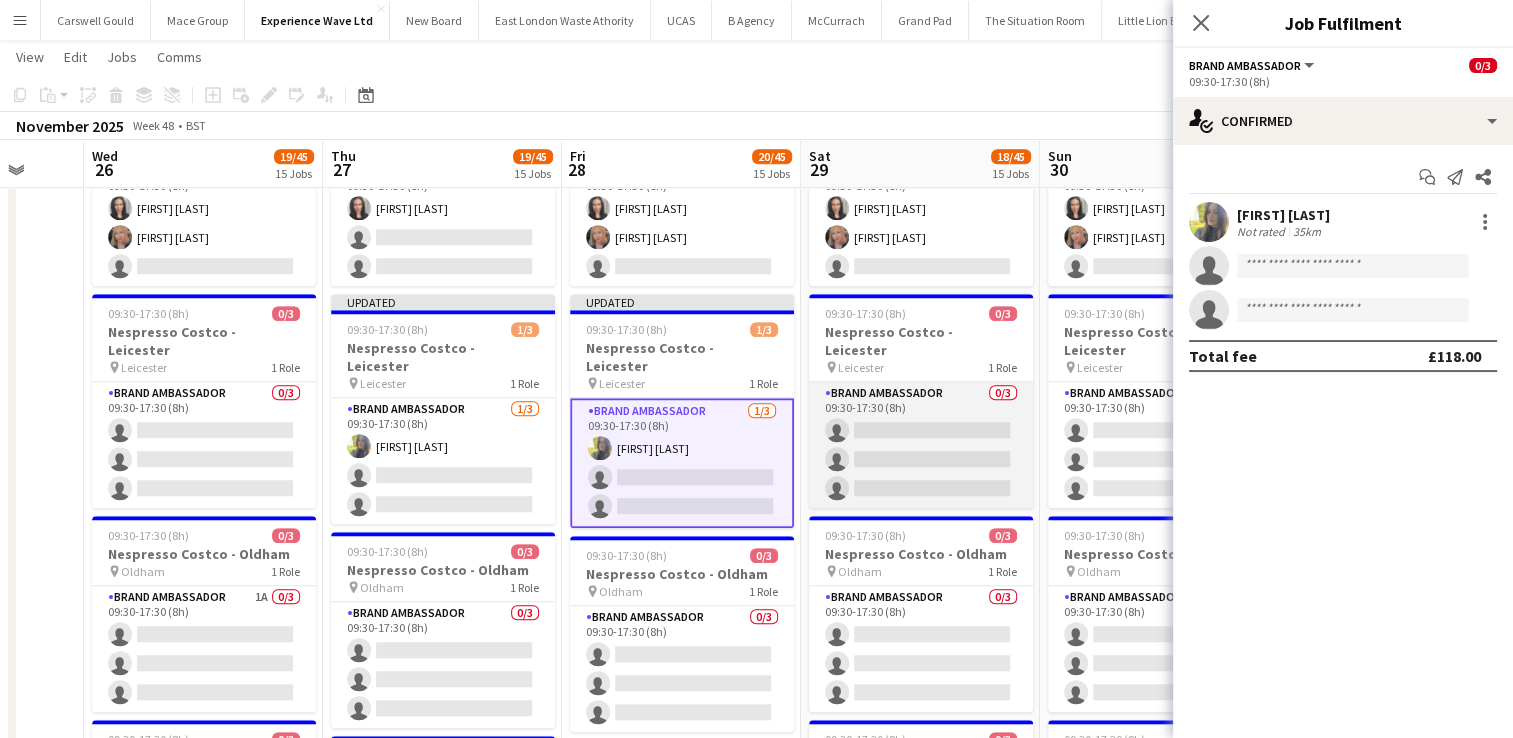 click on "Brand Ambassador   0/3   09:30-17:30 (8h)
single-neutral-actions
single-neutral-actions
single-neutral-actions" at bounding box center (921, 445) 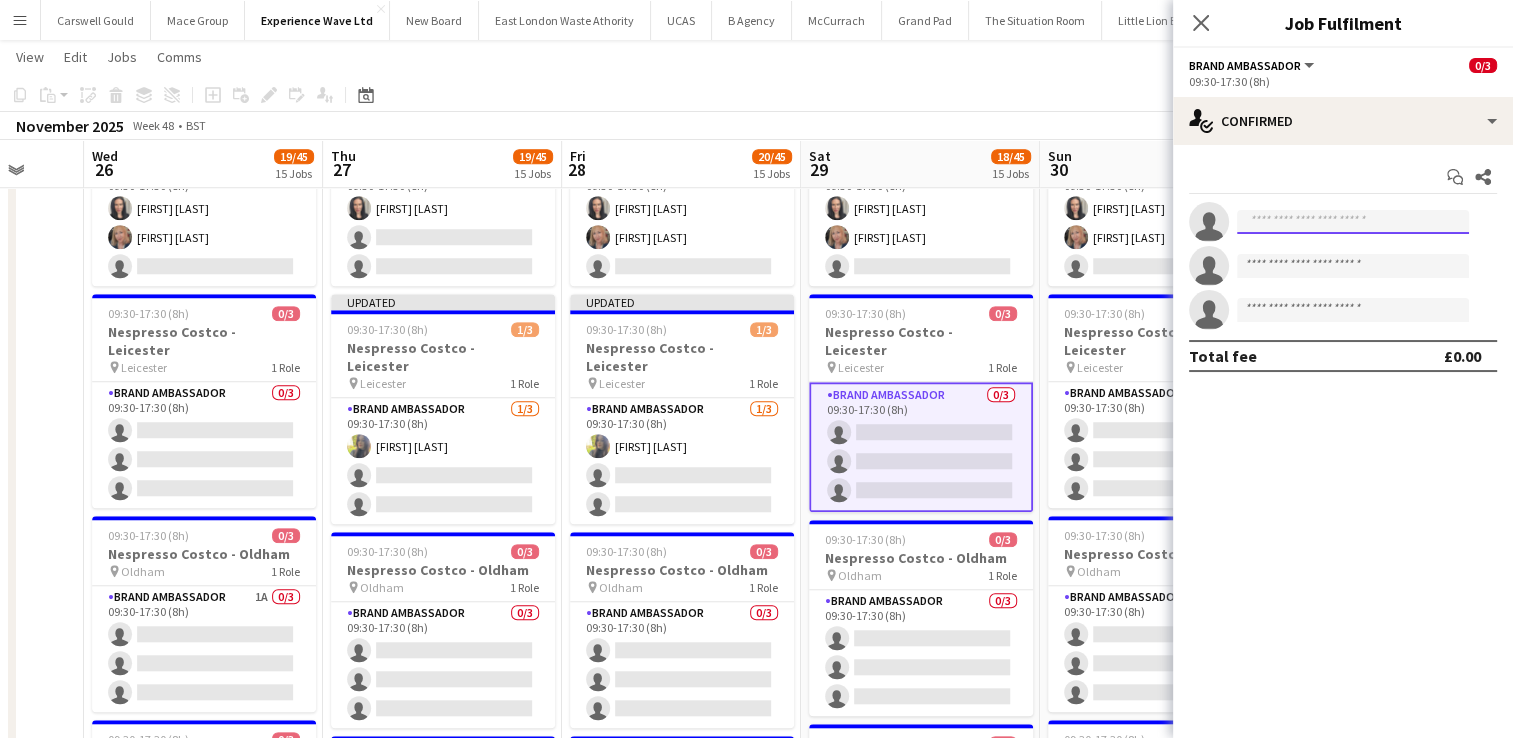 click at bounding box center [1353, 222] 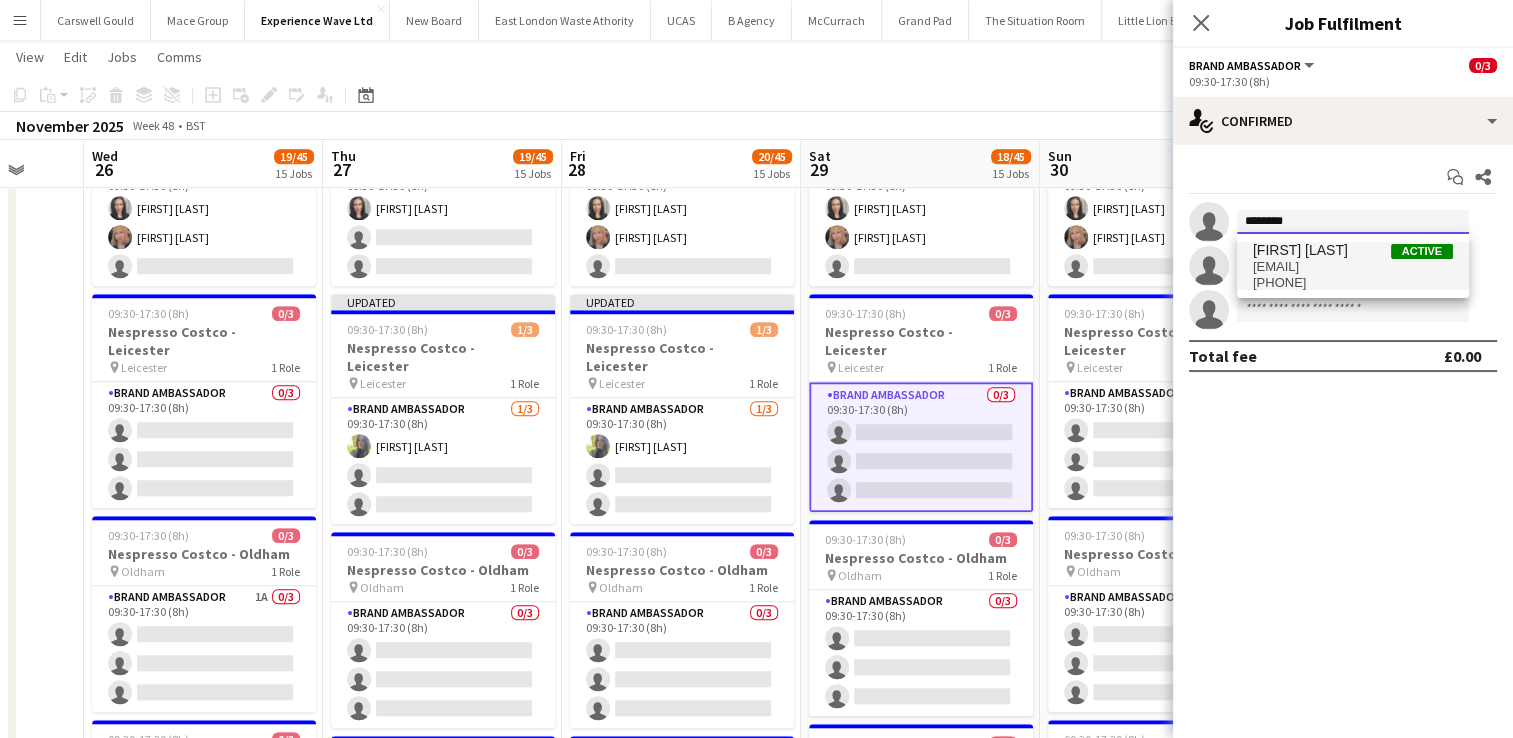 type on "********" 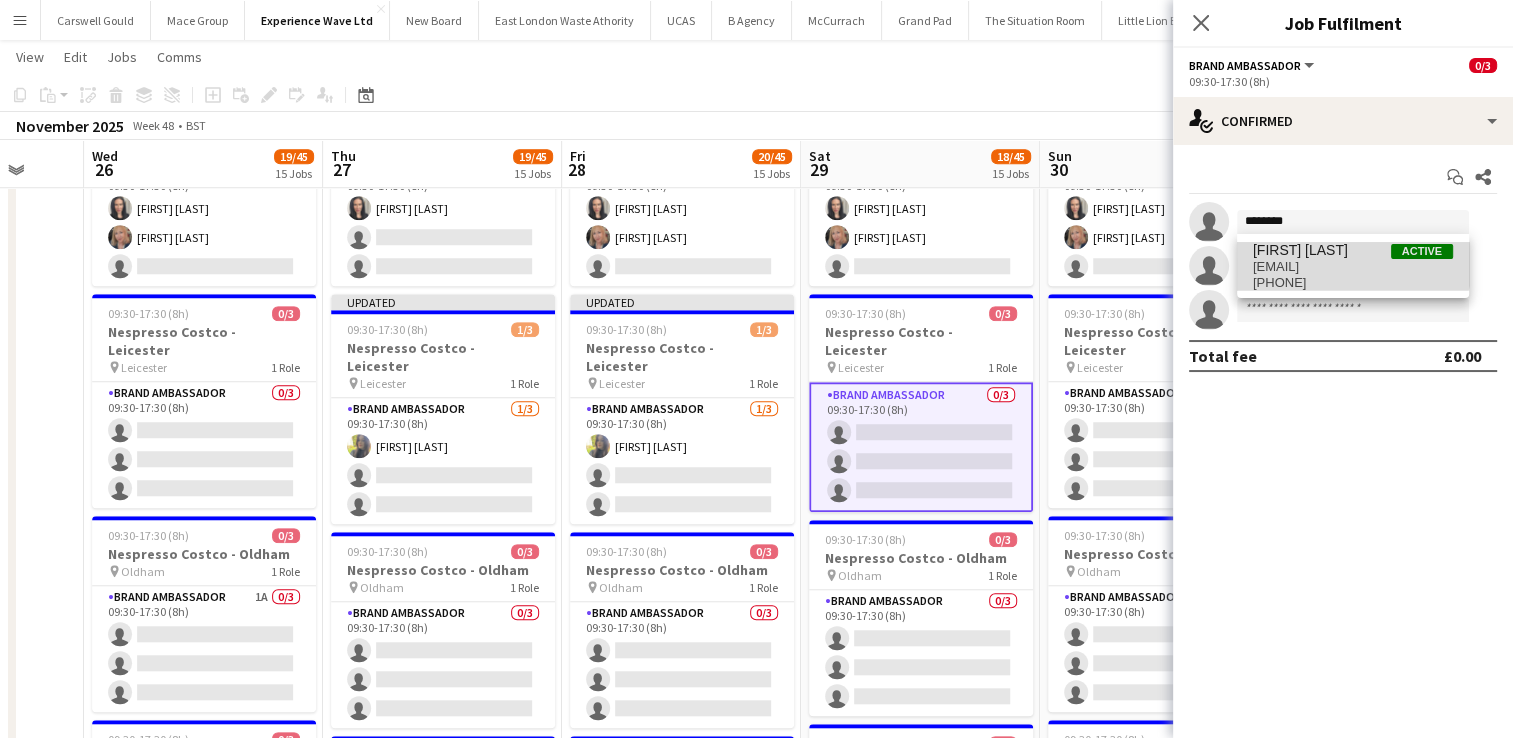 click on "[FIRST] [LAST]" at bounding box center [1300, 250] 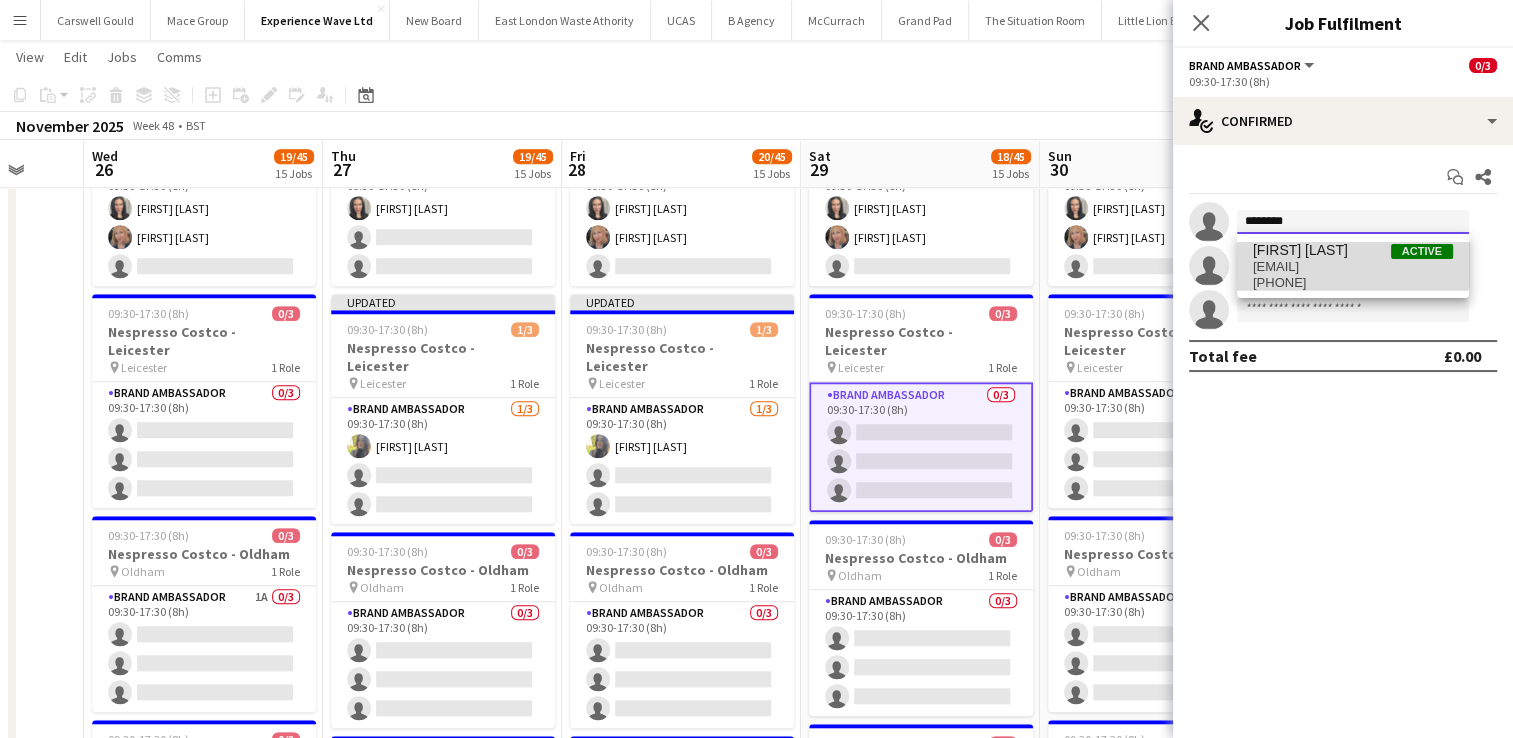 type 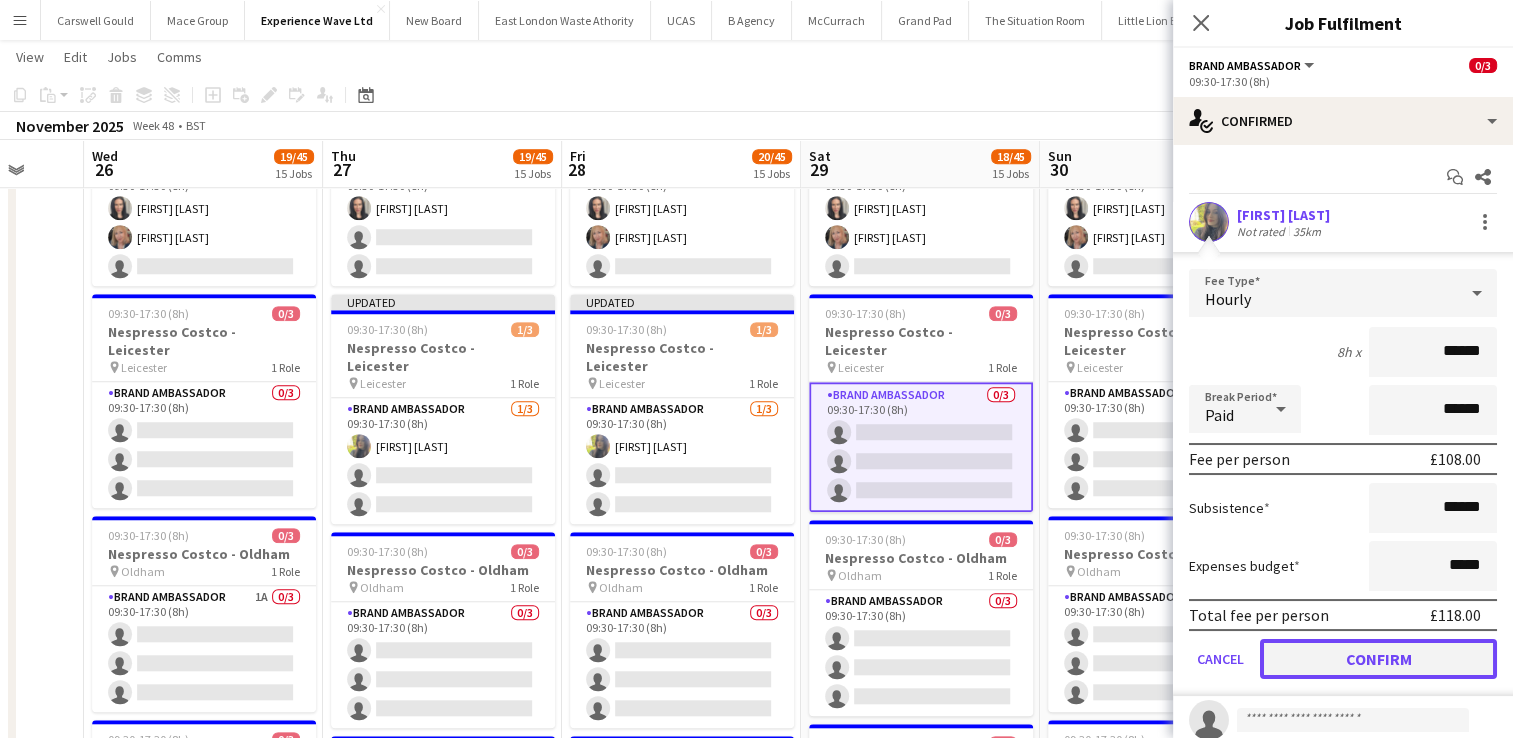 click on "Confirm" at bounding box center [1378, 659] 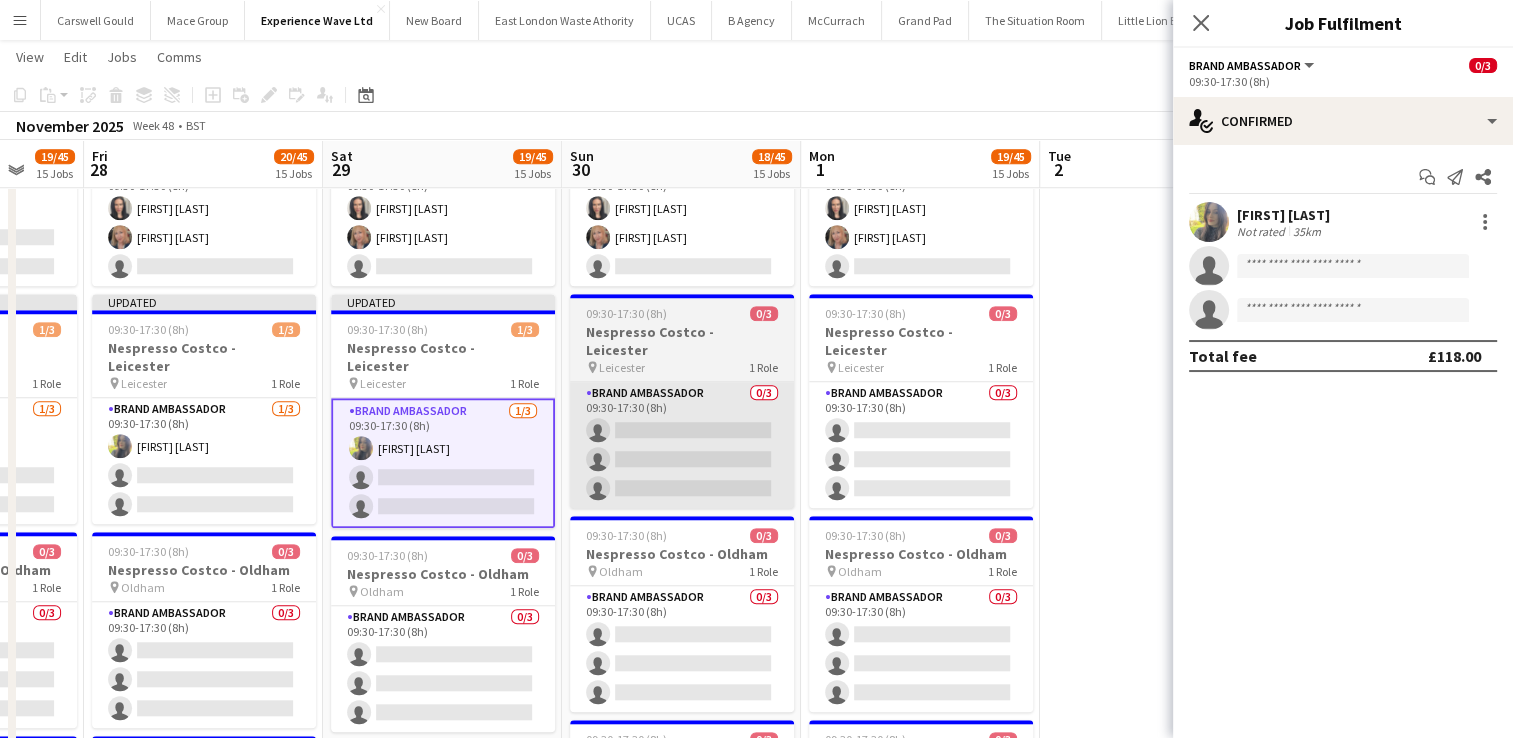 scroll, scrollTop: 0, scrollLeft: 700, axis: horizontal 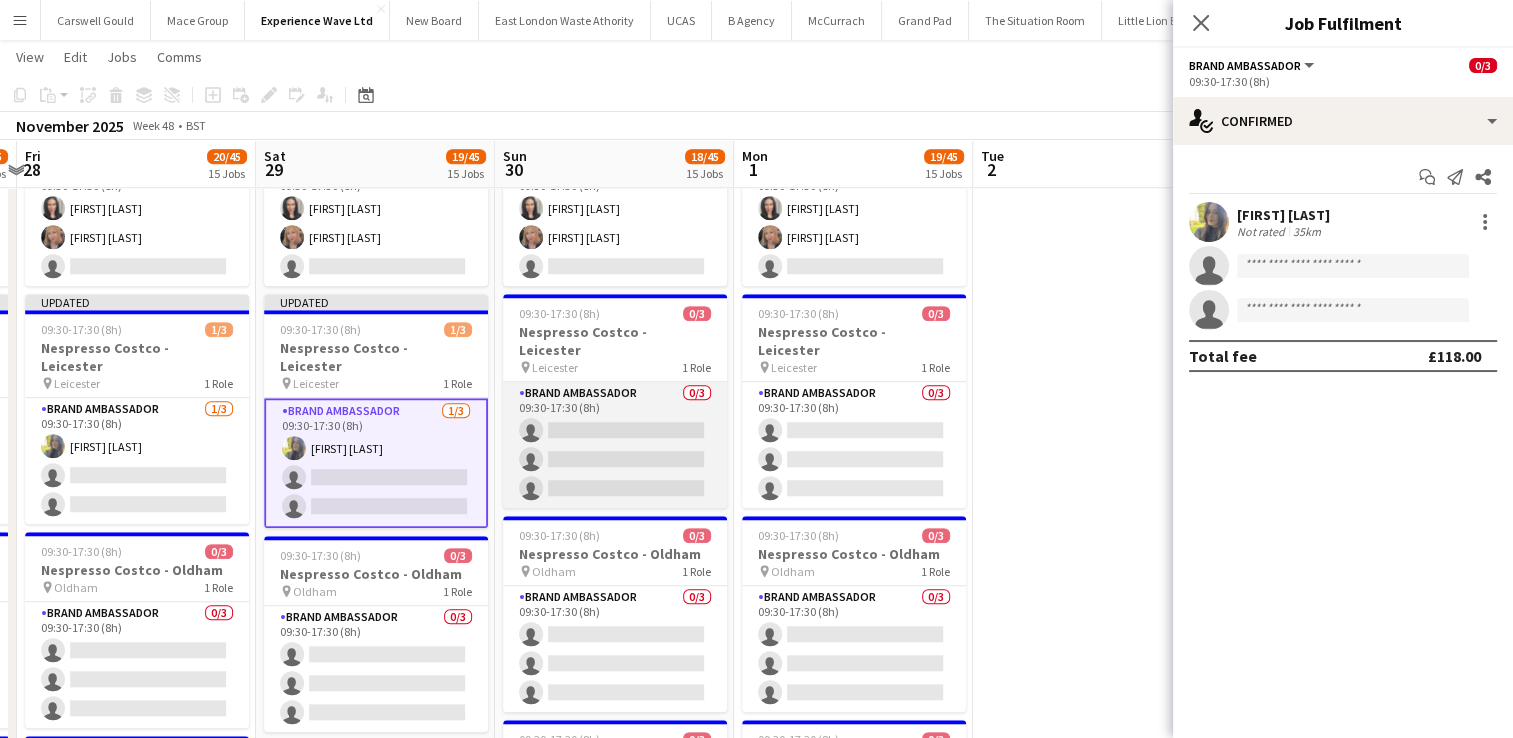click on "Brand Ambassador   0/3   09:30-17:30 (8h)
single-neutral-actions
single-neutral-actions
single-neutral-actions" at bounding box center [615, 445] 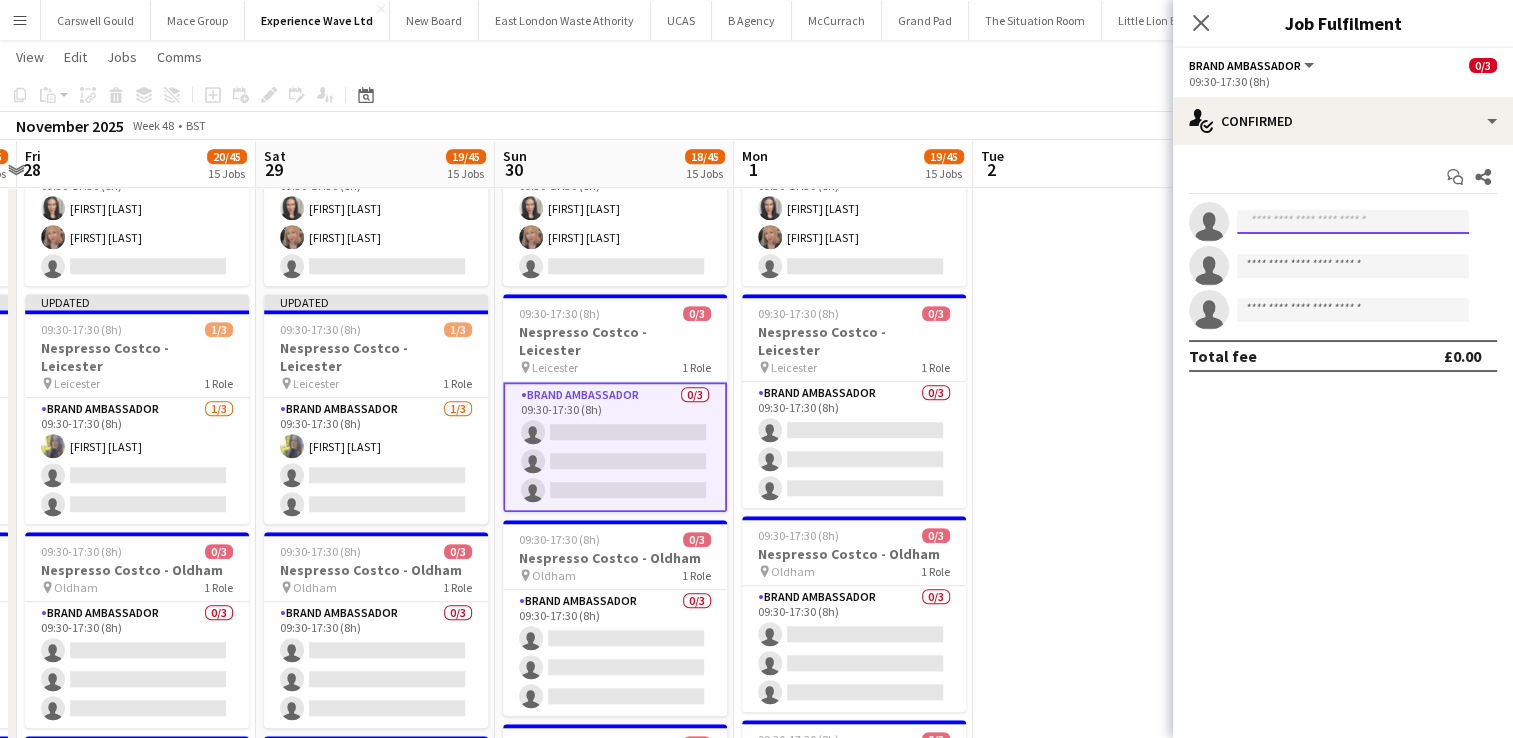 click at bounding box center (1353, 222) 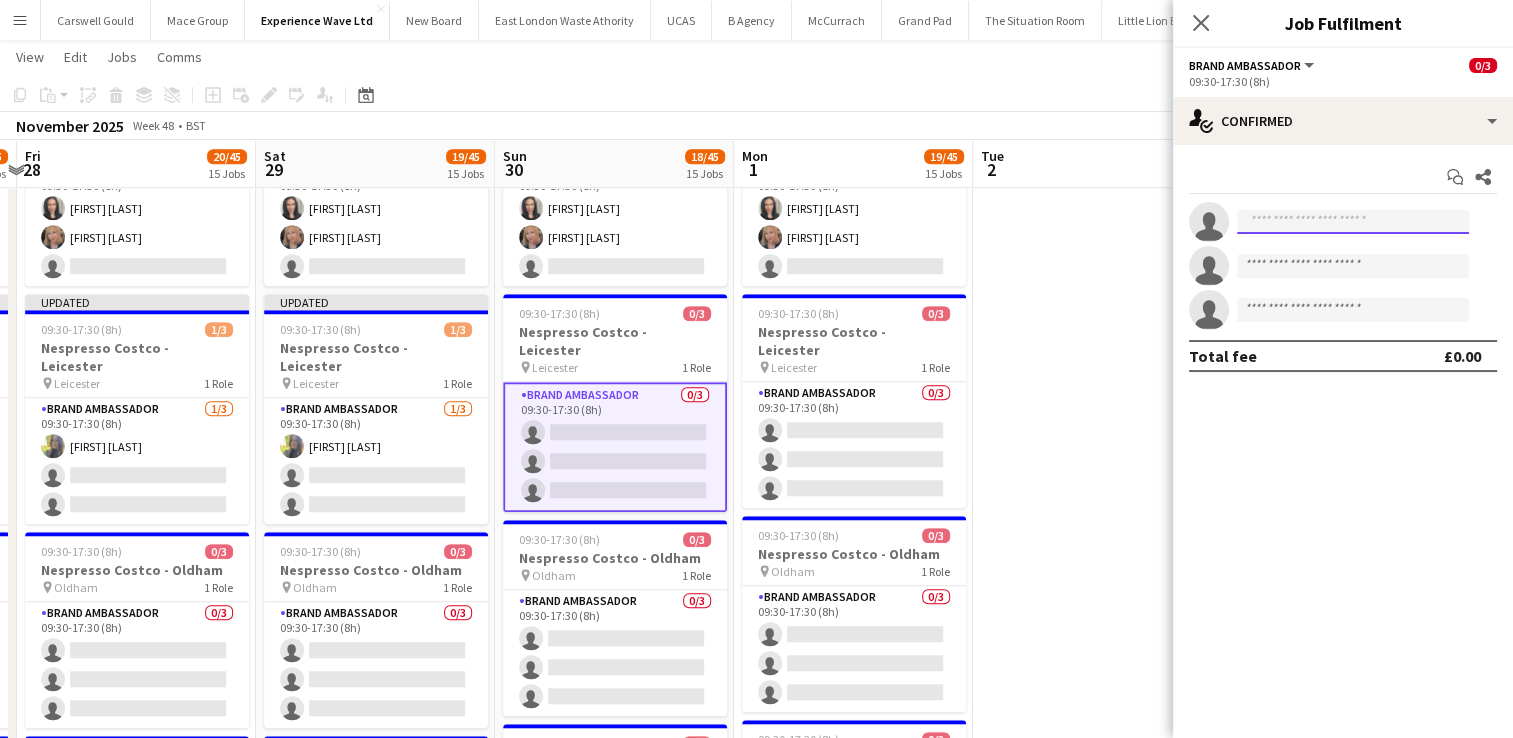 paste on "********" 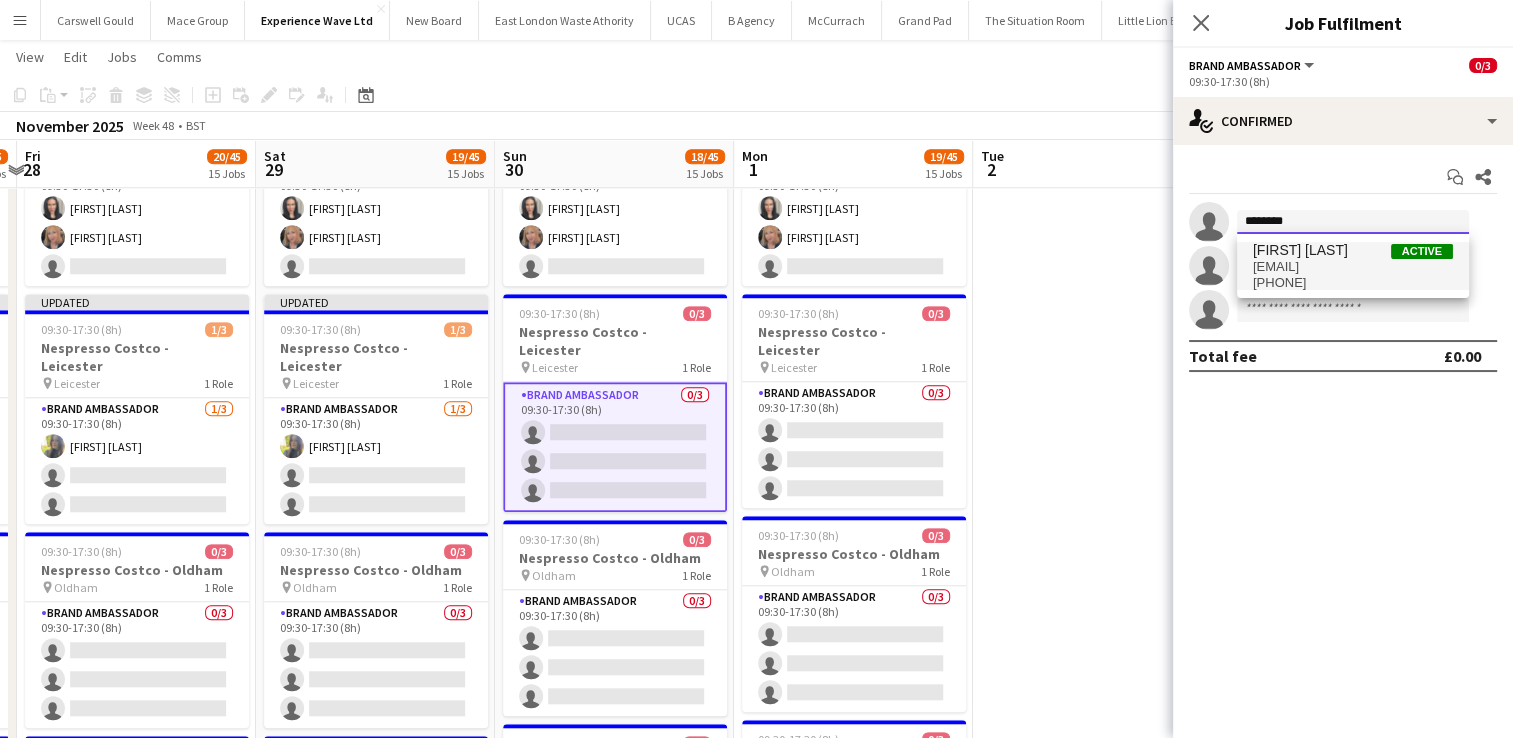 type on "********" 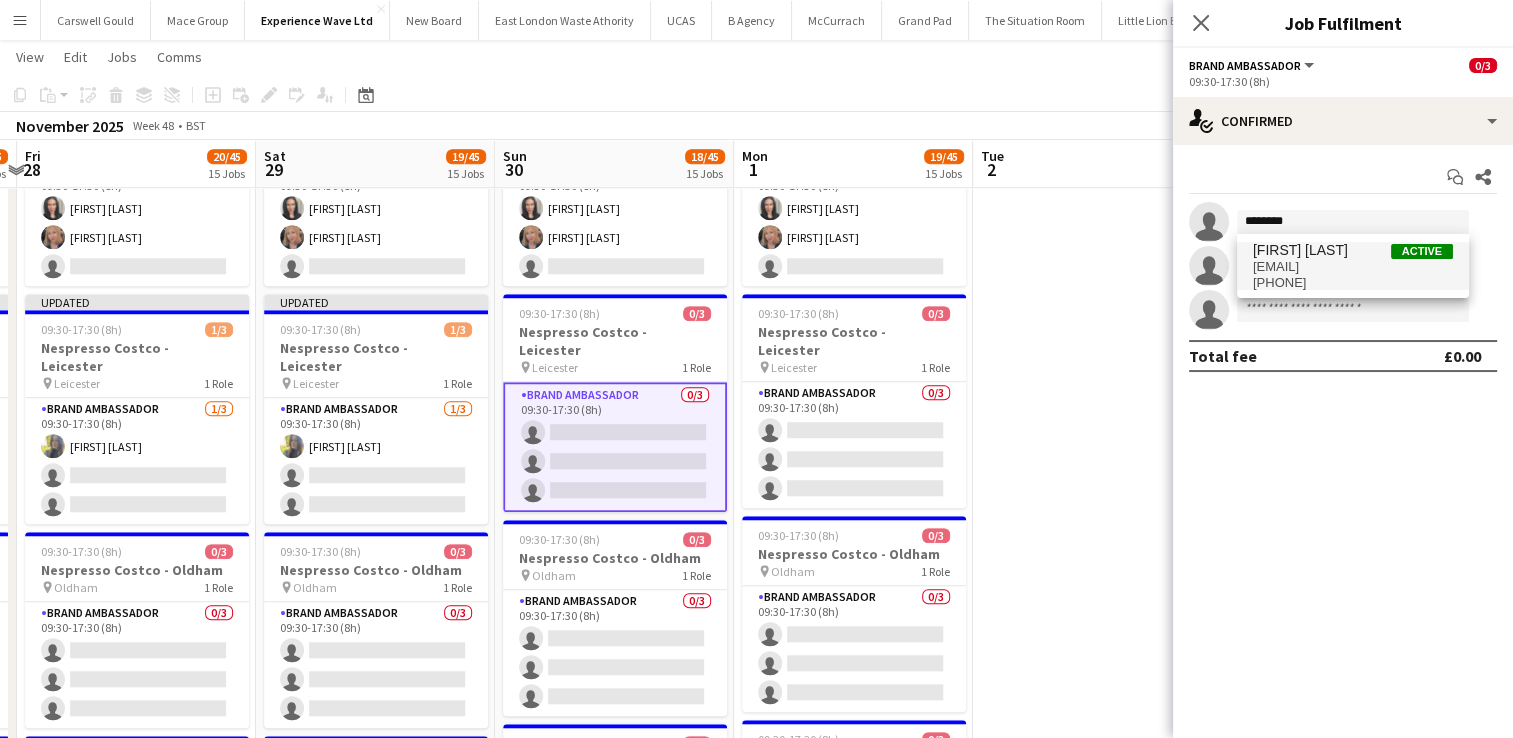 click on "[FIRST] [LAST]" at bounding box center [1300, 250] 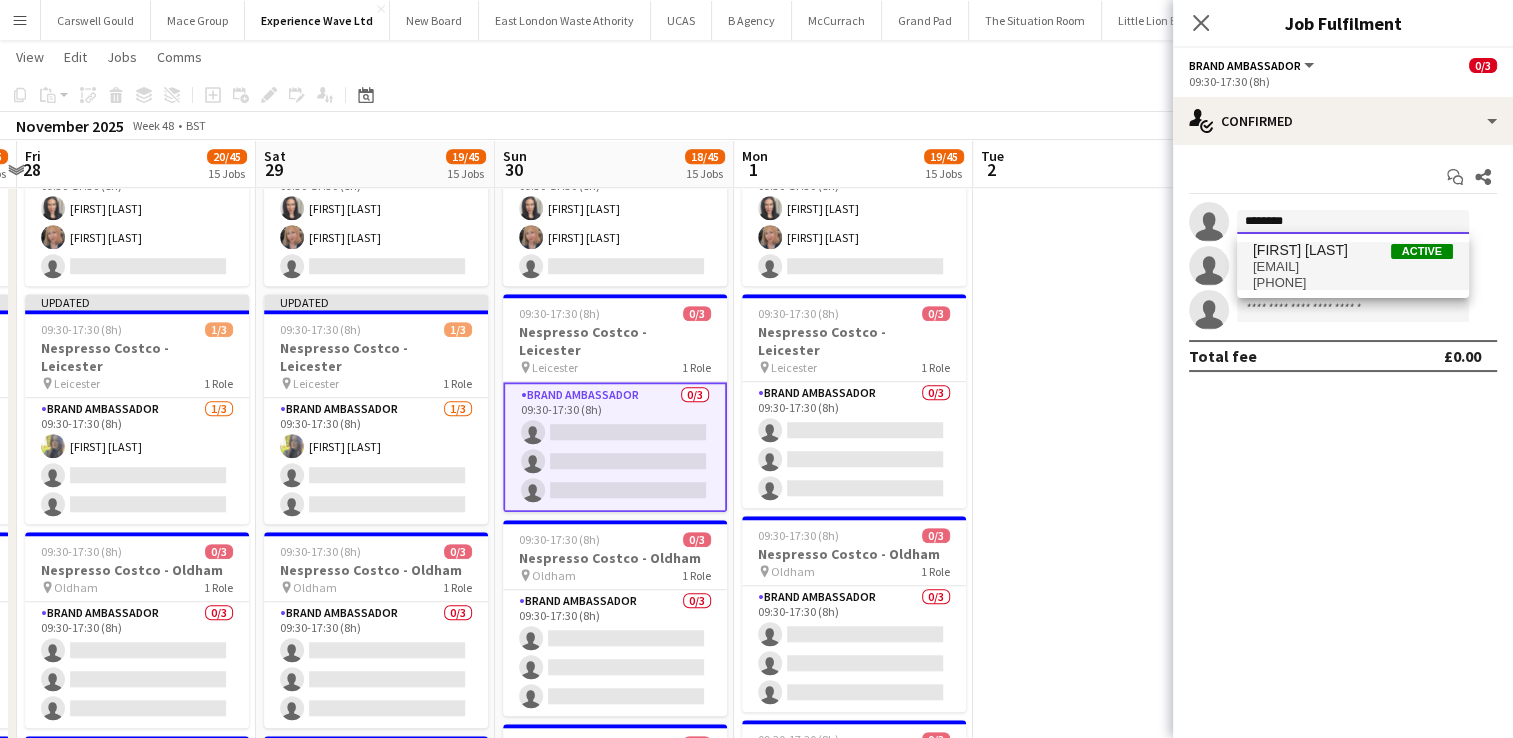 type 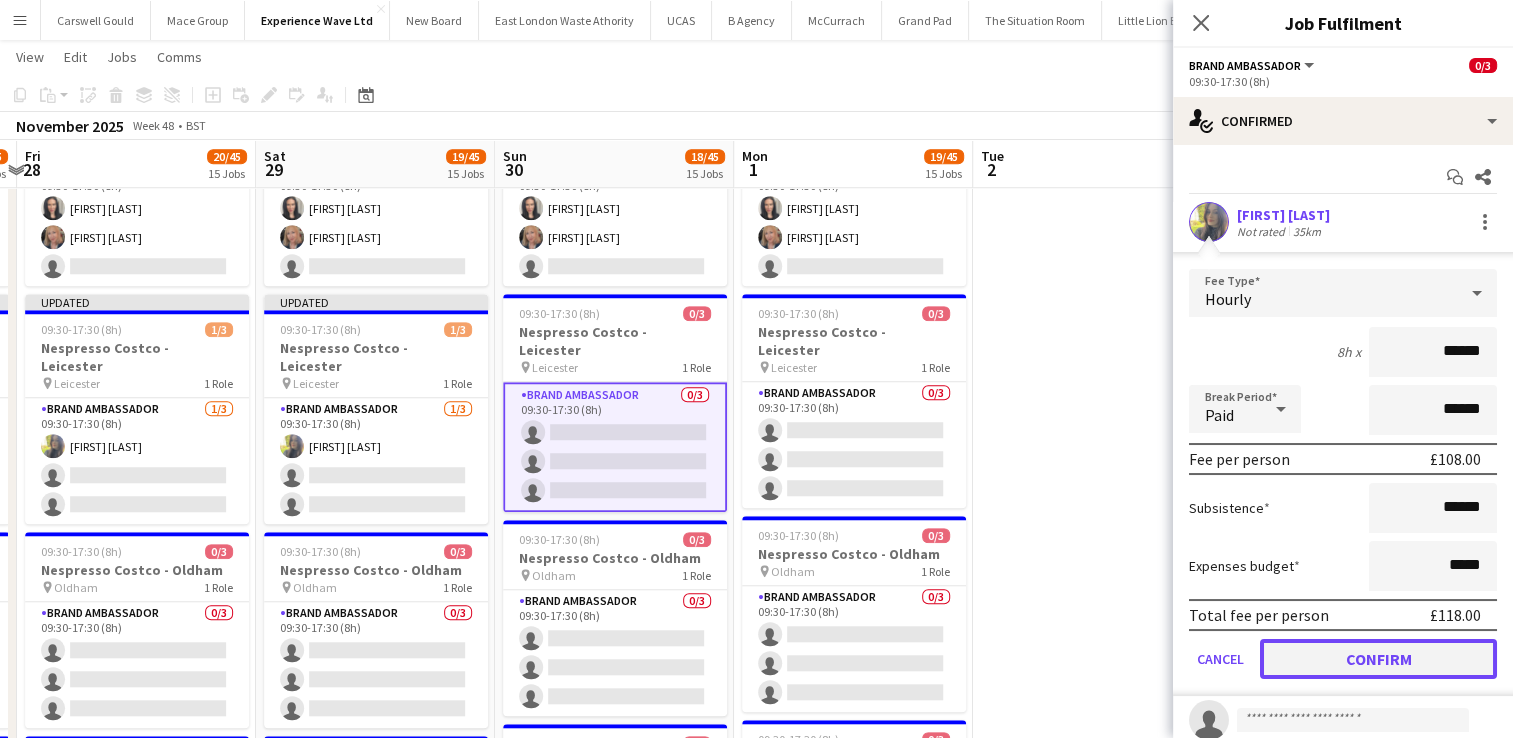 click on "Confirm" at bounding box center (1378, 659) 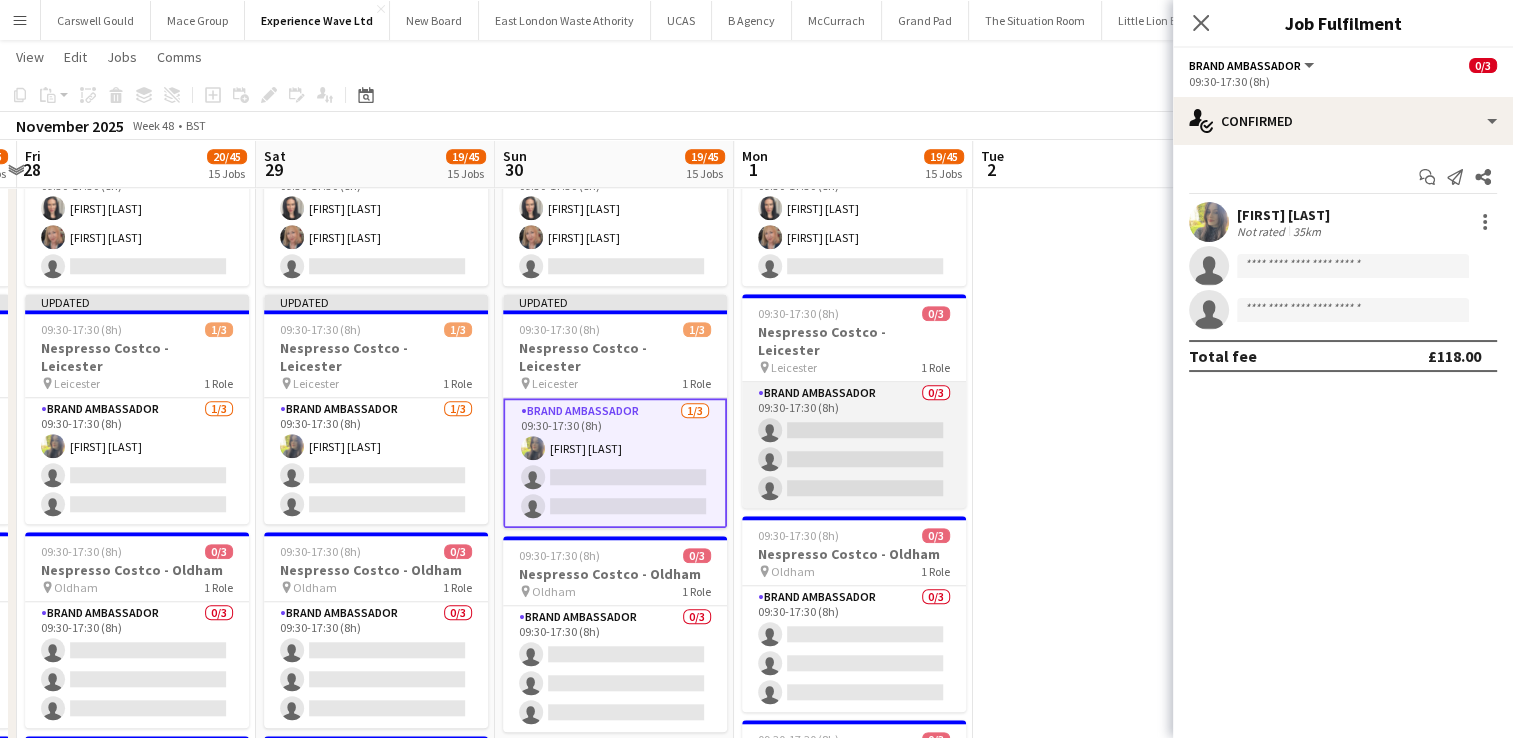 click on "Brand Ambassador   0/3   09:30-17:30 (8h)
single-neutral-actions
single-neutral-actions
single-neutral-actions" at bounding box center (854, 445) 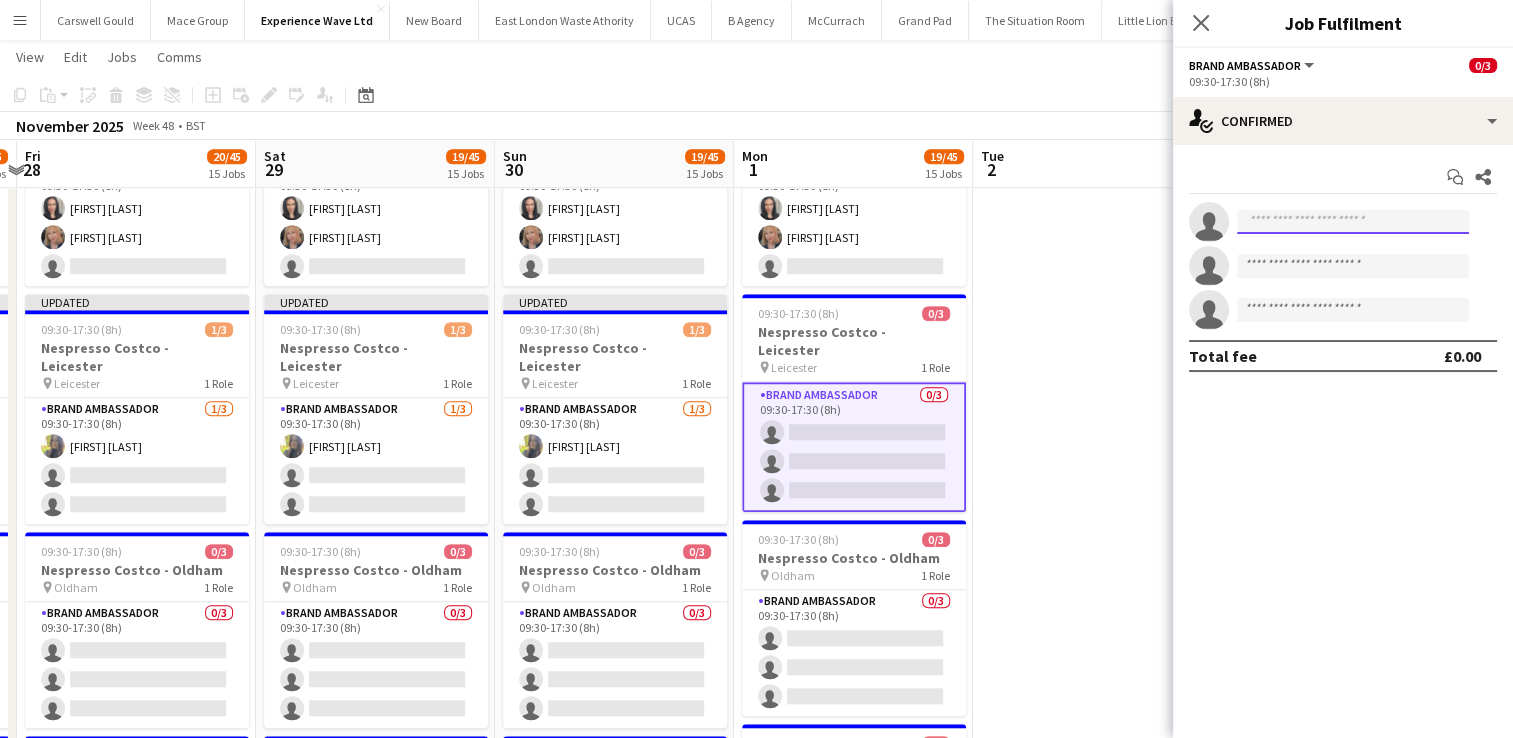 click at bounding box center [1353, 222] 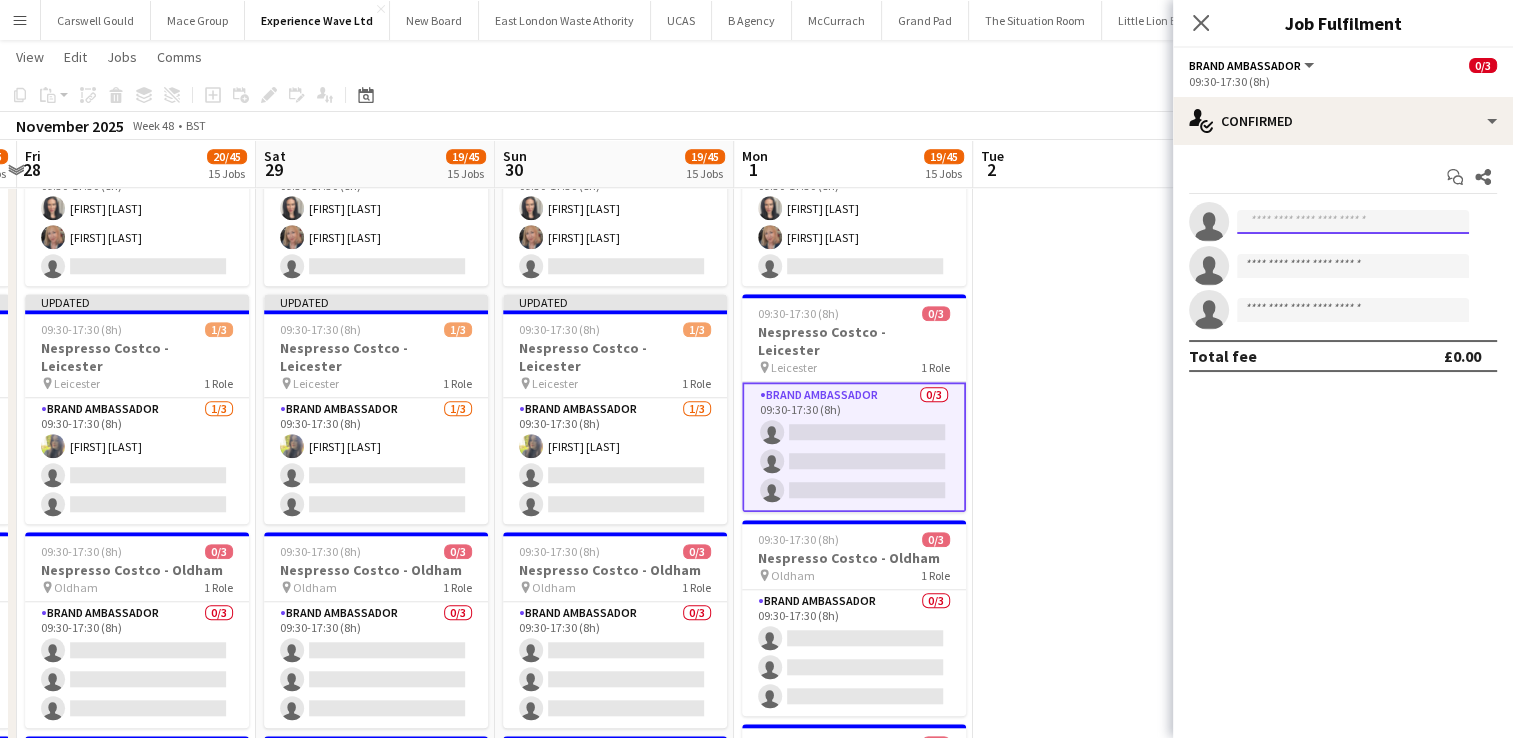 paste on "********" 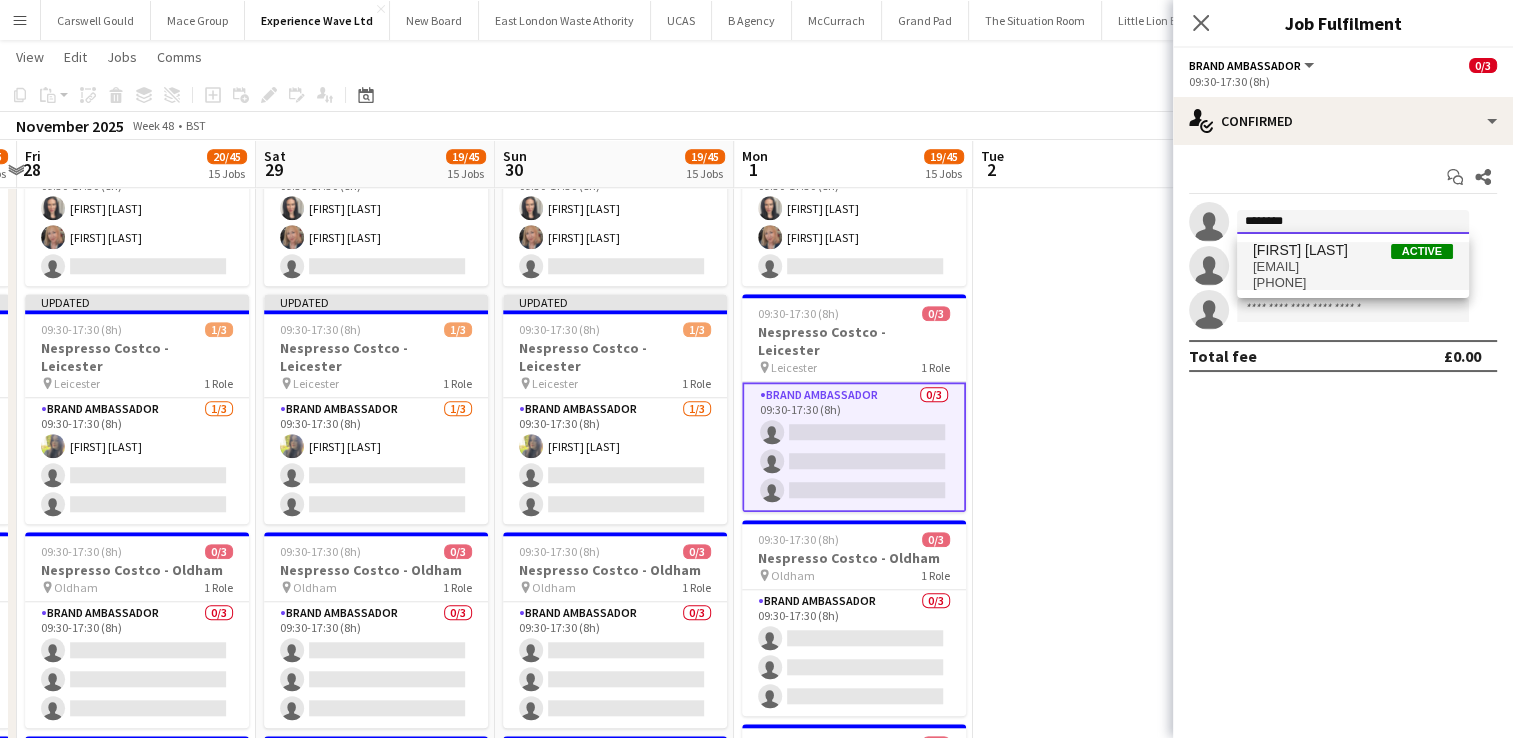 type on "********" 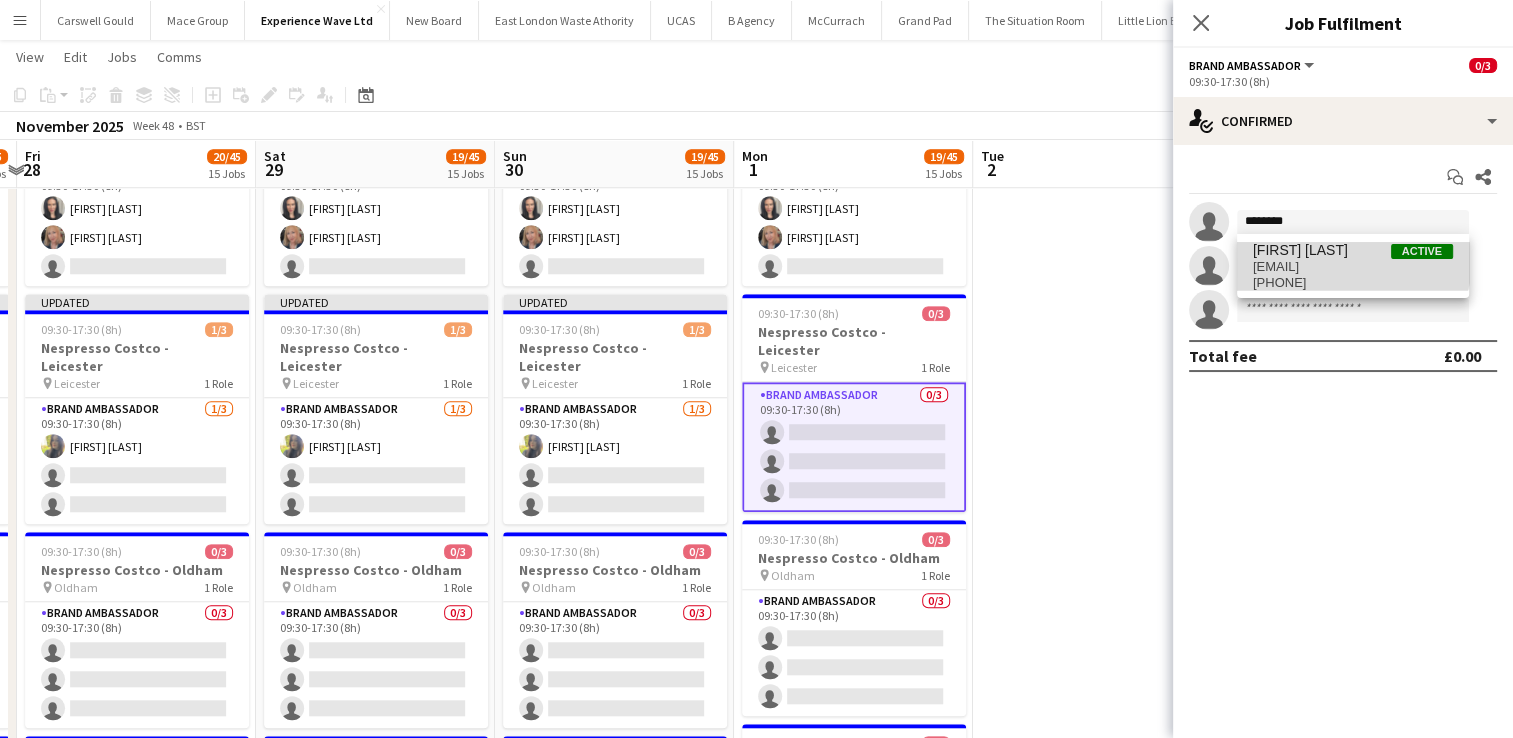 click on "[FIRST] [LAST]" at bounding box center [1300, 250] 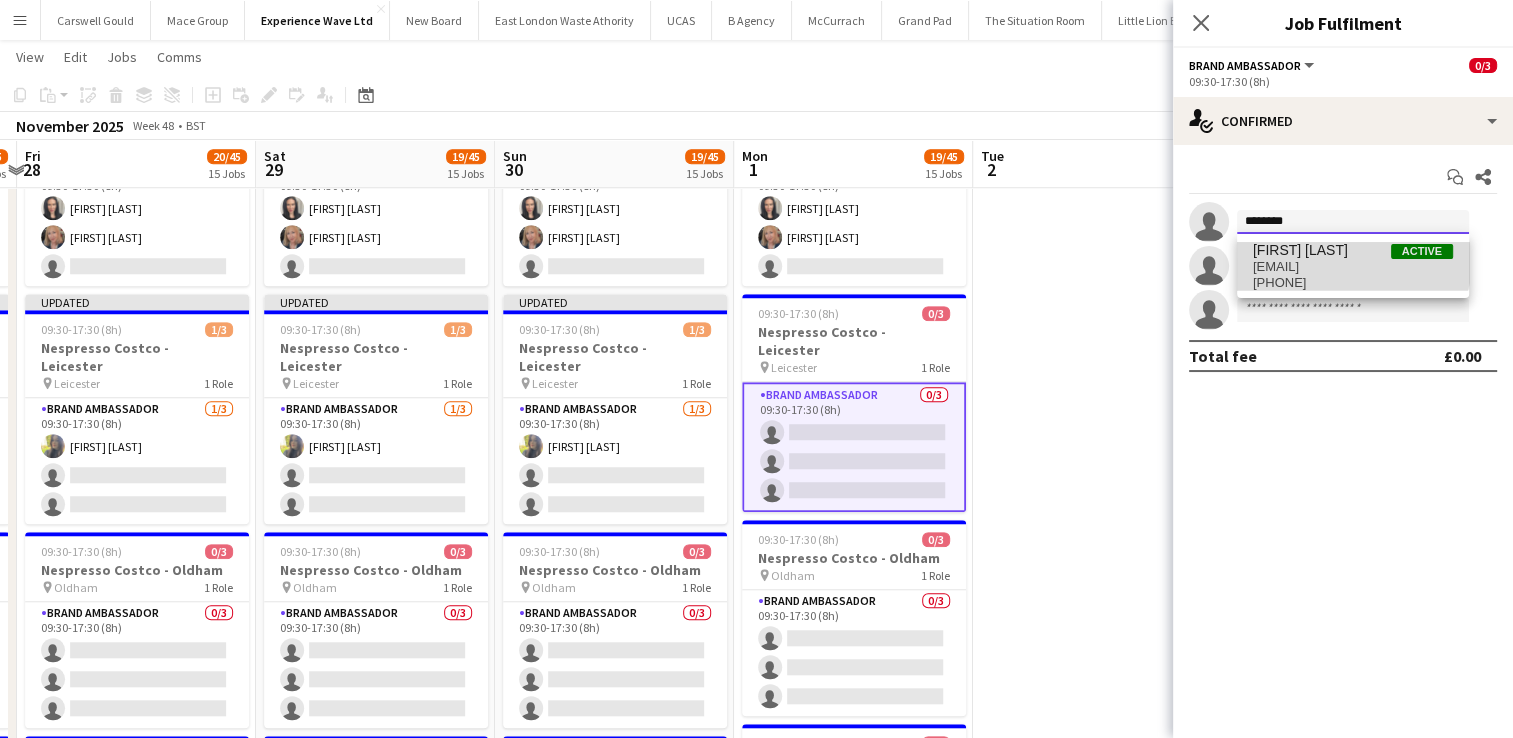 type 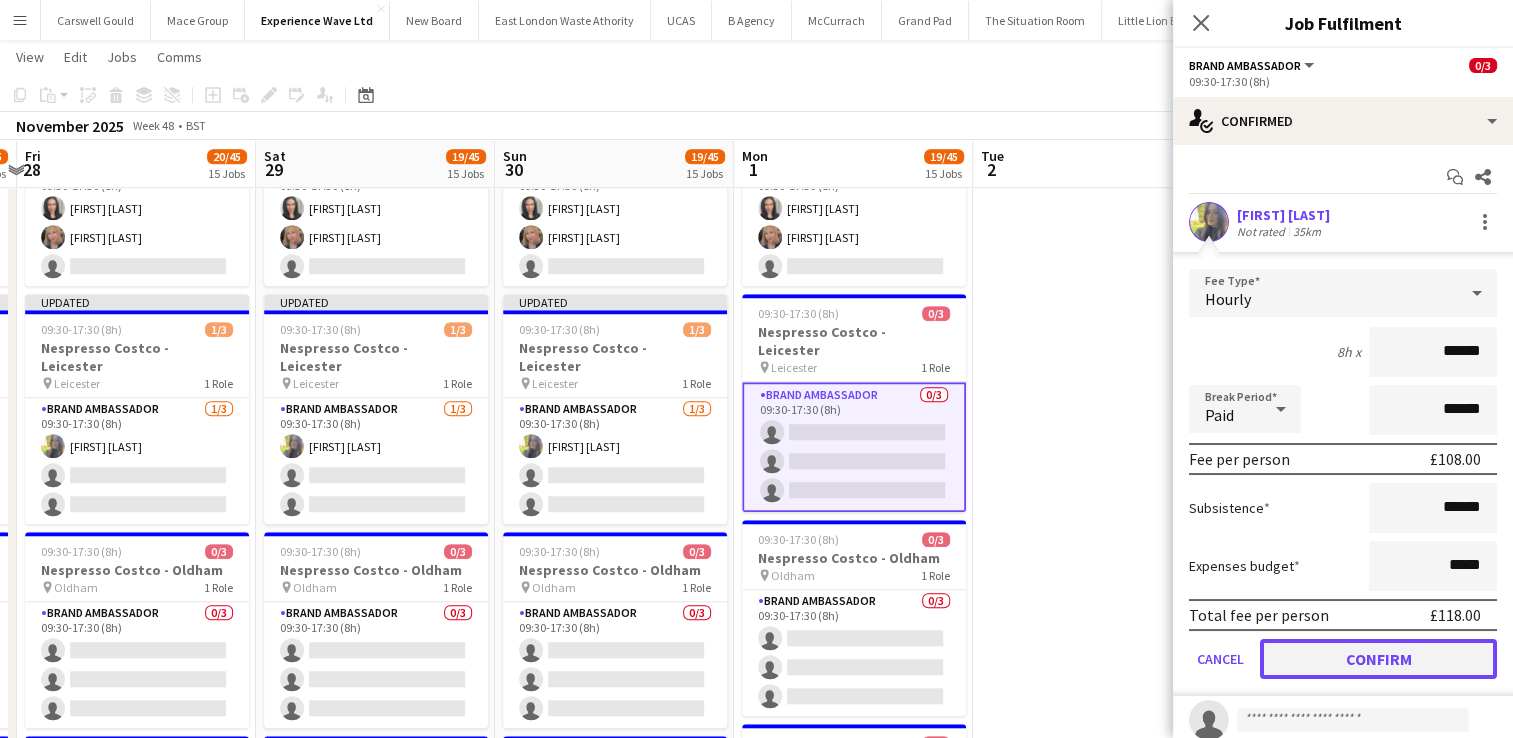 click on "Confirm" at bounding box center (1378, 659) 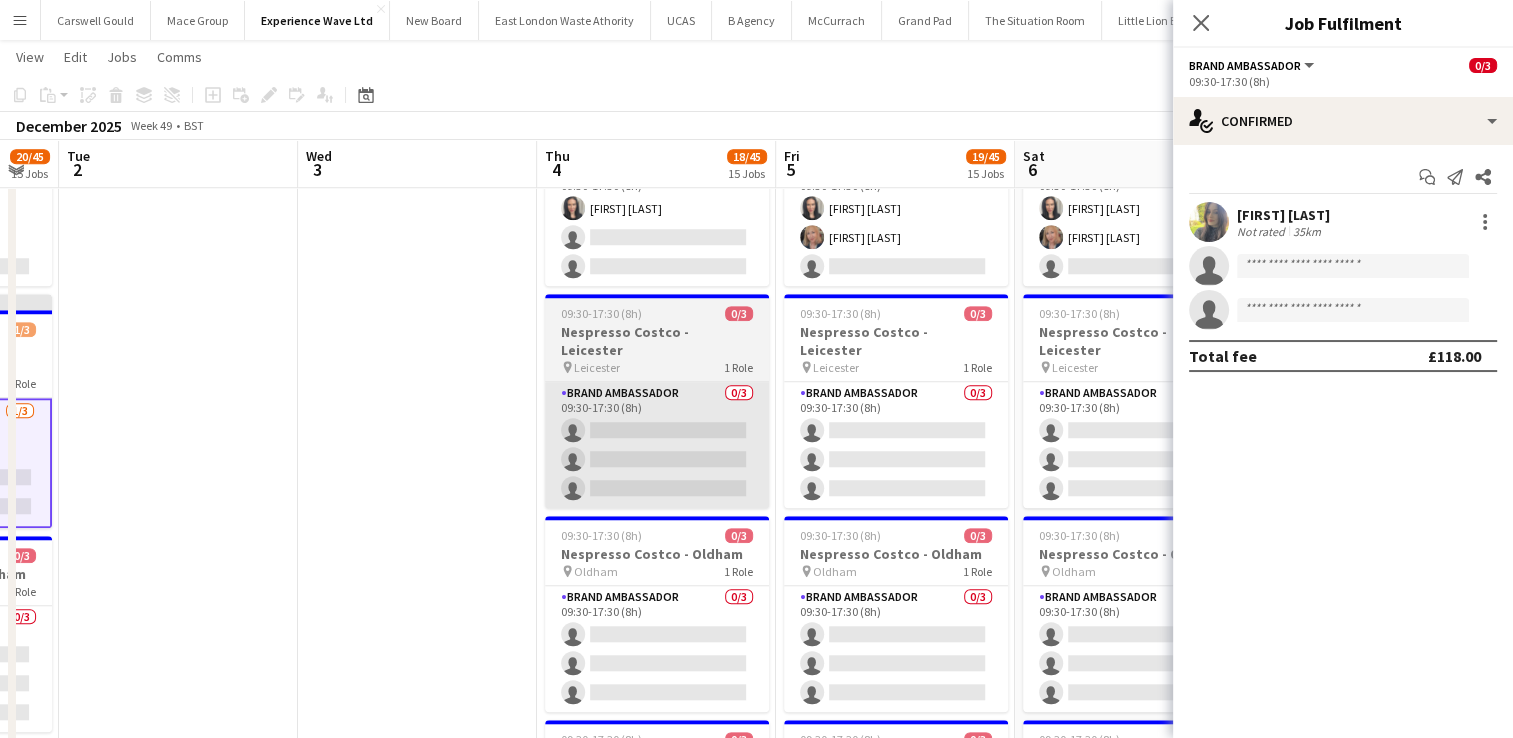 scroll, scrollTop: 0, scrollLeft: 681, axis: horizontal 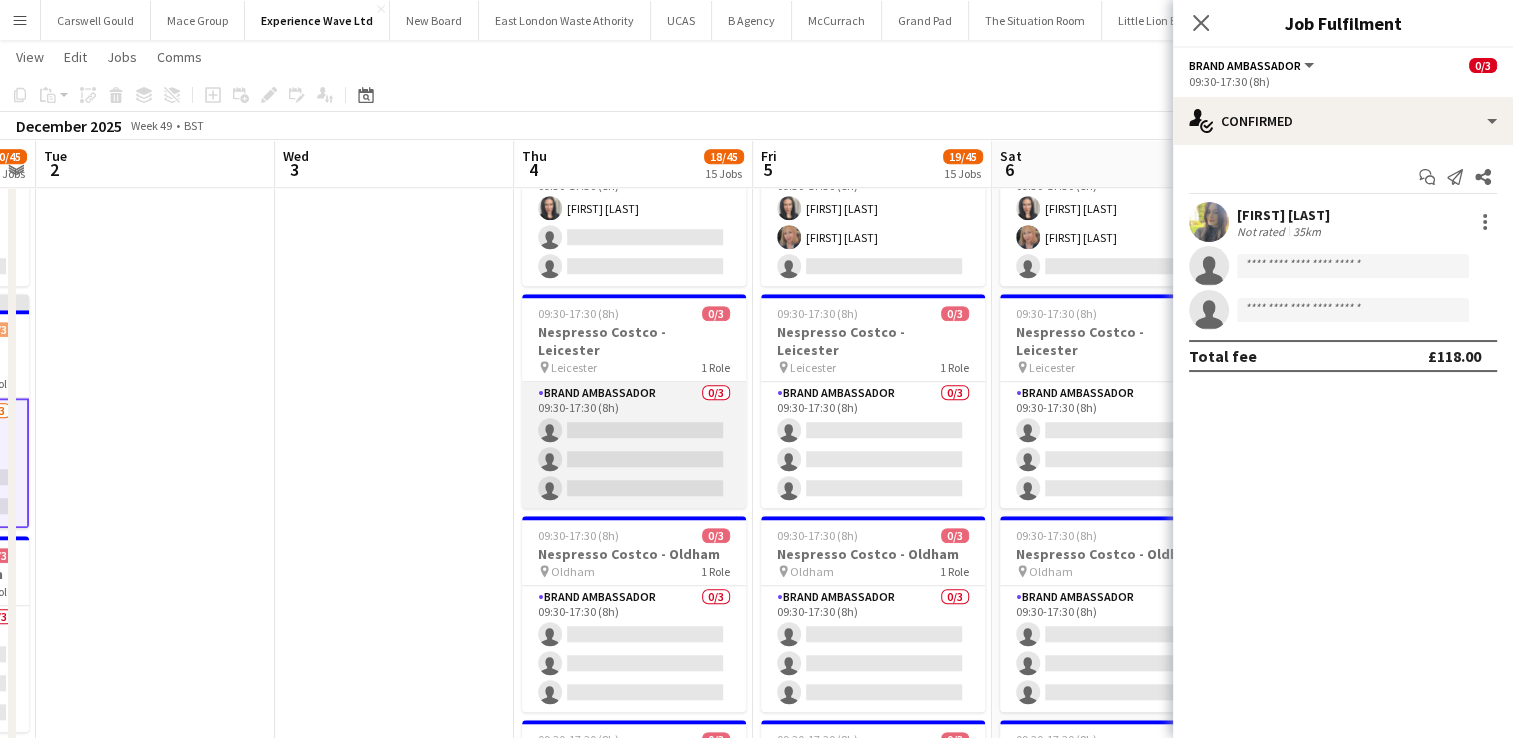 click on "Brand Ambassador   0/3   09:30-17:30 (8h)
single-neutral-actions
single-neutral-actions
single-neutral-actions" at bounding box center [634, 445] 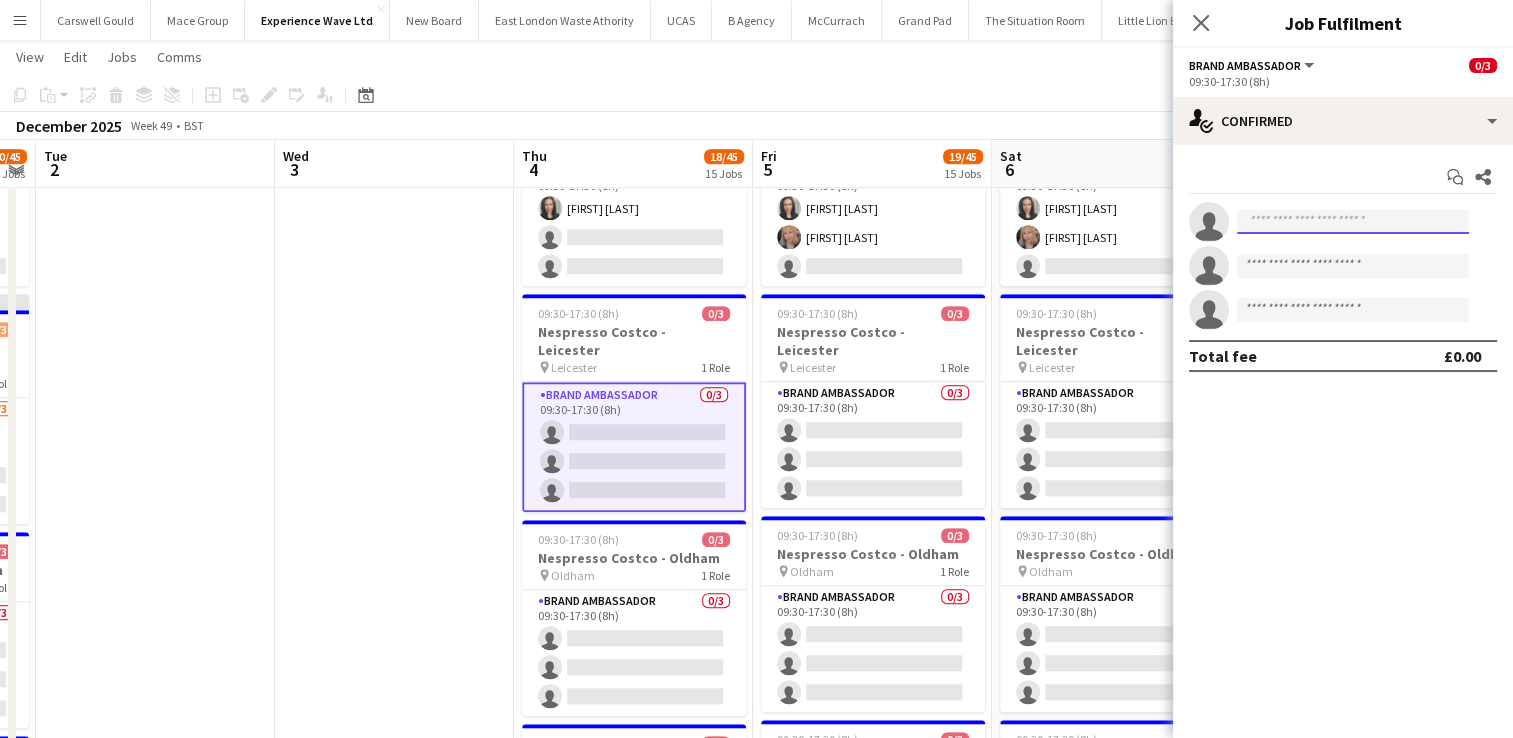 click at bounding box center [1353, 222] 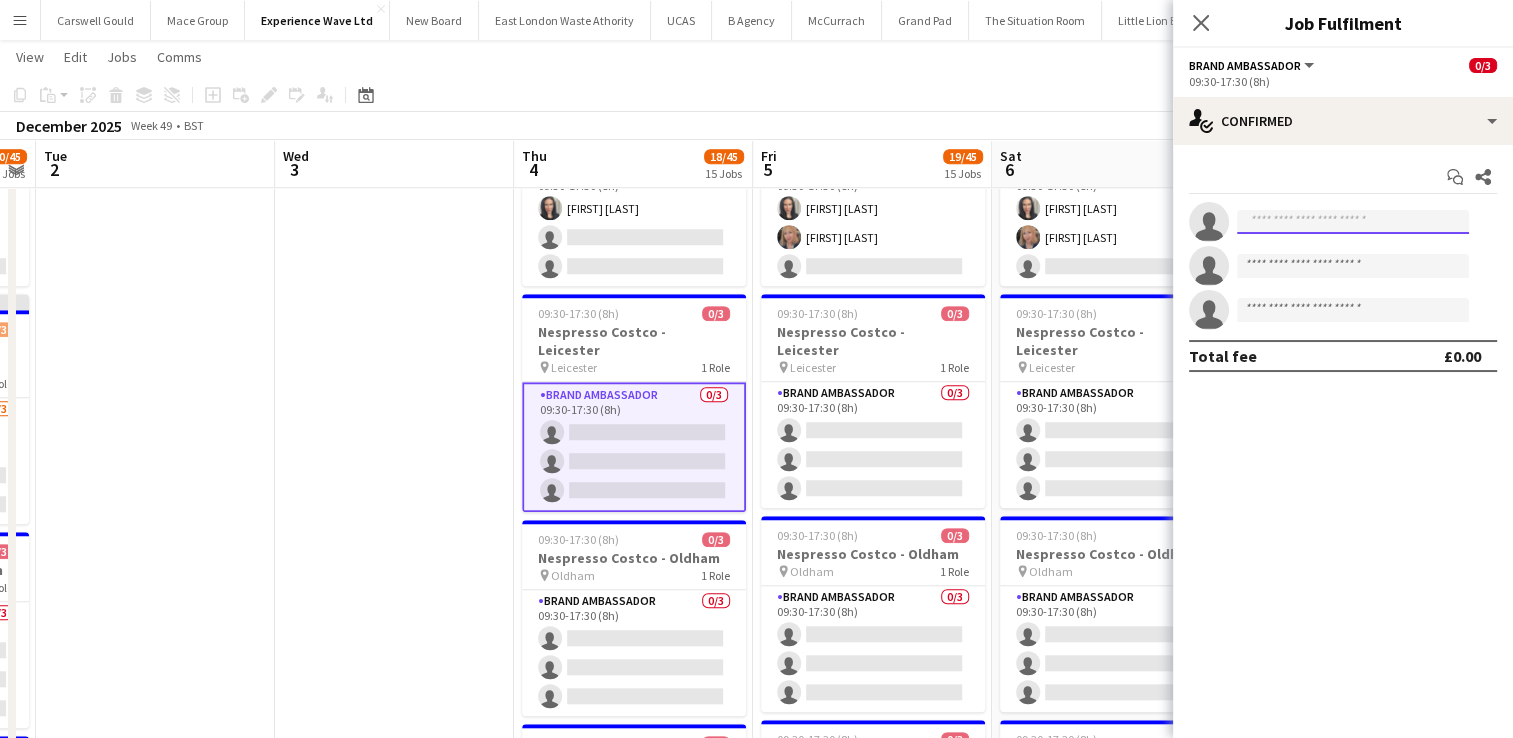 paste on "********" 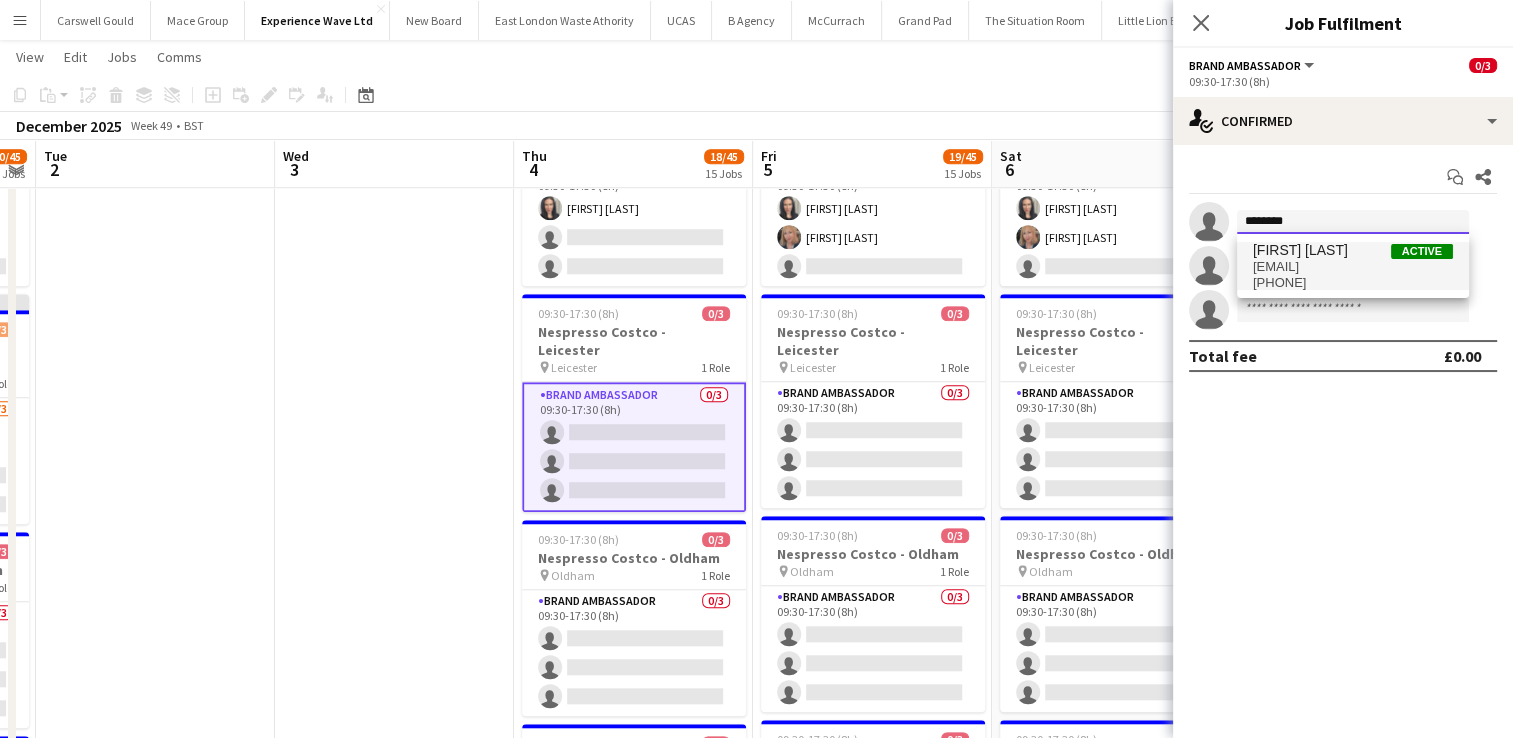 type on "********" 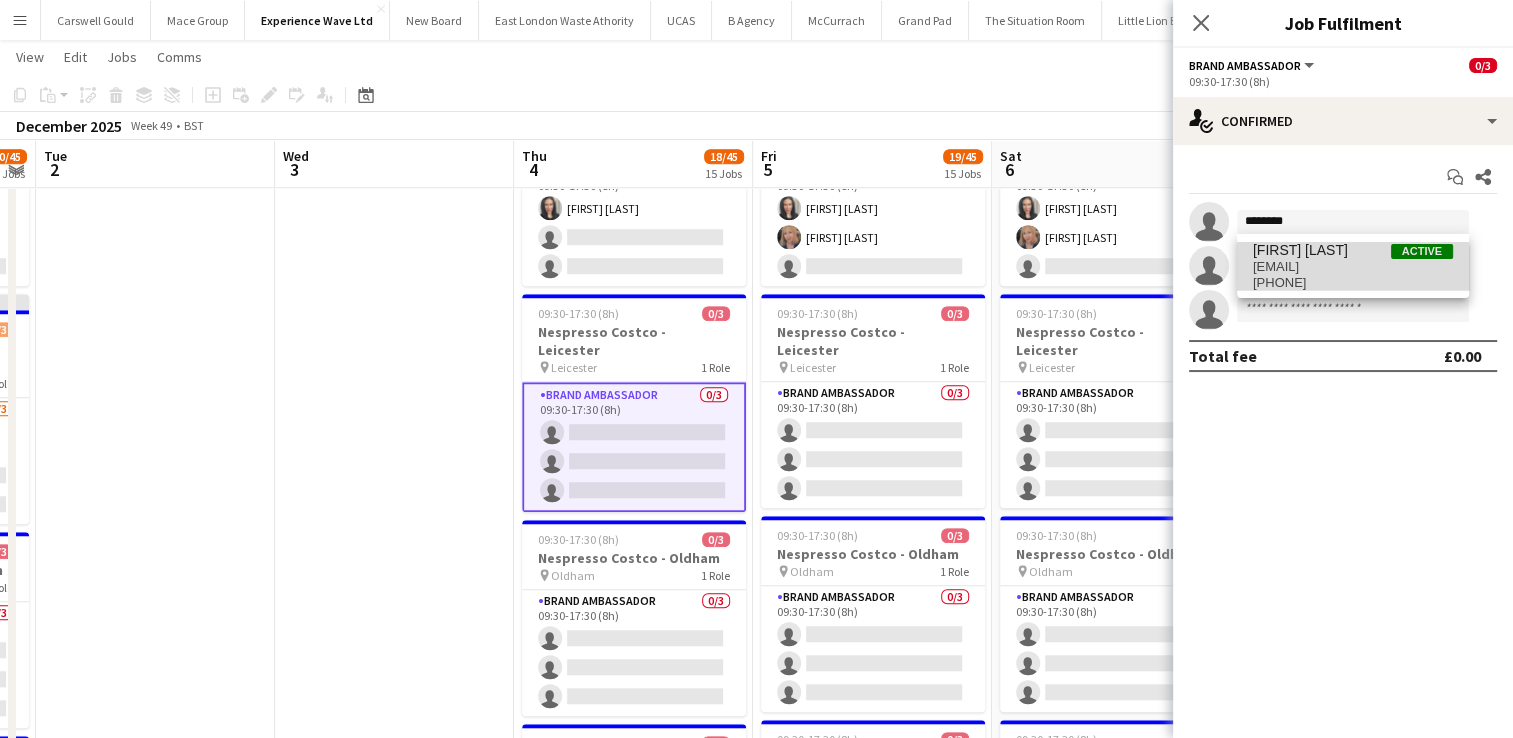 click on "[PHONE]" at bounding box center (1353, 283) 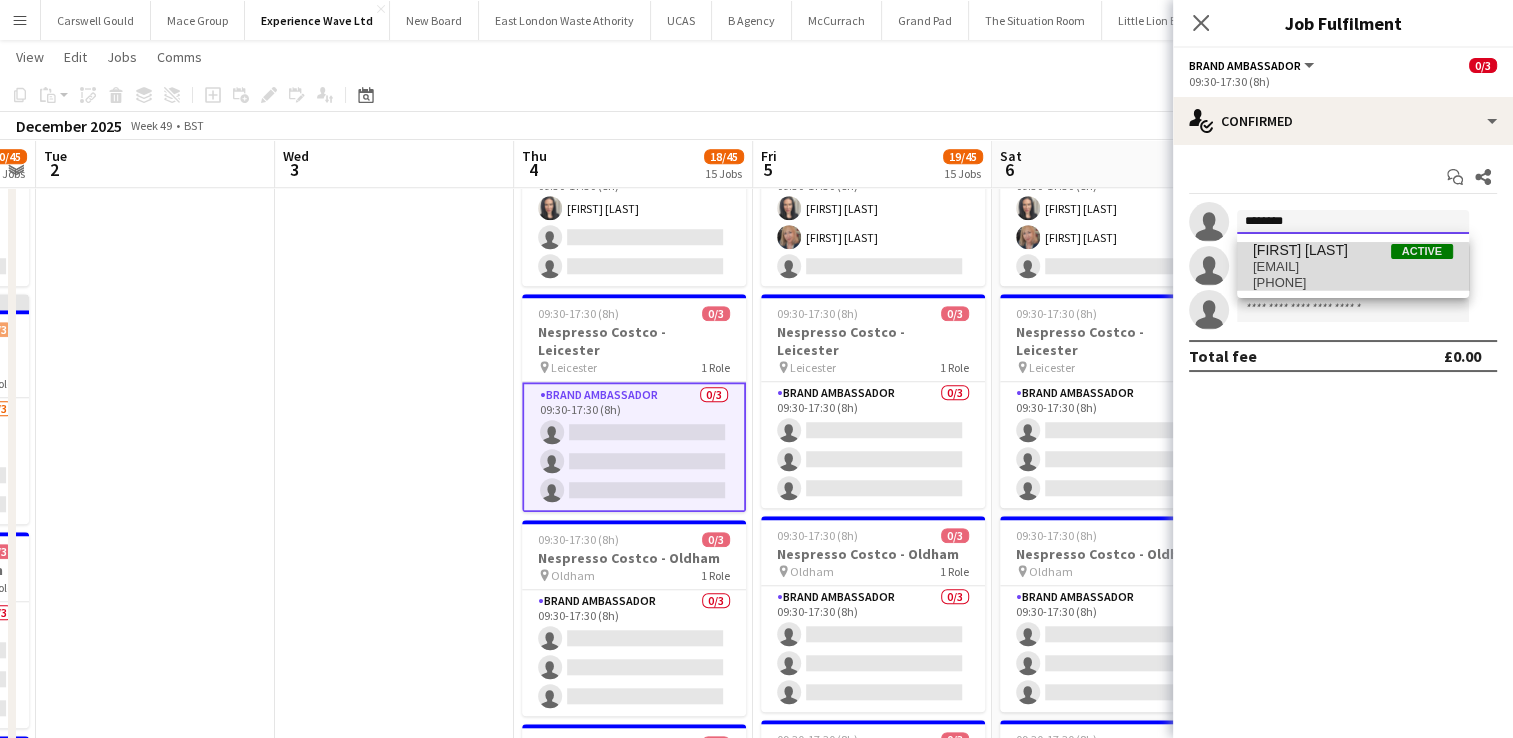 type 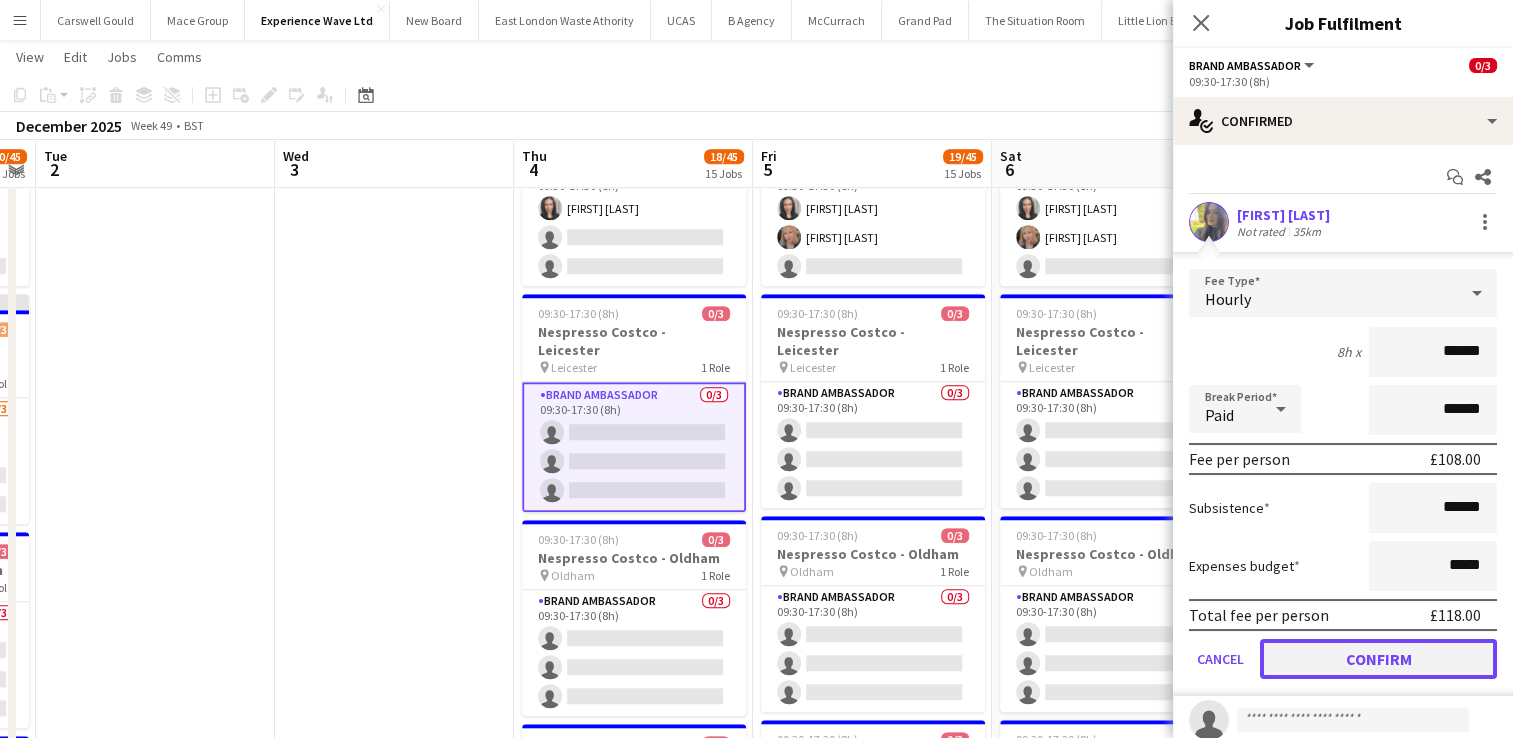 click on "Confirm" at bounding box center [1378, 659] 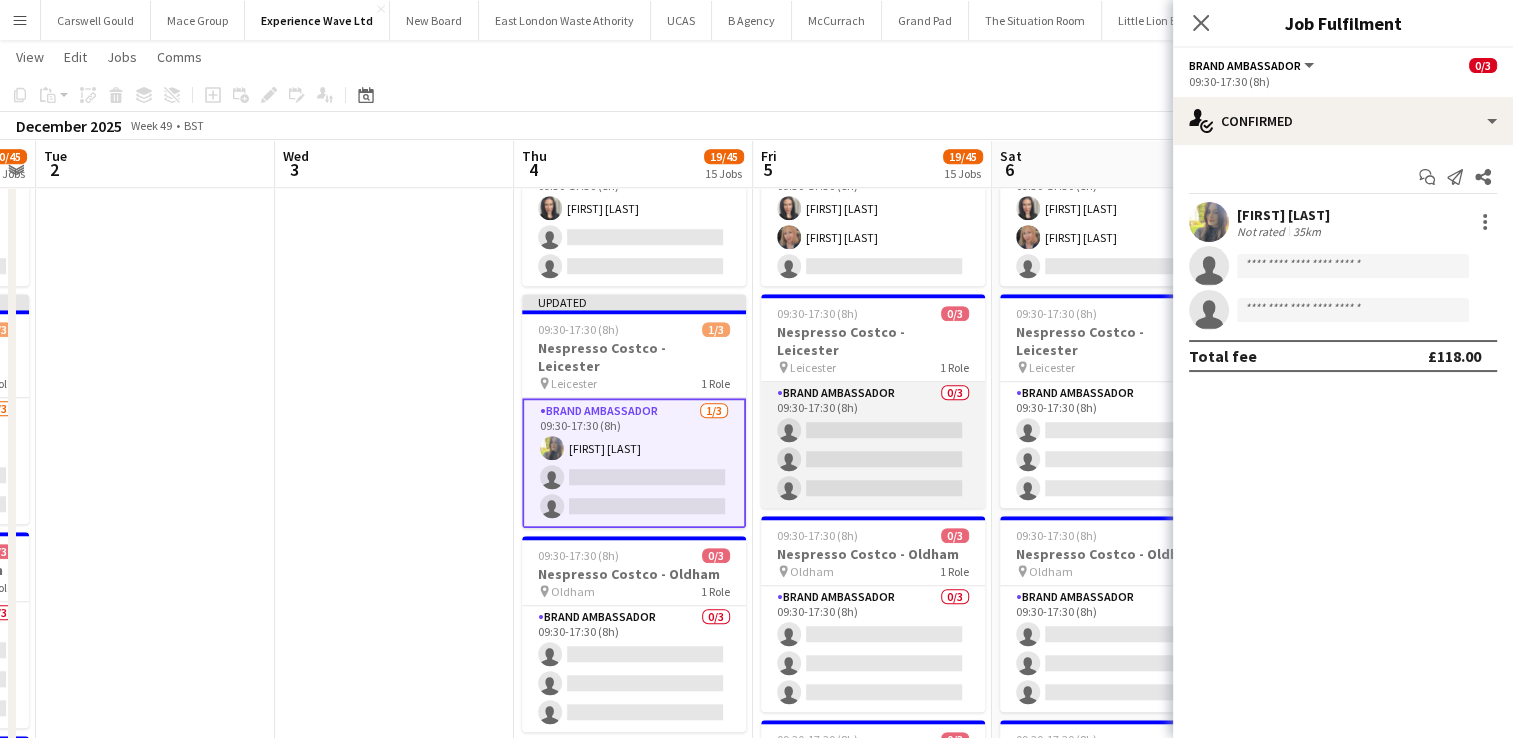 click on "Brand Ambassador   0/3   09:30-17:30 (8h)
single-neutral-actions
single-neutral-actions
single-neutral-actions" at bounding box center (873, 445) 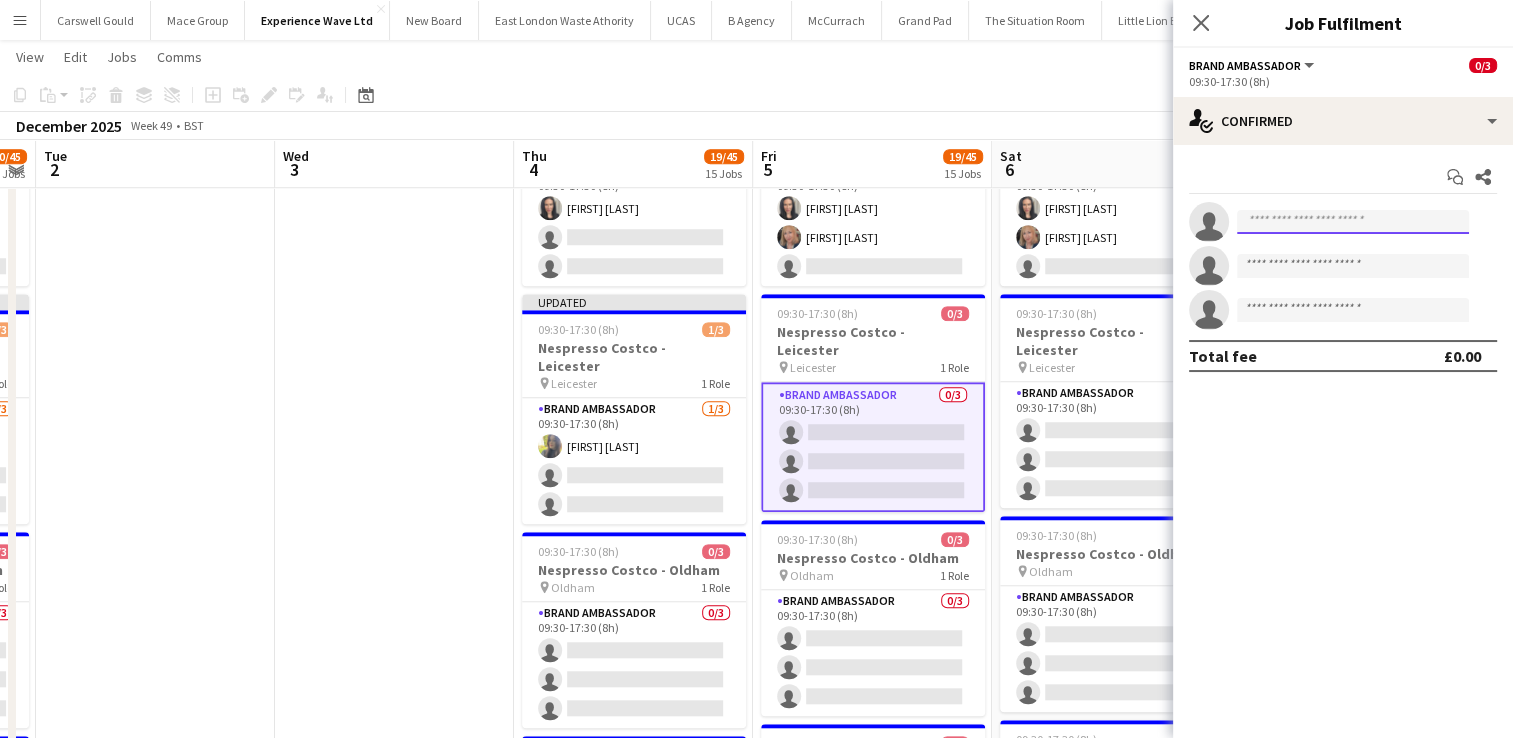 click at bounding box center [1353, 222] 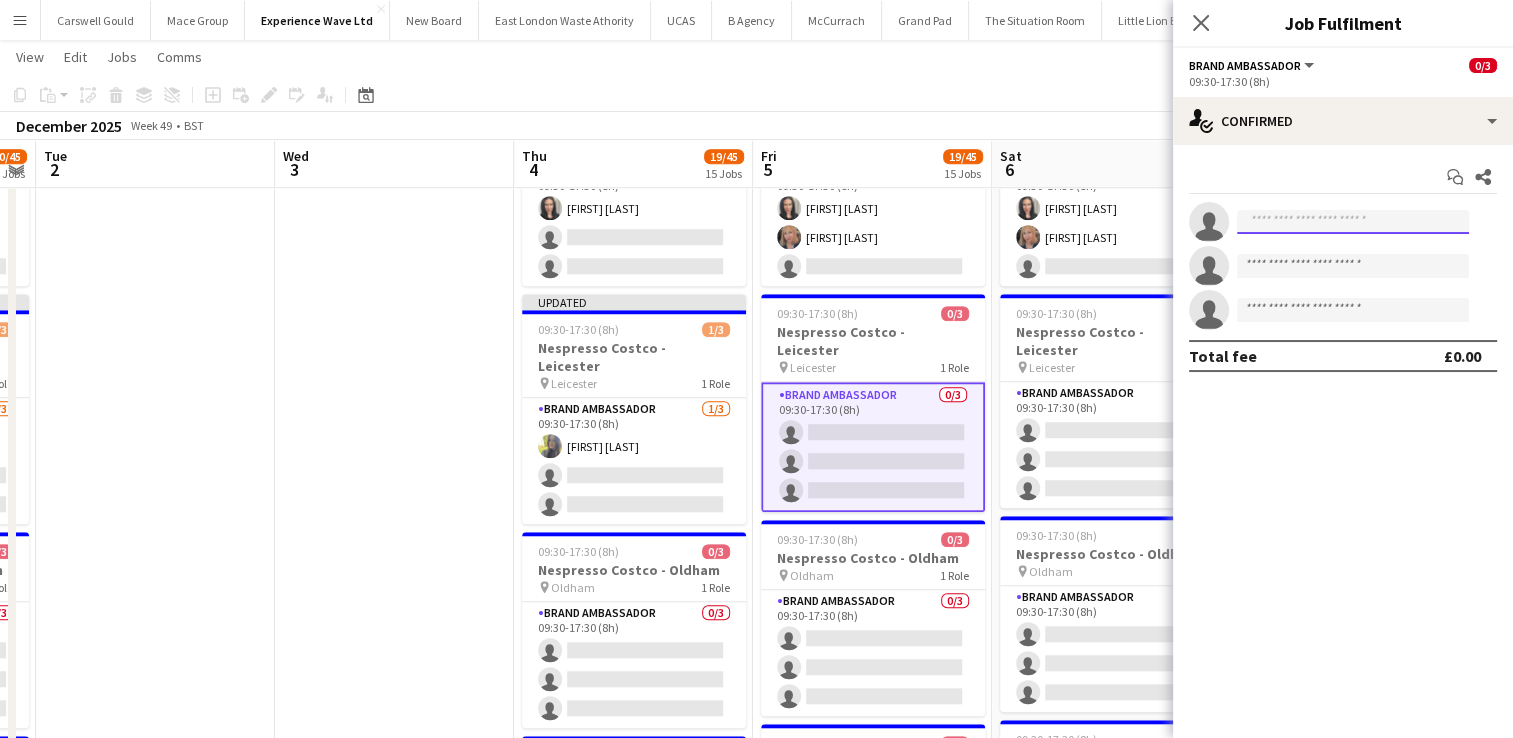 paste on "********" 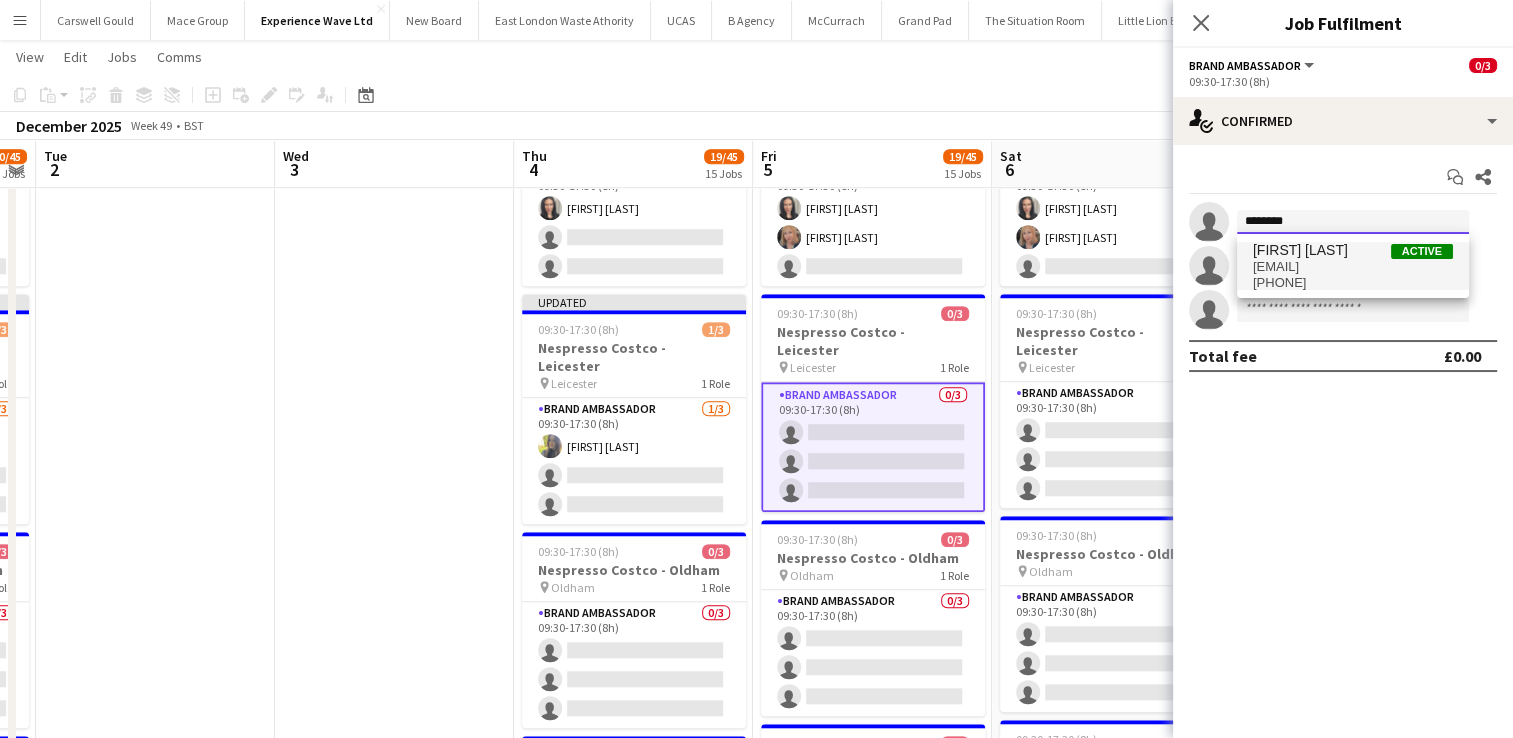 type on "********" 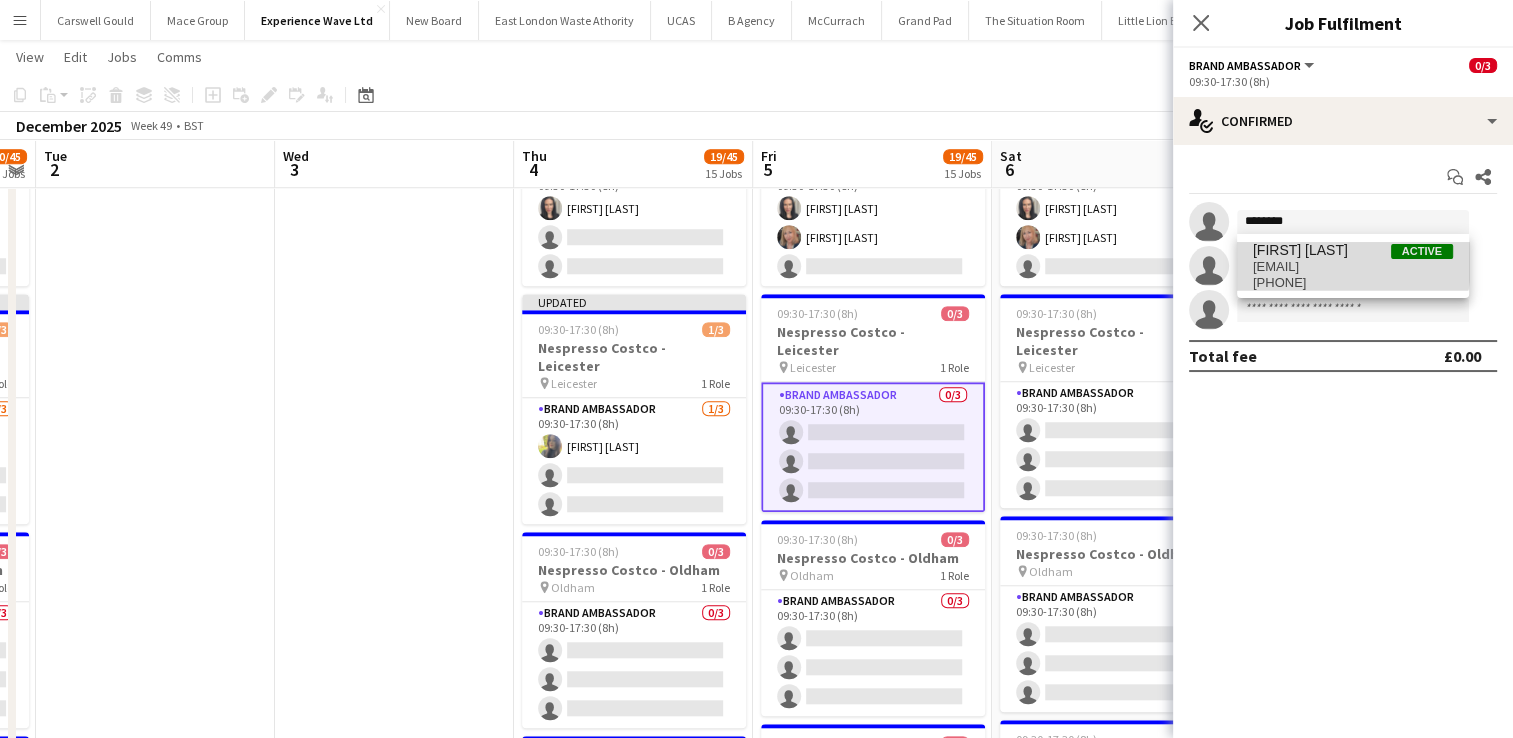 click on "[FIRST] [LAST]" at bounding box center [1300, 250] 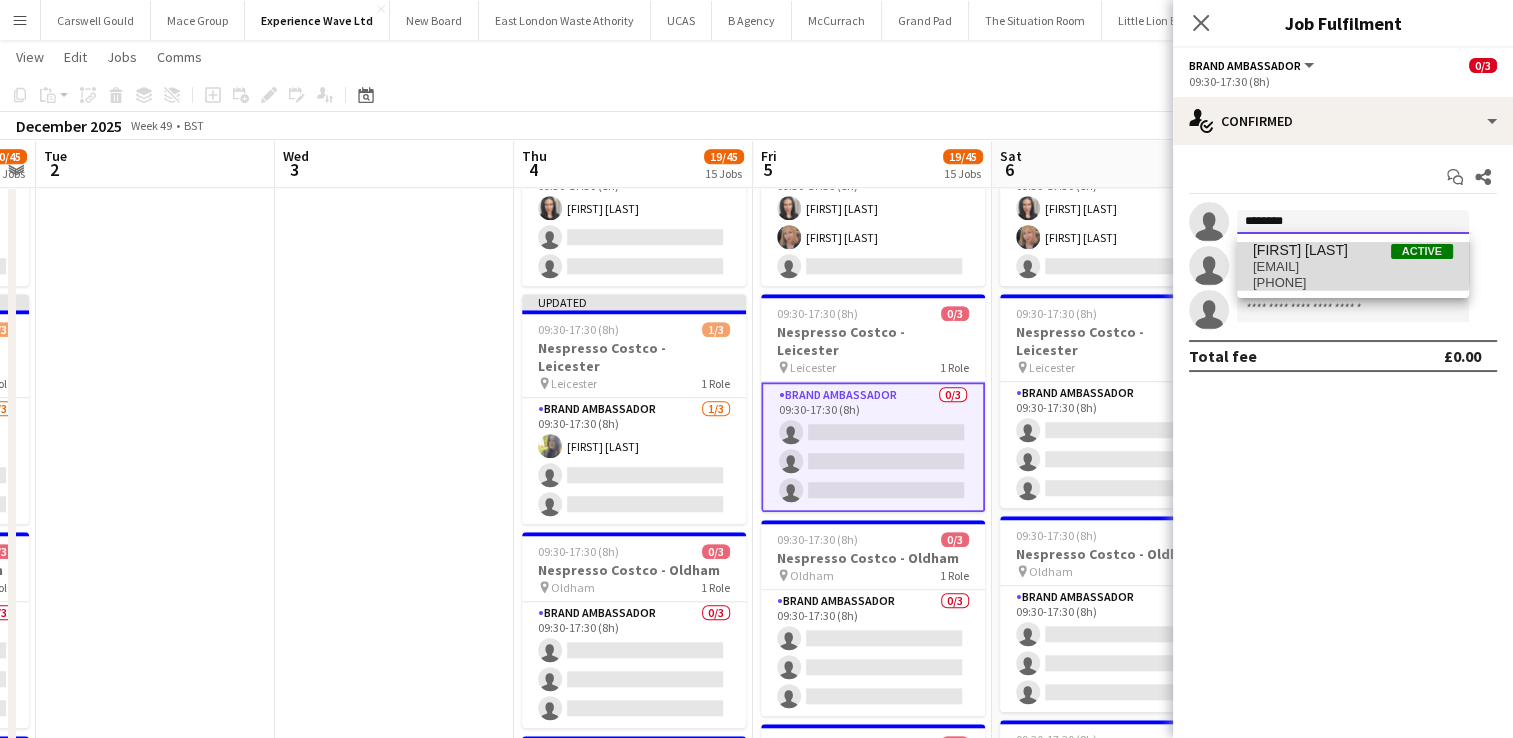 type 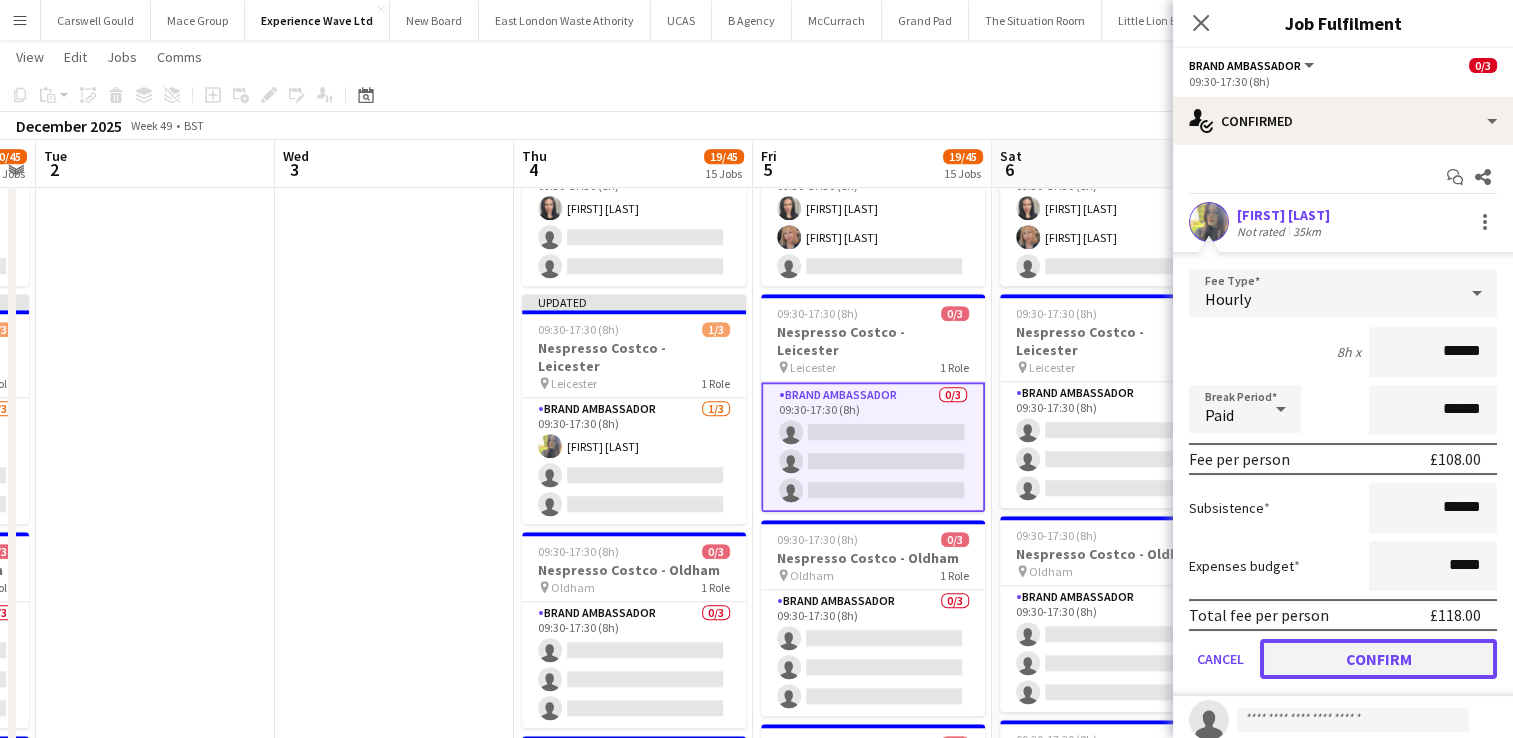 click on "Confirm" at bounding box center [1378, 659] 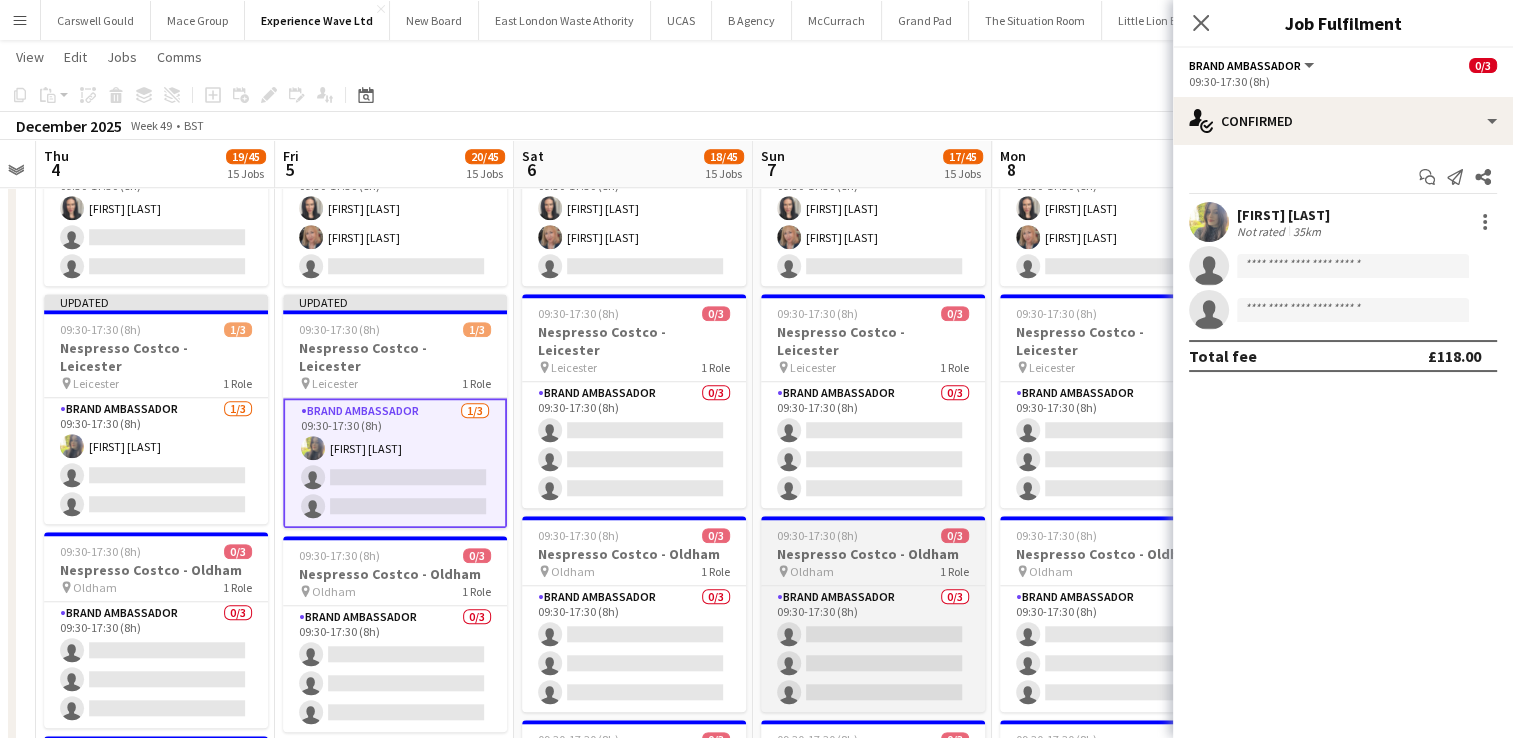 scroll, scrollTop: 0, scrollLeft: 672, axis: horizontal 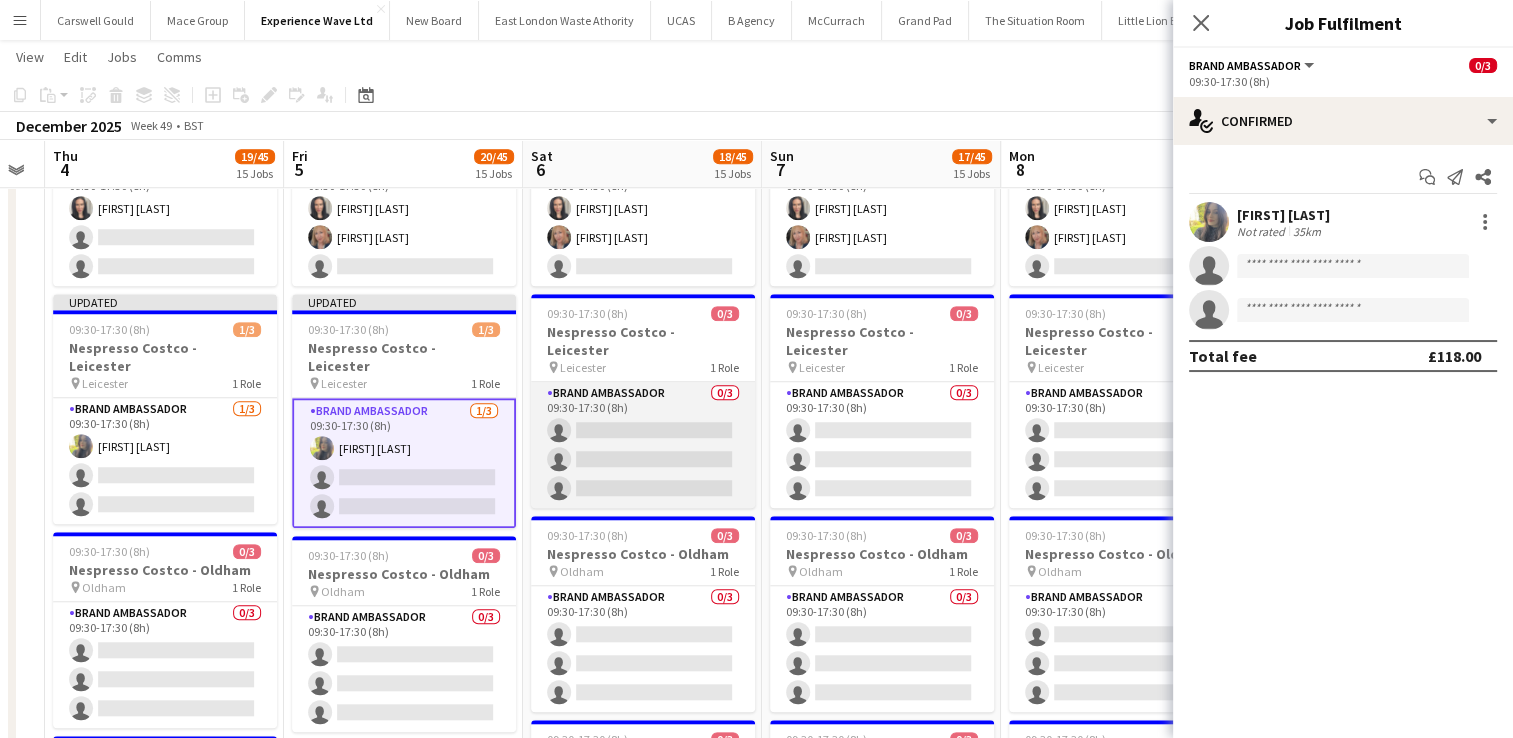 click on "Brand Ambassador   0/3   09:30-17:30 (8h)
single-neutral-actions
single-neutral-actions
single-neutral-actions" at bounding box center (643, 445) 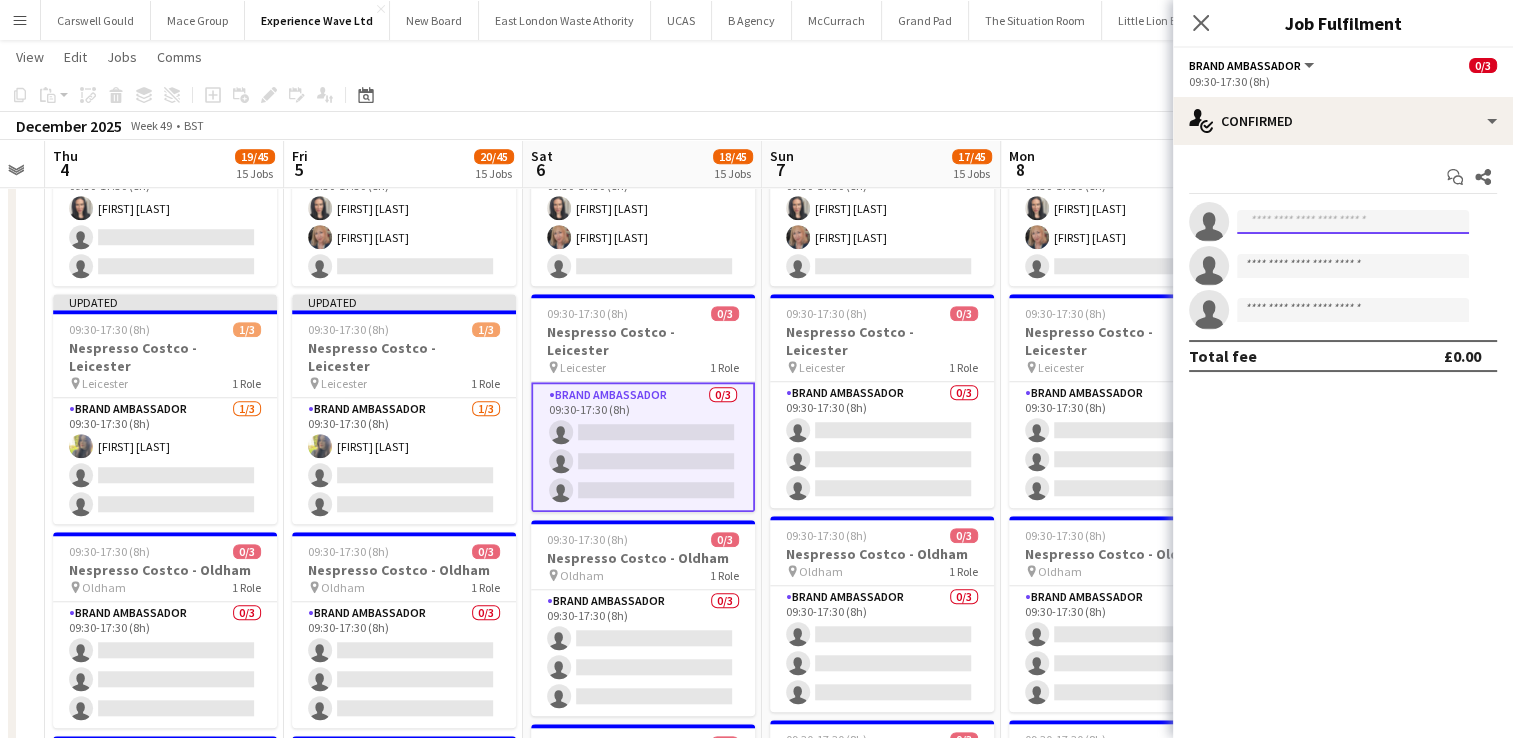 click at bounding box center (1353, 222) 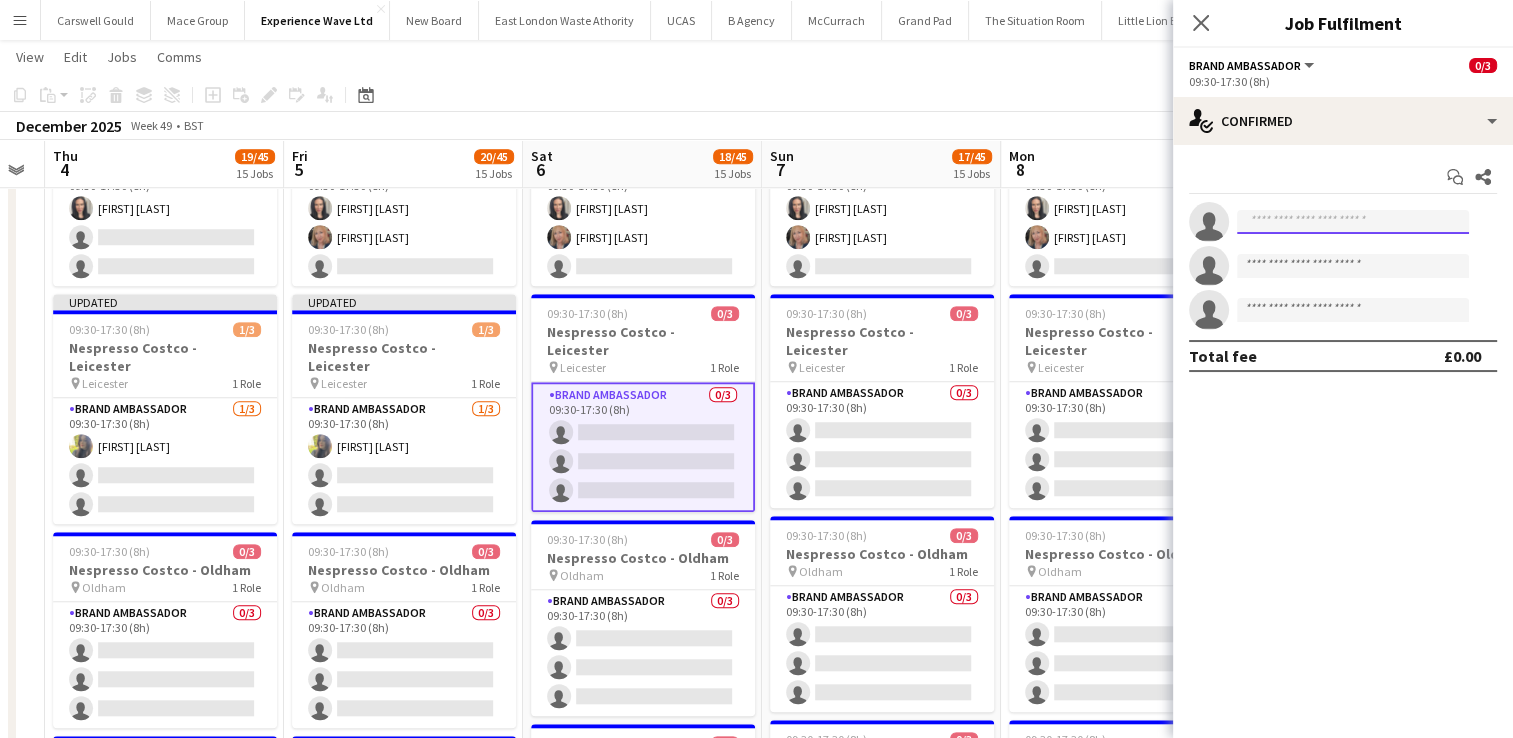 paste on "********" 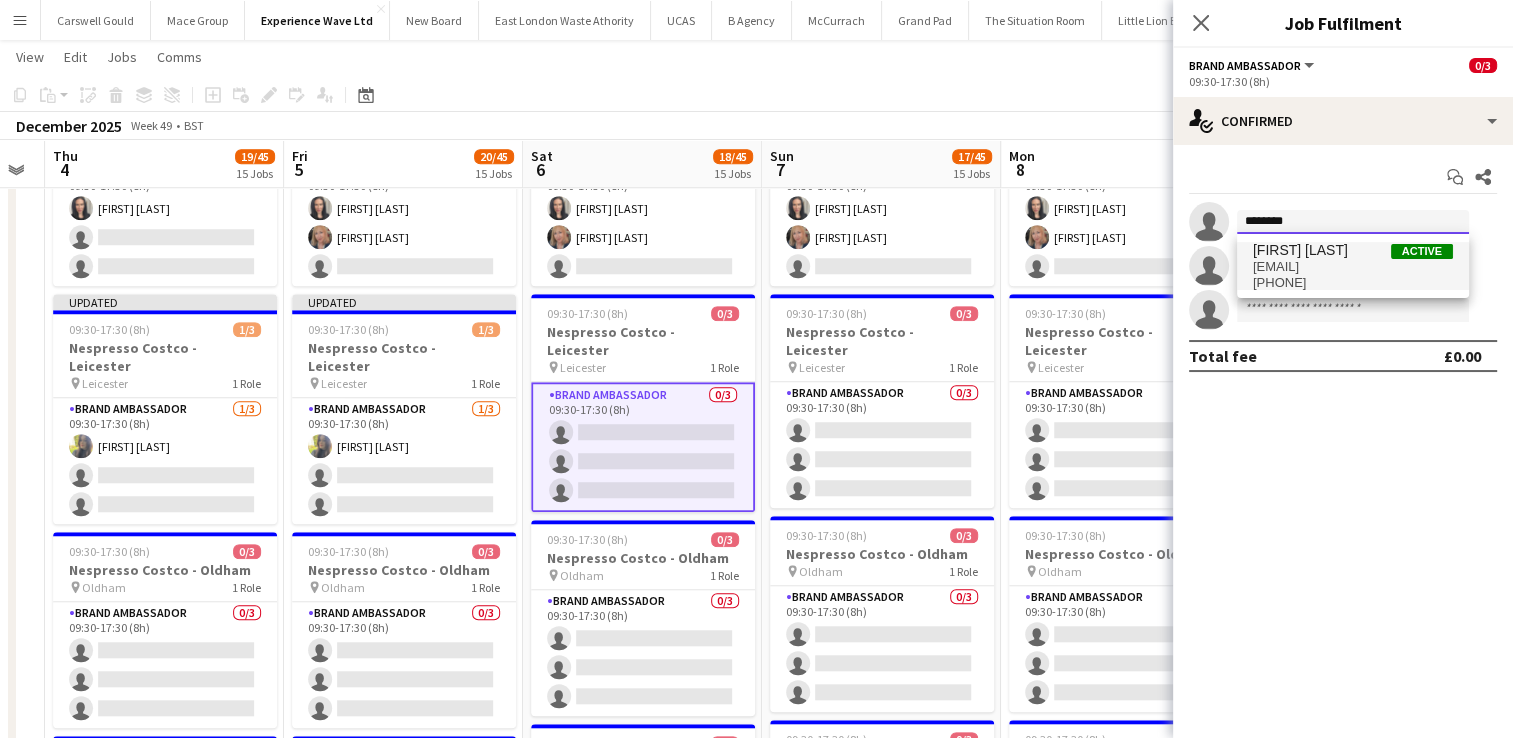 type on "********" 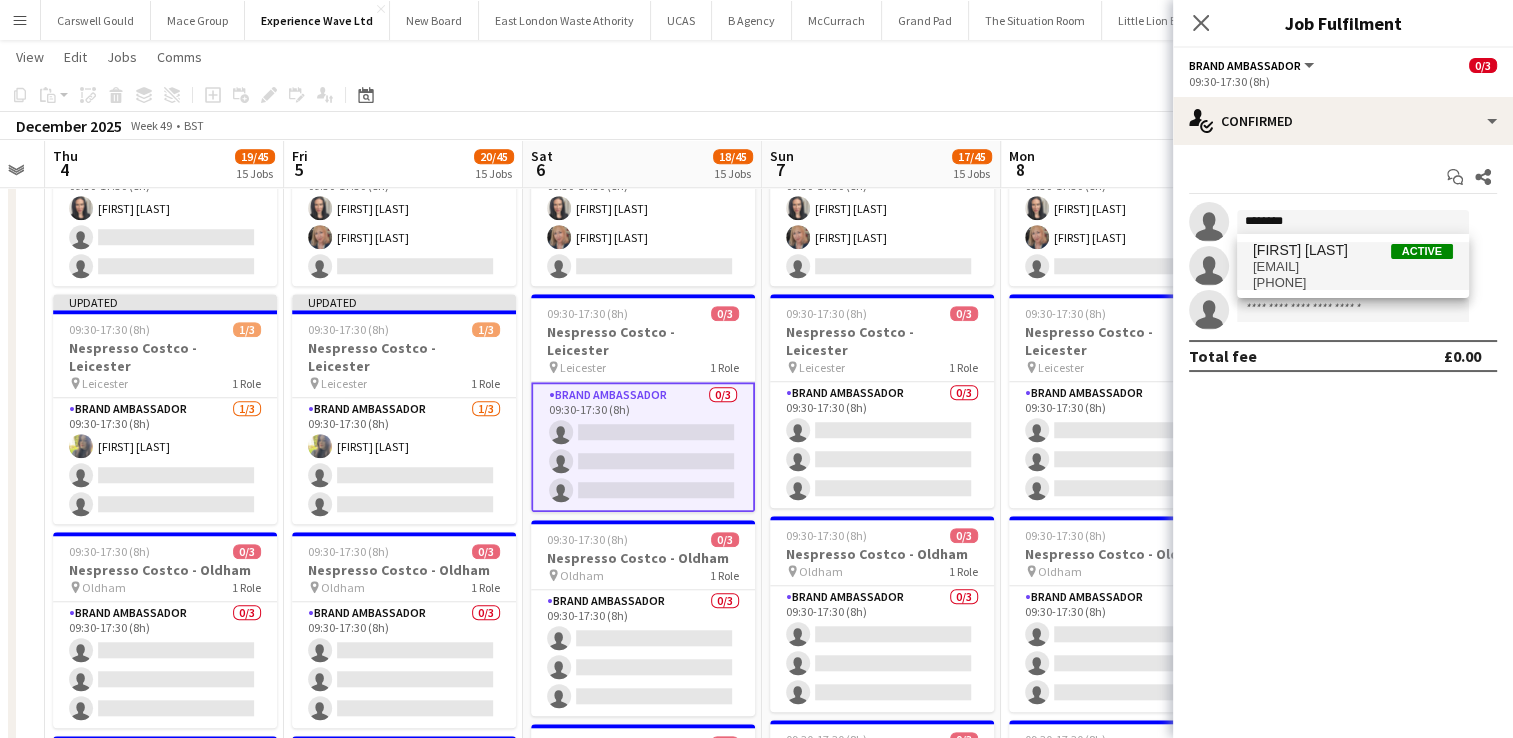 click on "[FIRST] [LAST]" at bounding box center (1300, 250) 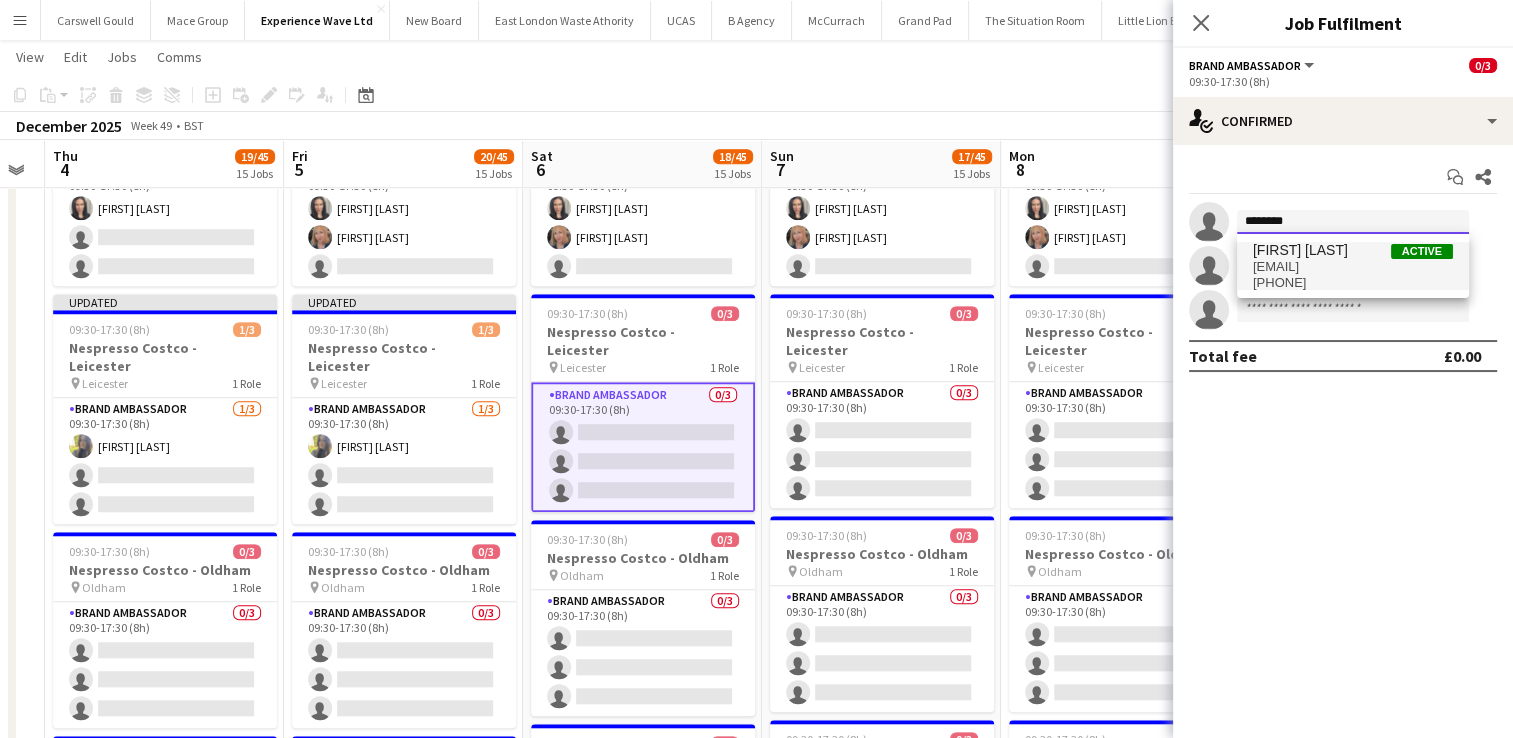 type 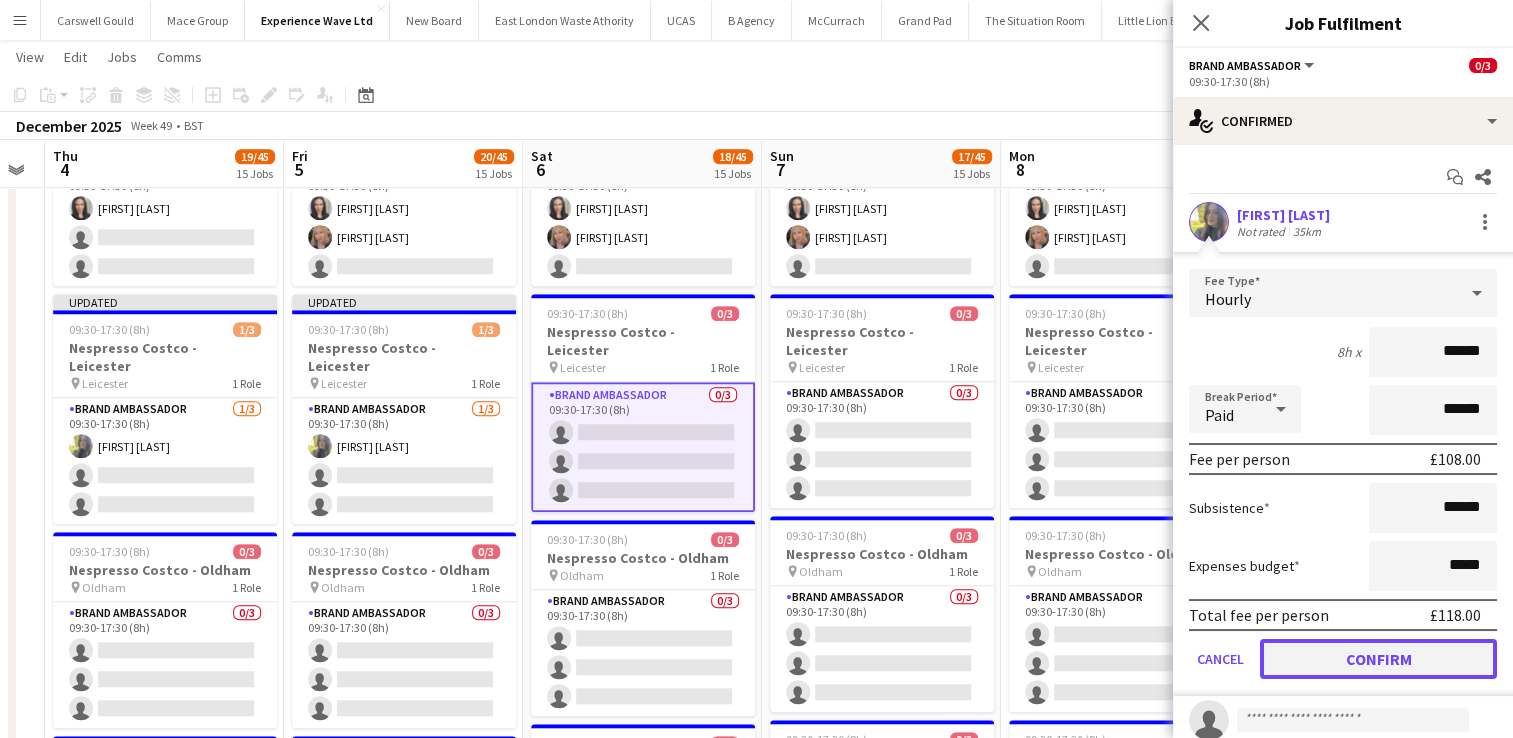 click on "Confirm" at bounding box center (1378, 659) 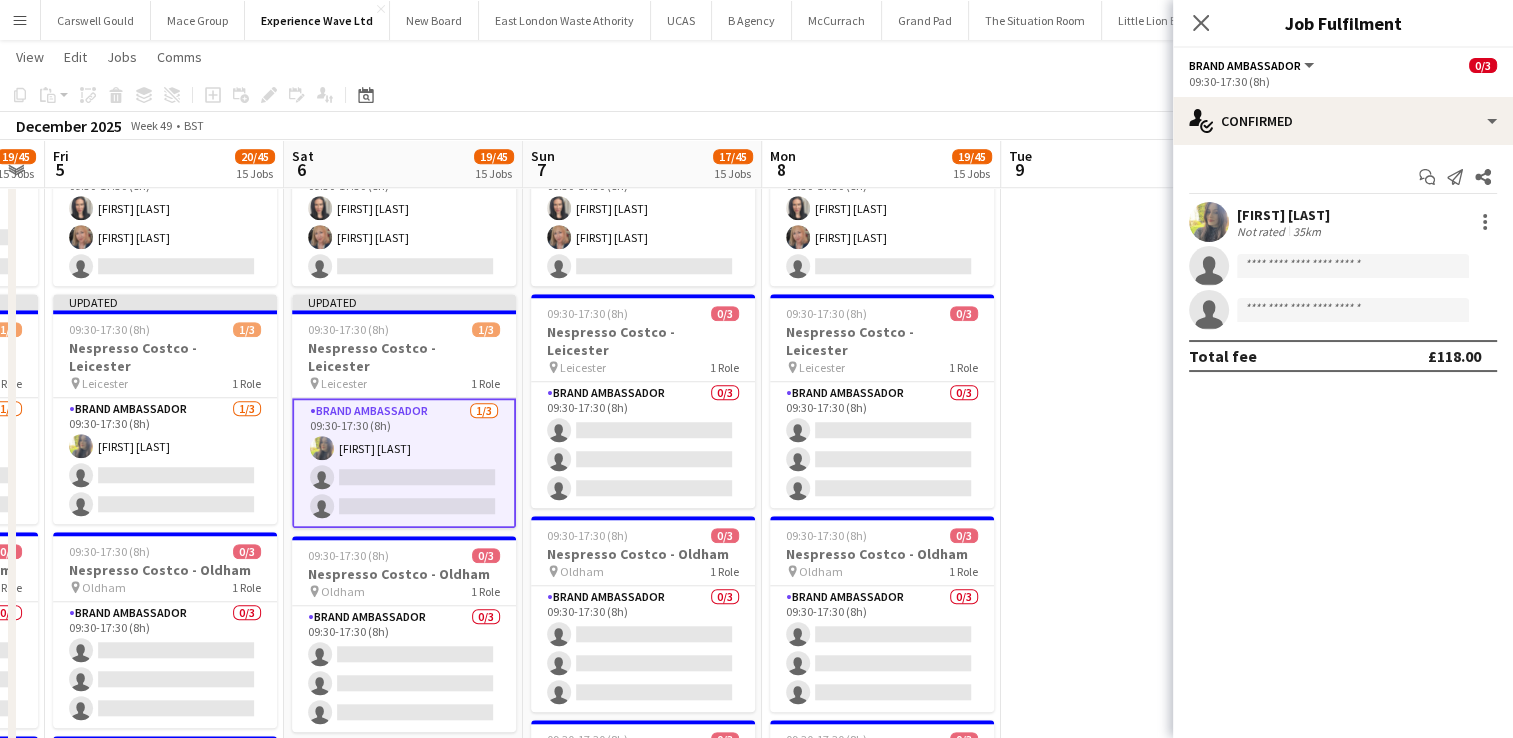 scroll, scrollTop: 0, scrollLeft: 872, axis: horizontal 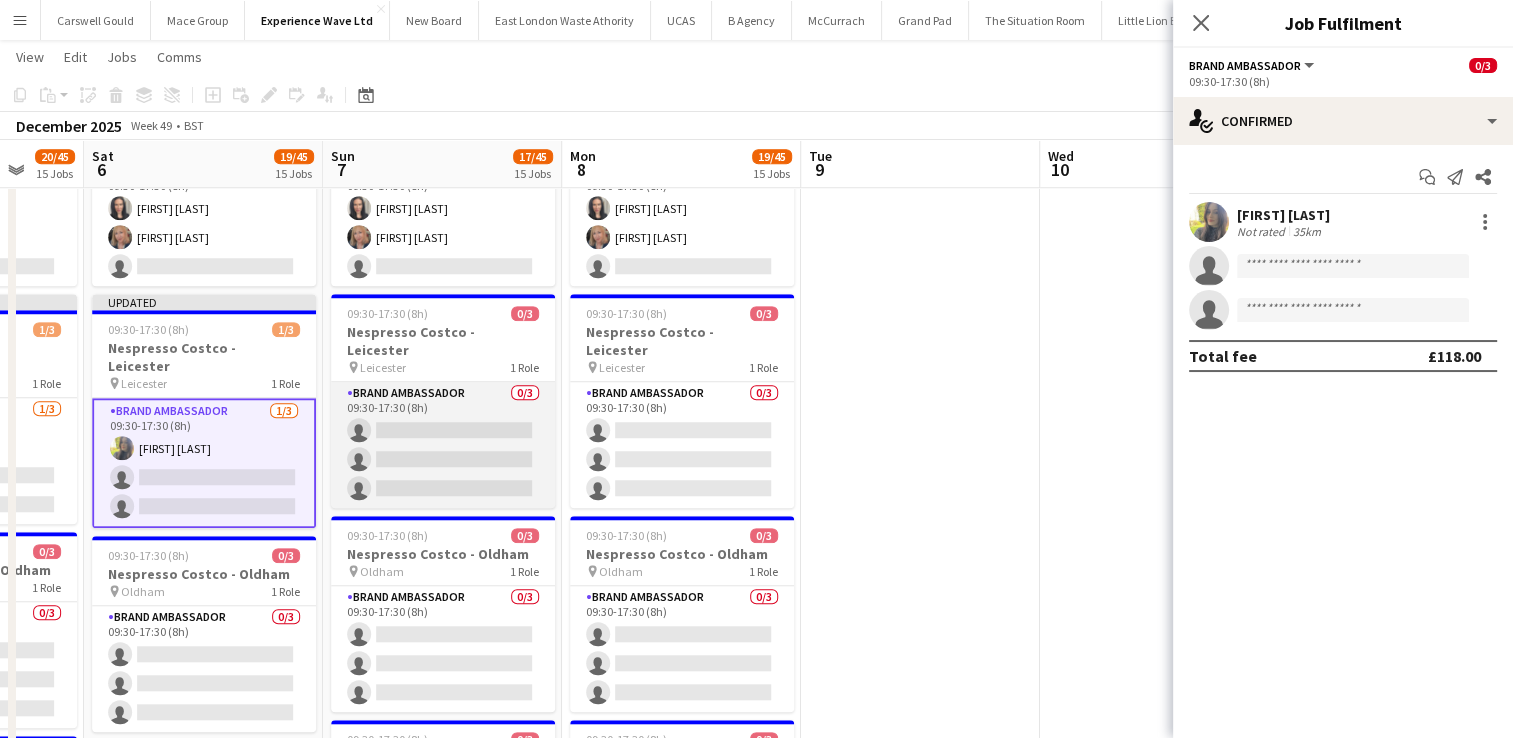 click on "Brand Ambassador   0/3   09:30-17:30 (8h)
single-neutral-actions
single-neutral-actions
single-neutral-actions" at bounding box center (443, 445) 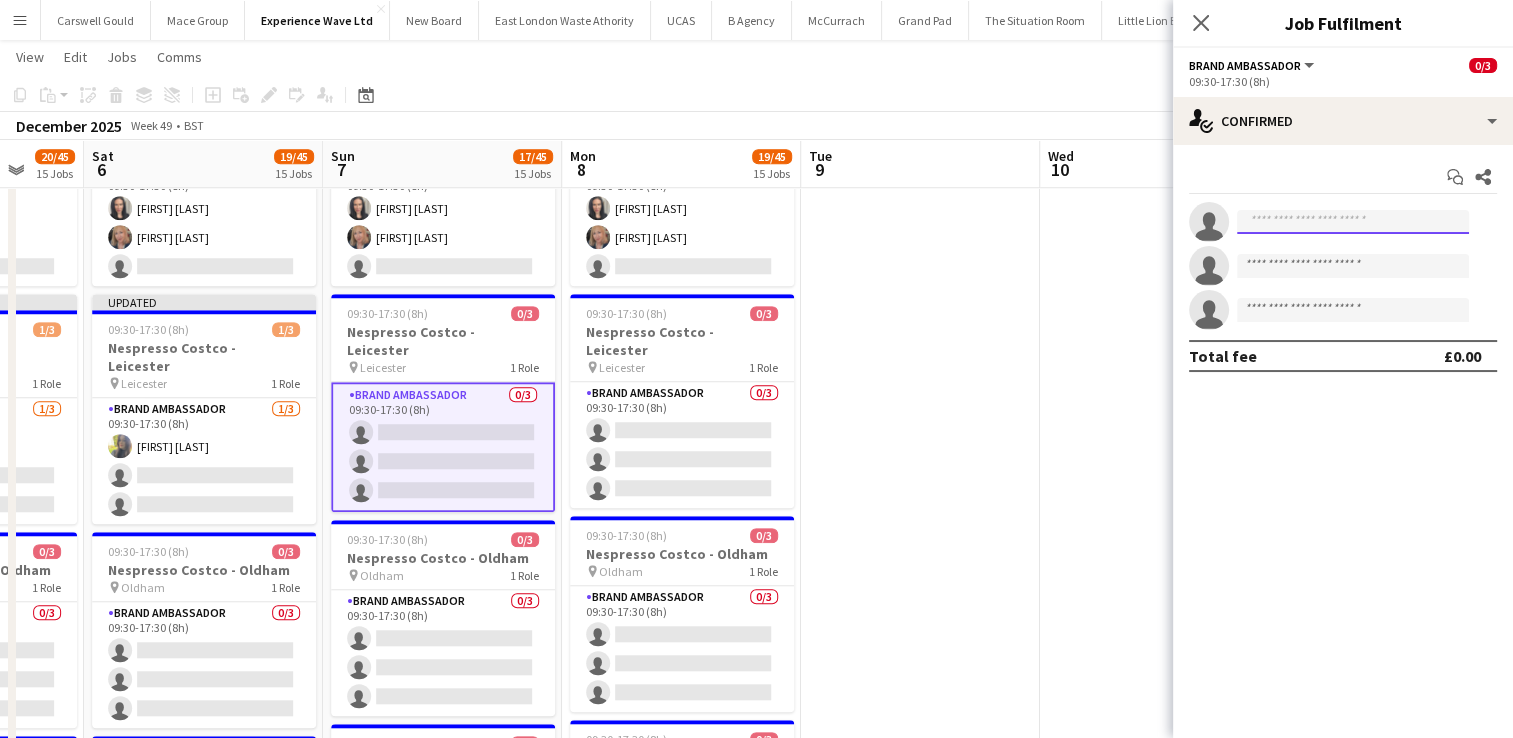 click at bounding box center [1353, 222] 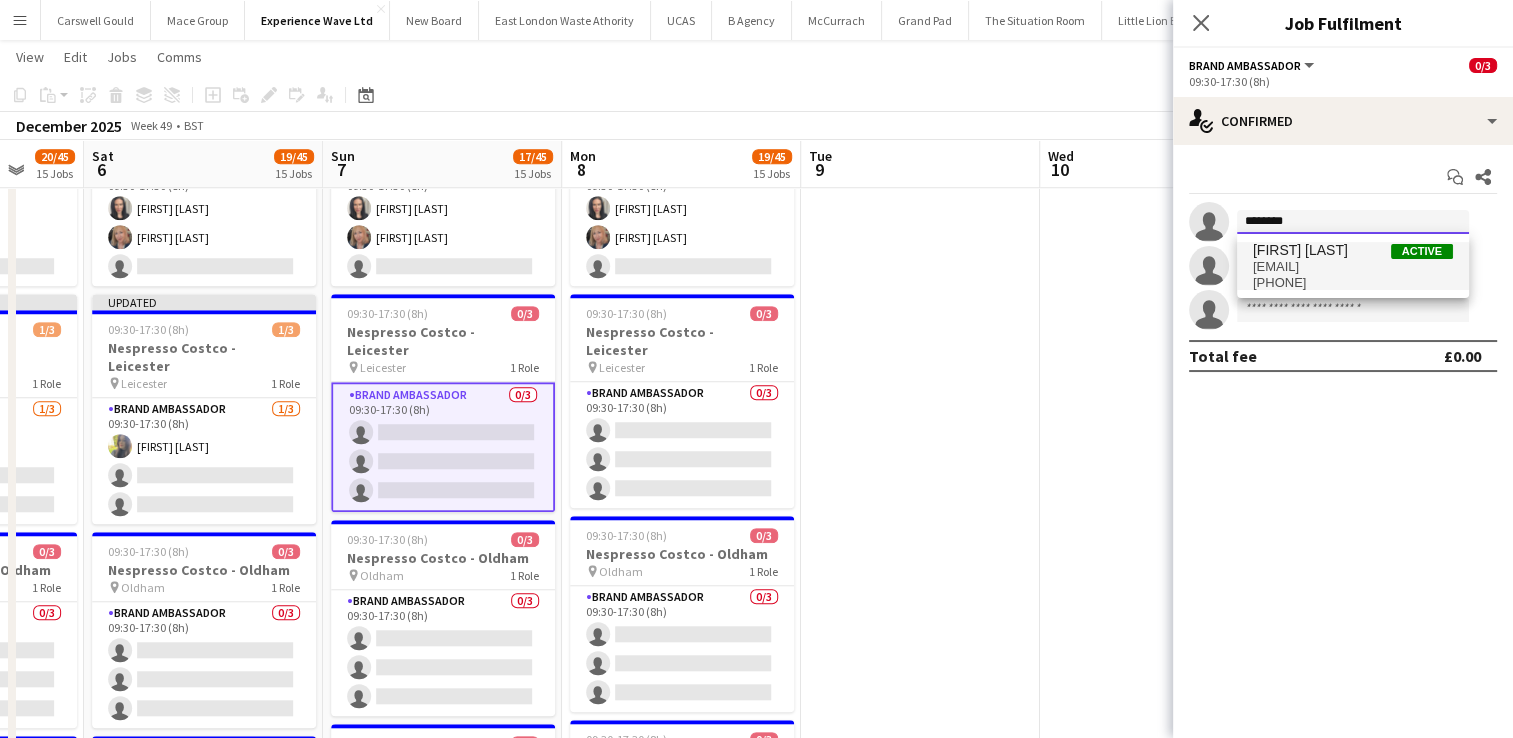 type on "********" 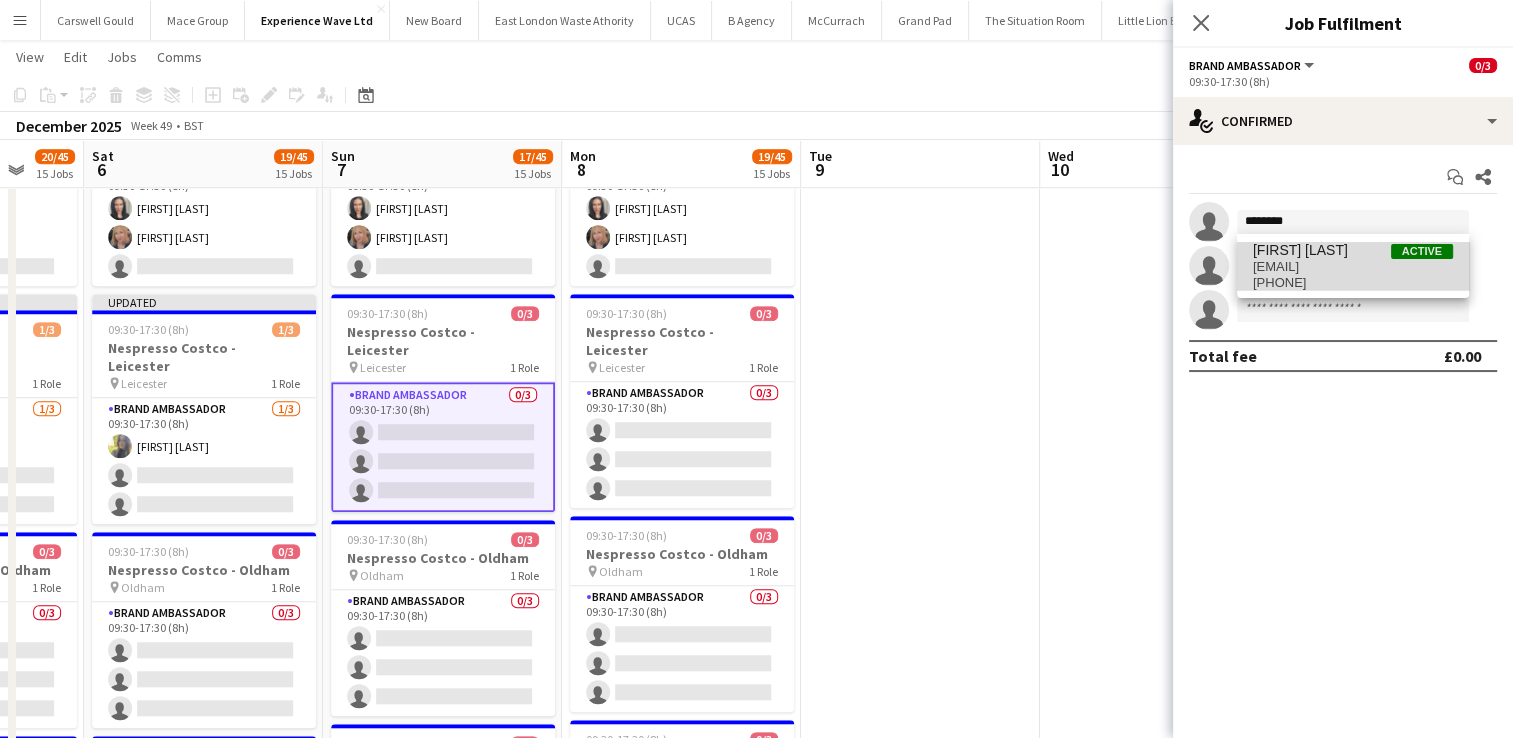 click on "[EMAIL]" at bounding box center (1353, 267) 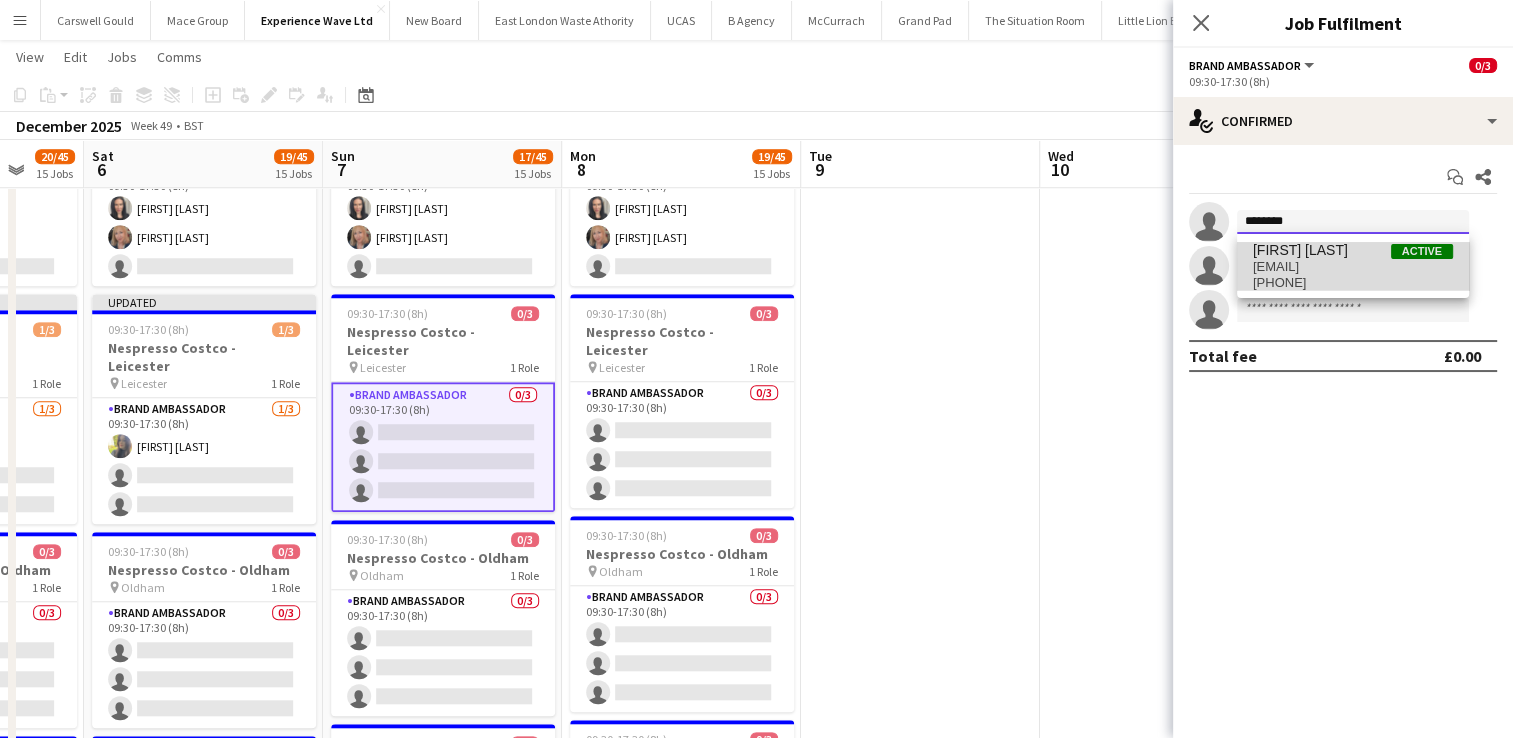 type 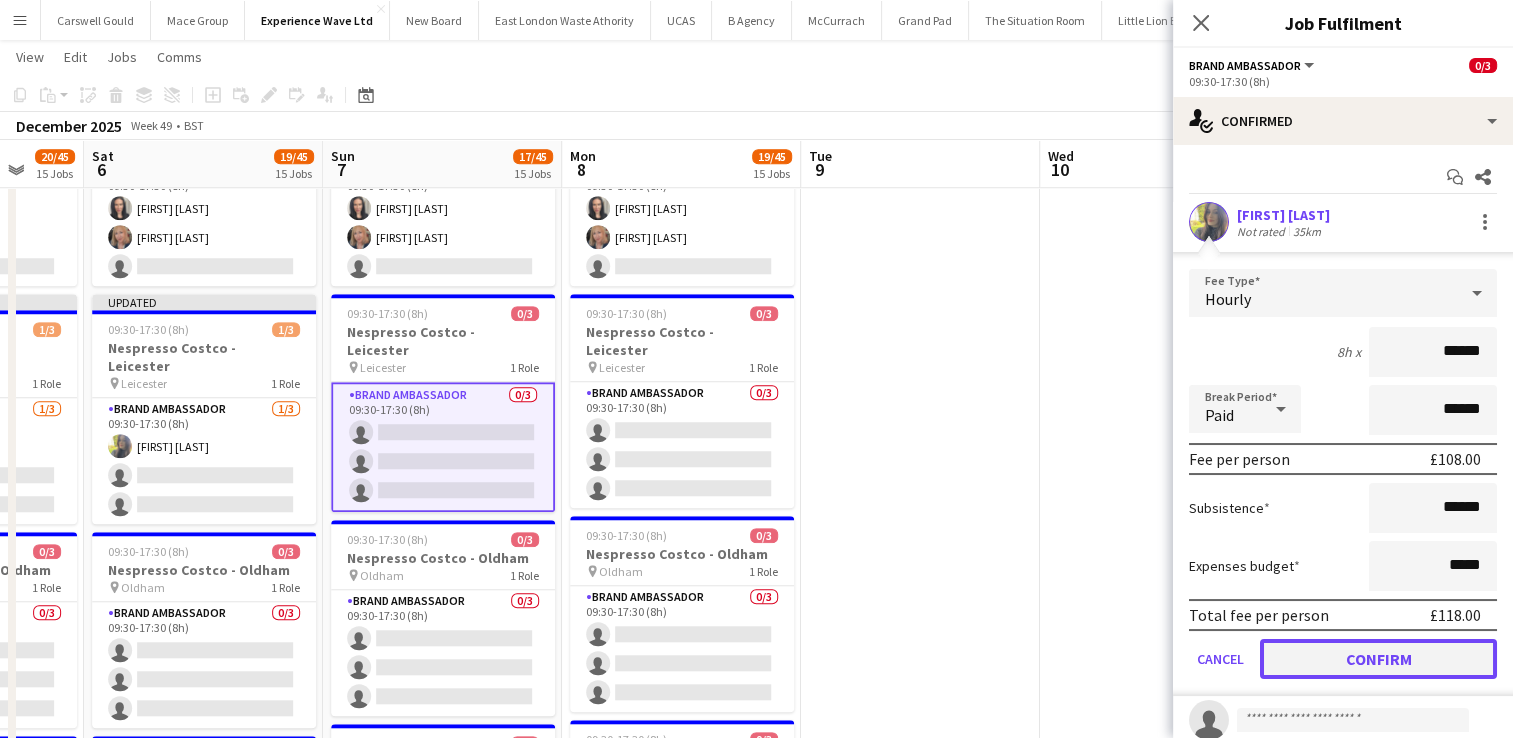 click on "Confirm" at bounding box center [1378, 659] 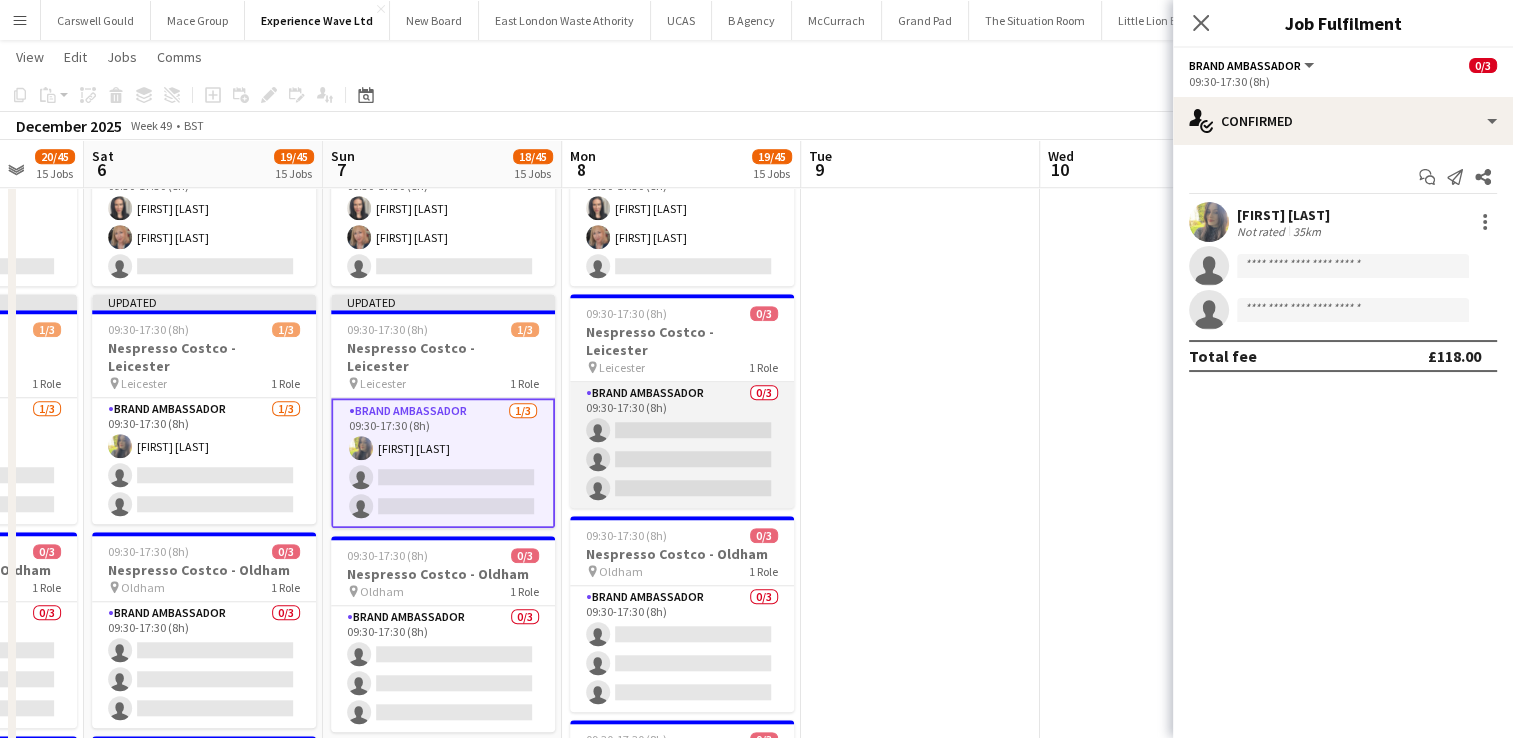 click on "Brand Ambassador   0/3   09:30-17:30 (8h)
single-neutral-actions
single-neutral-actions
single-neutral-actions" at bounding box center (682, 445) 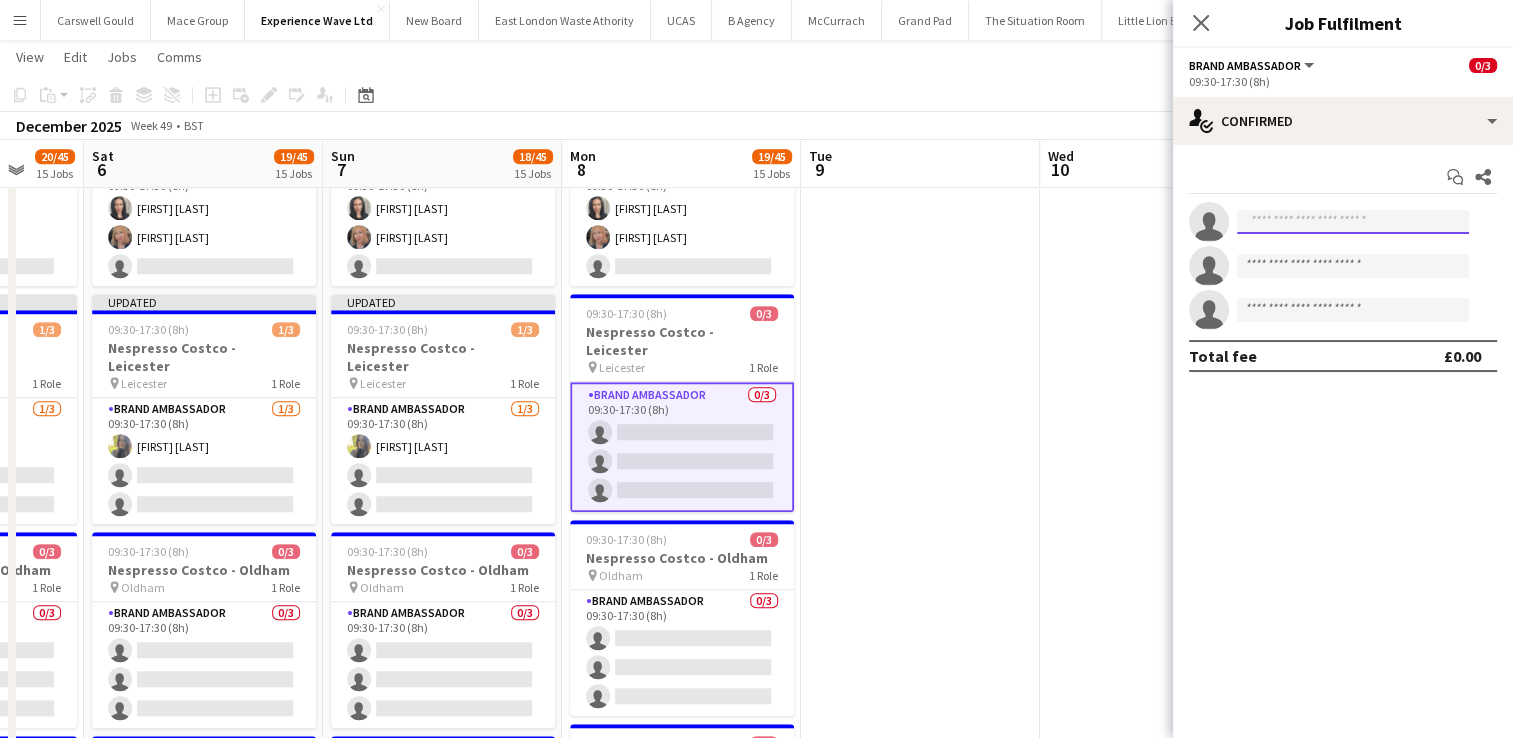click at bounding box center (1353, 222) 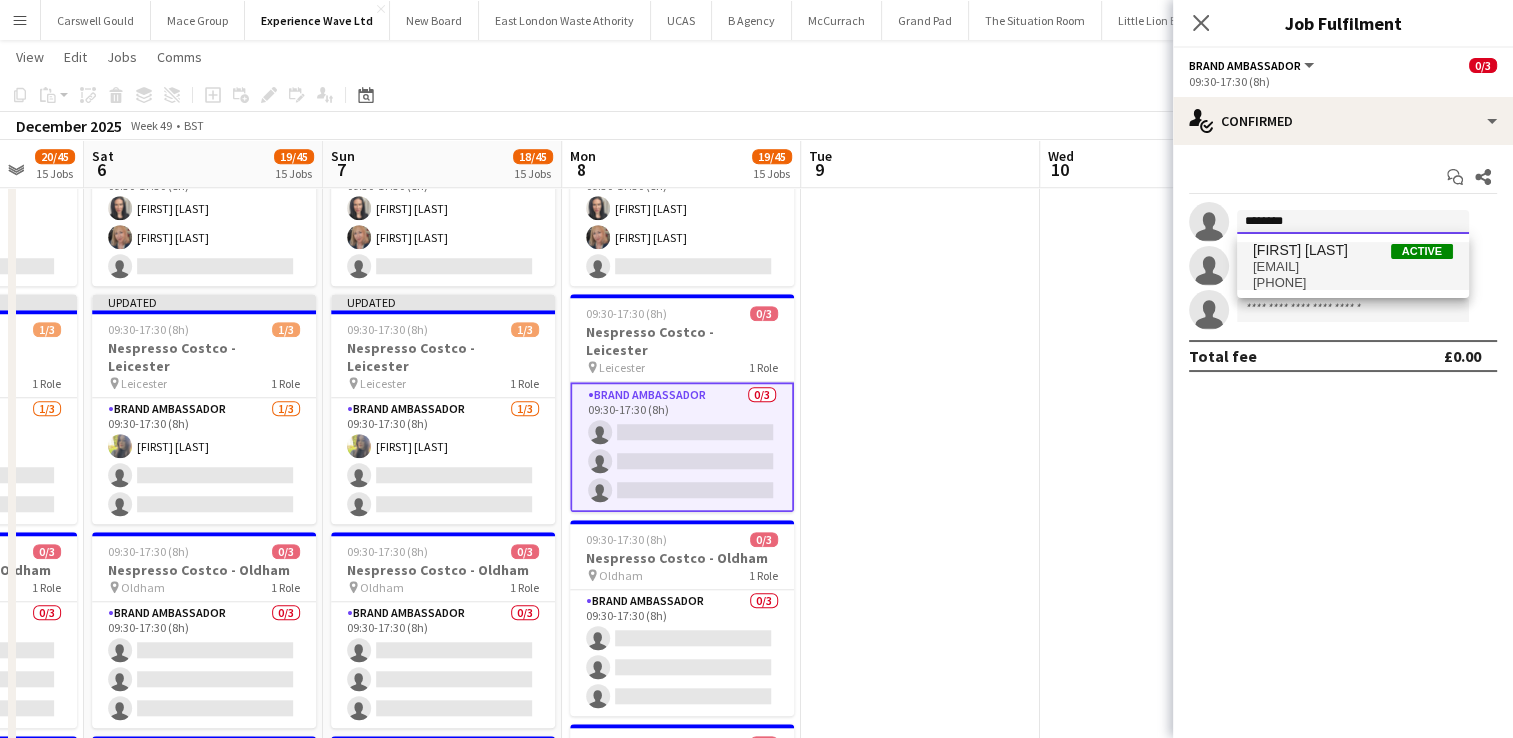 type on "********" 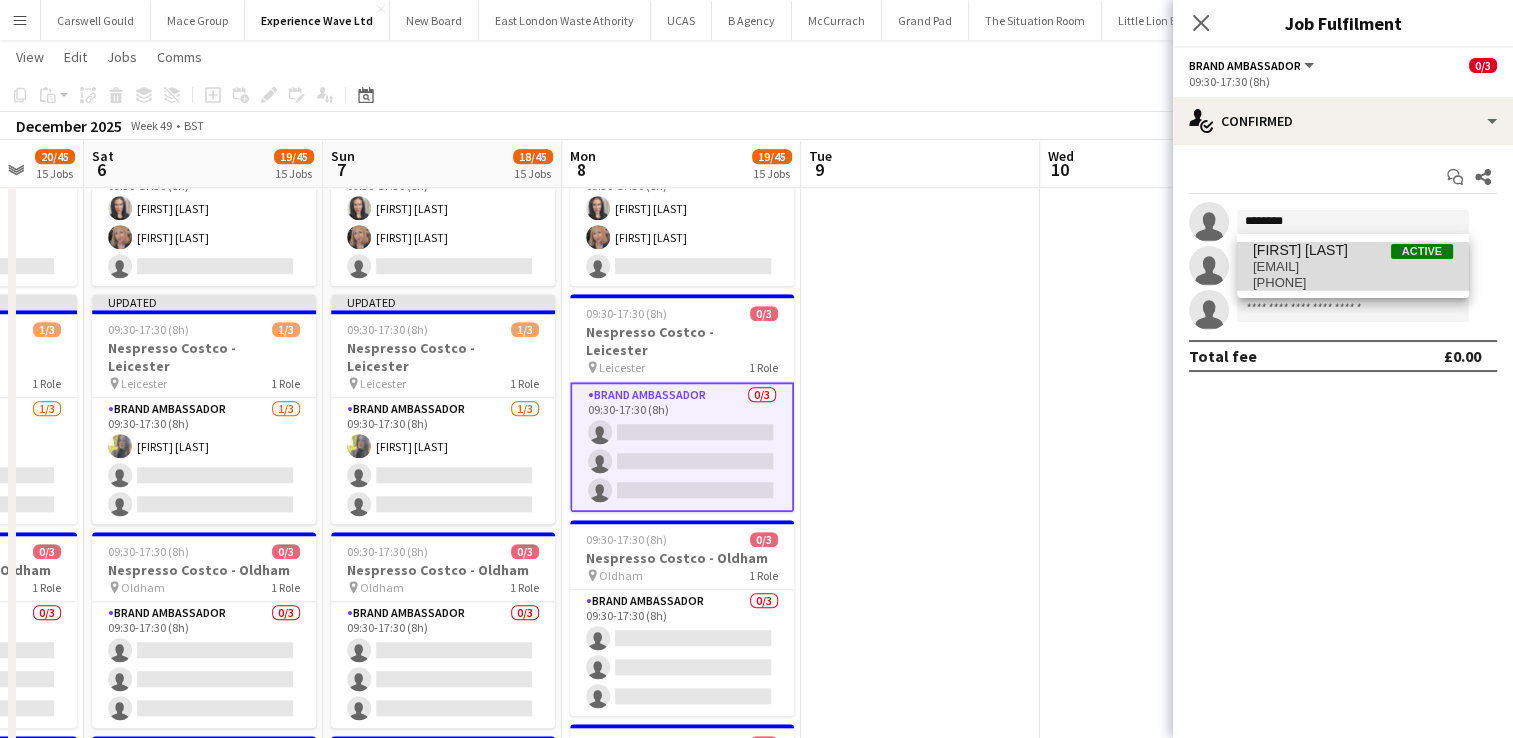 click on "[EMAIL]" at bounding box center [1353, 267] 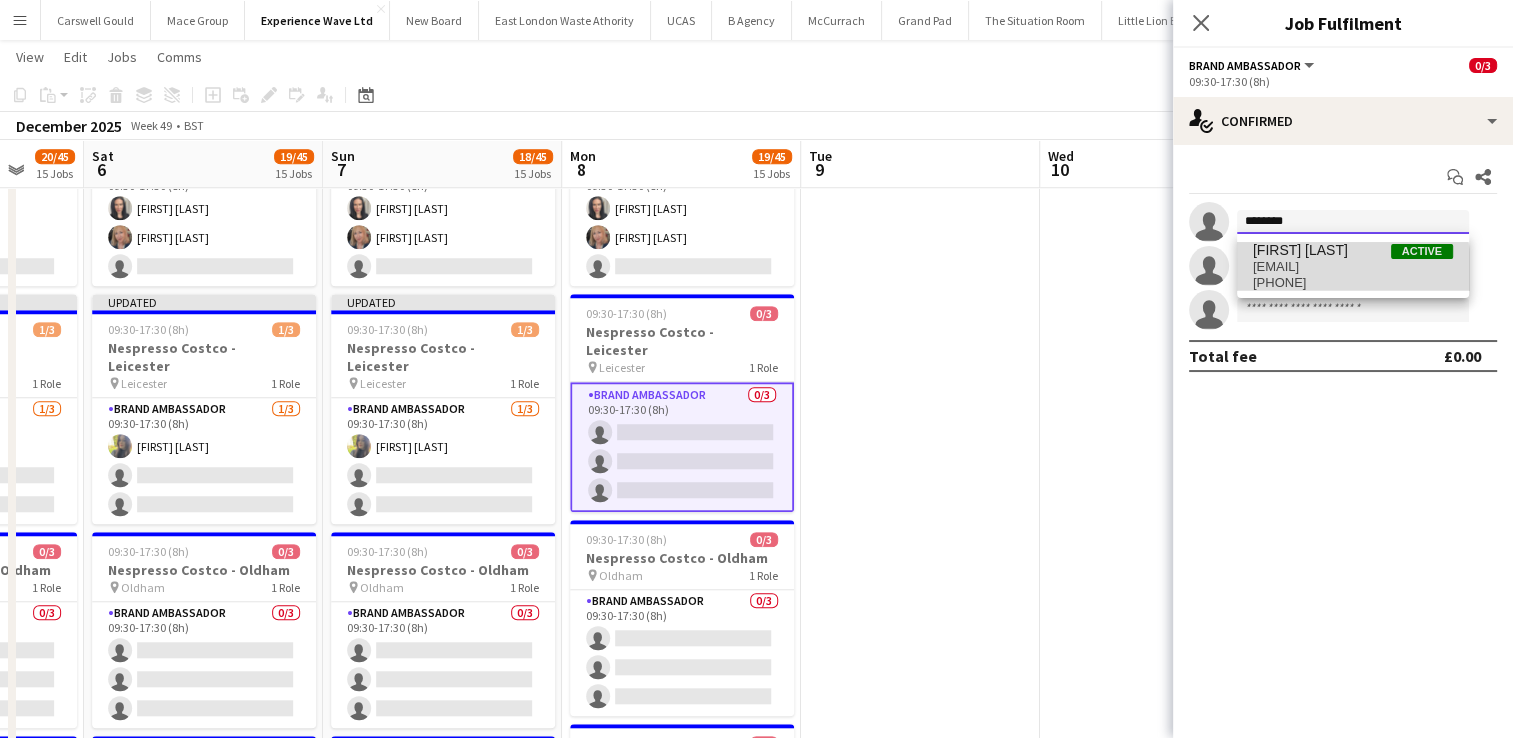 type 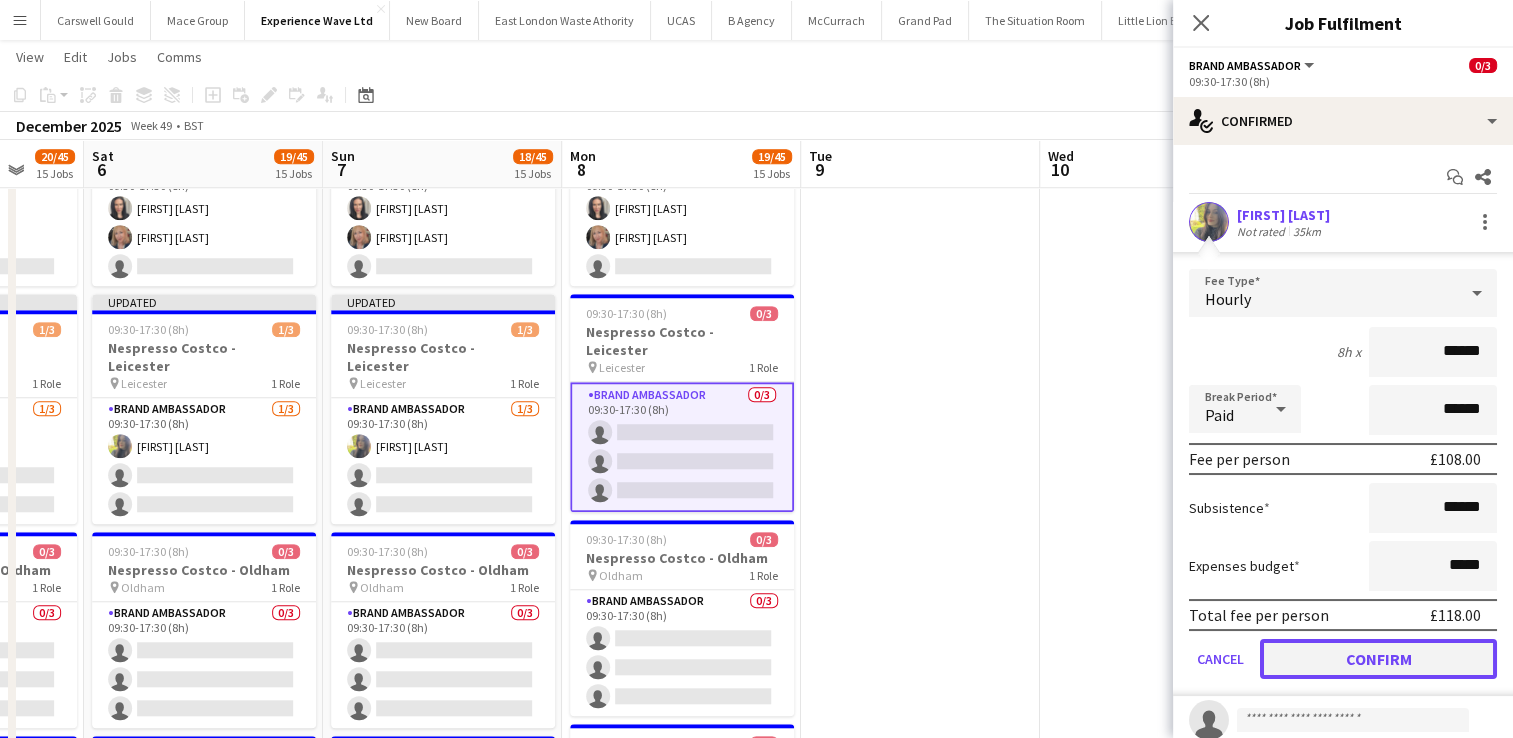 click on "Confirm" at bounding box center (1378, 659) 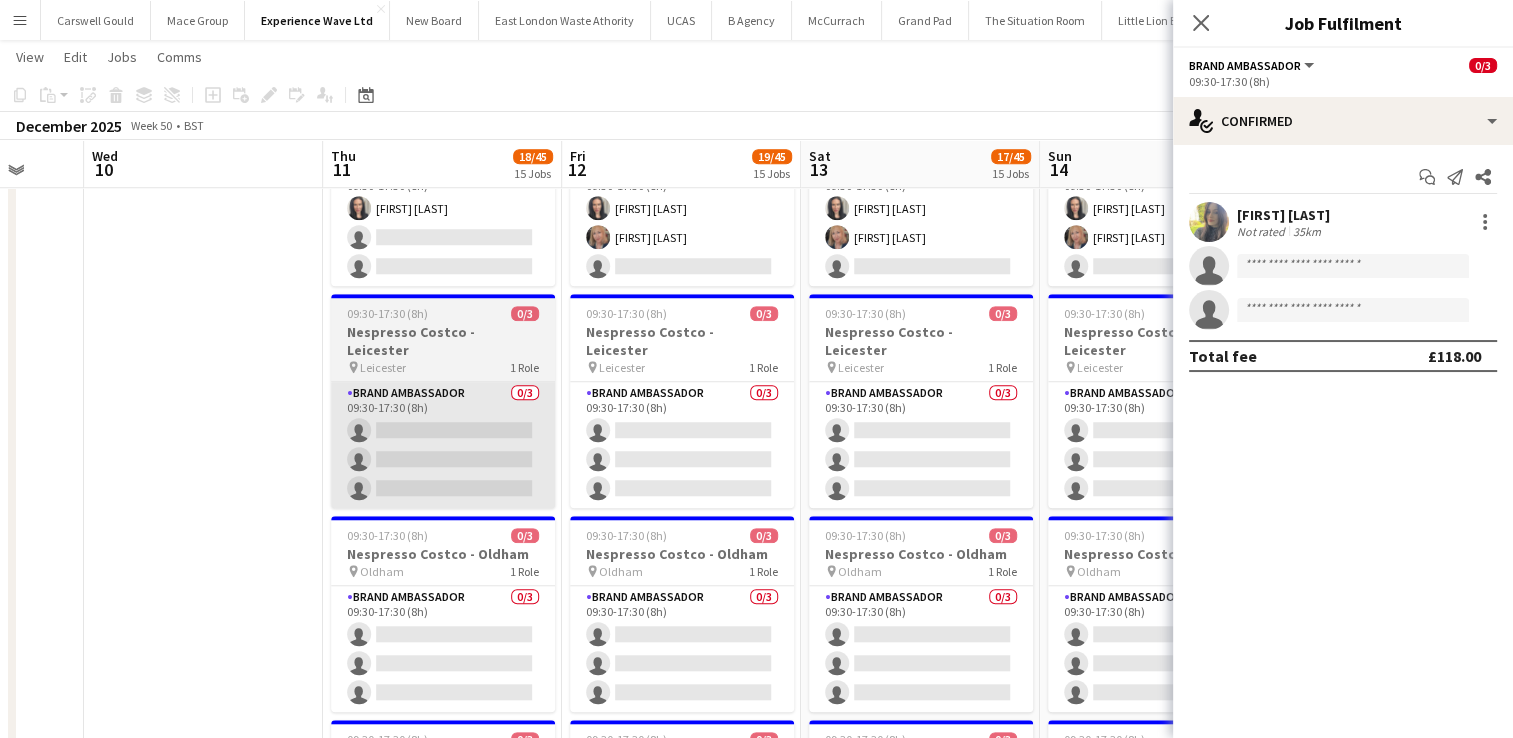 scroll, scrollTop: 0, scrollLeft: 872, axis: horizontal 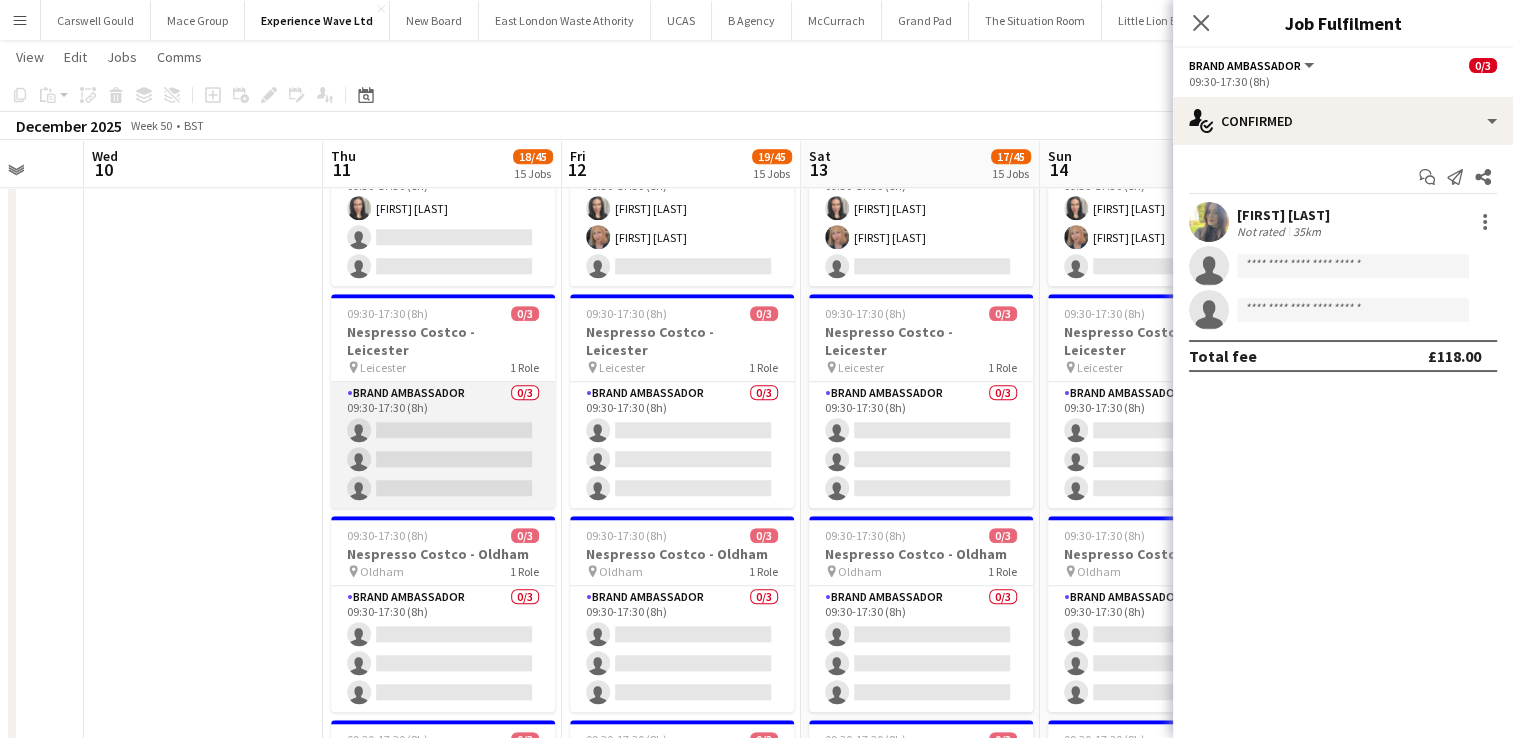 click on "Brand Ambassador   0/3   09:30-17:30 (8h)
single-neutral-actions
single-neutral-actions
single-neutral-actions" at bounding box center [443, 445] 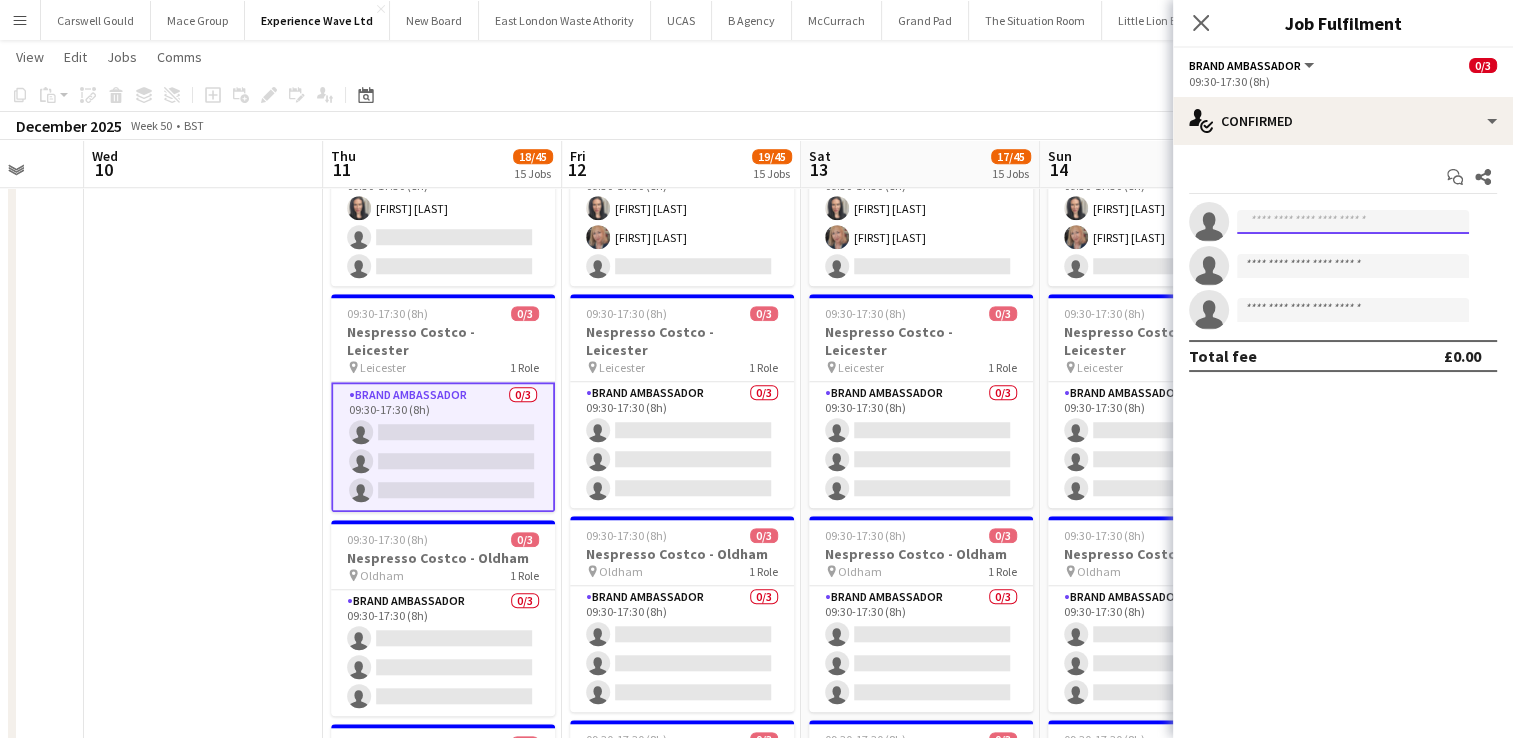 click at bounding box center [1353, 222] 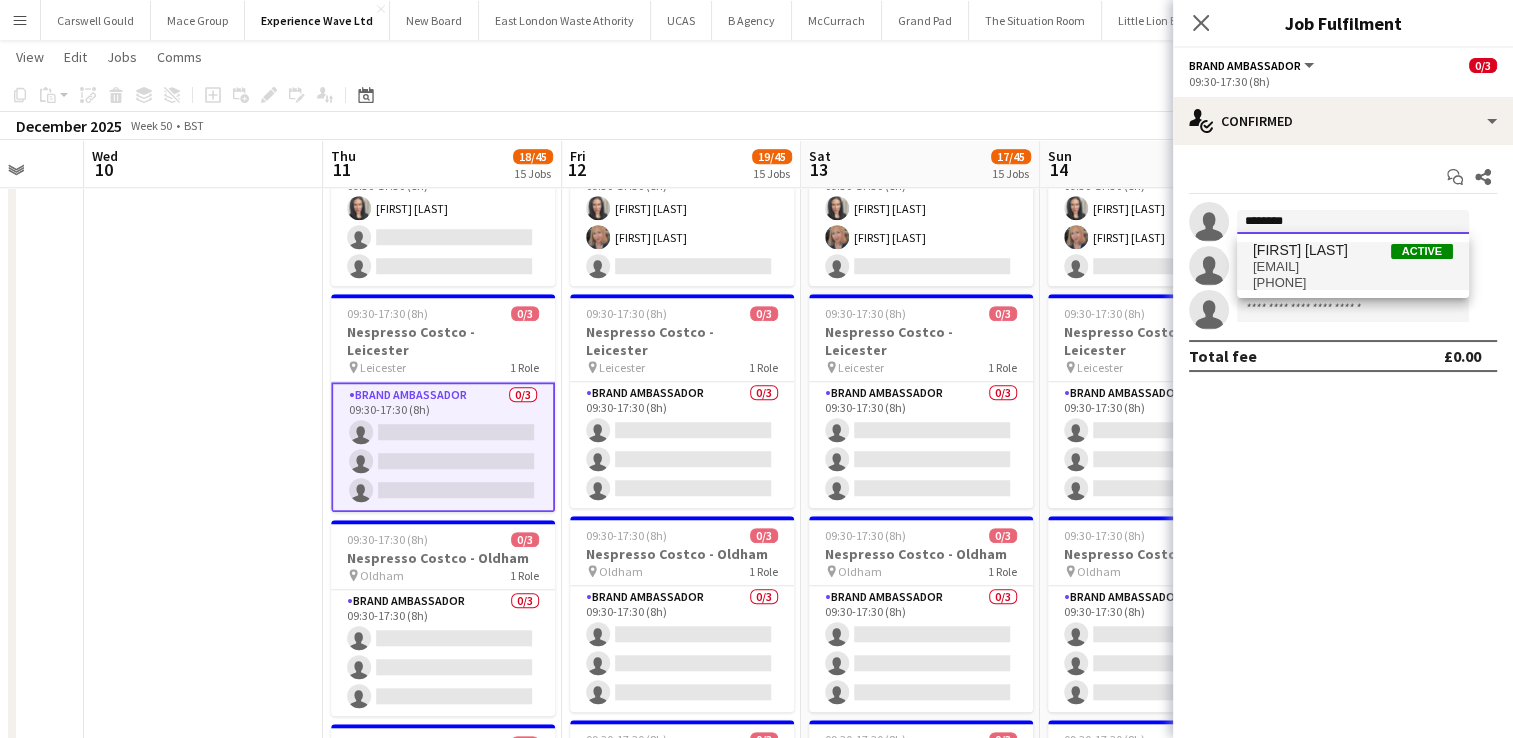 type on "********" 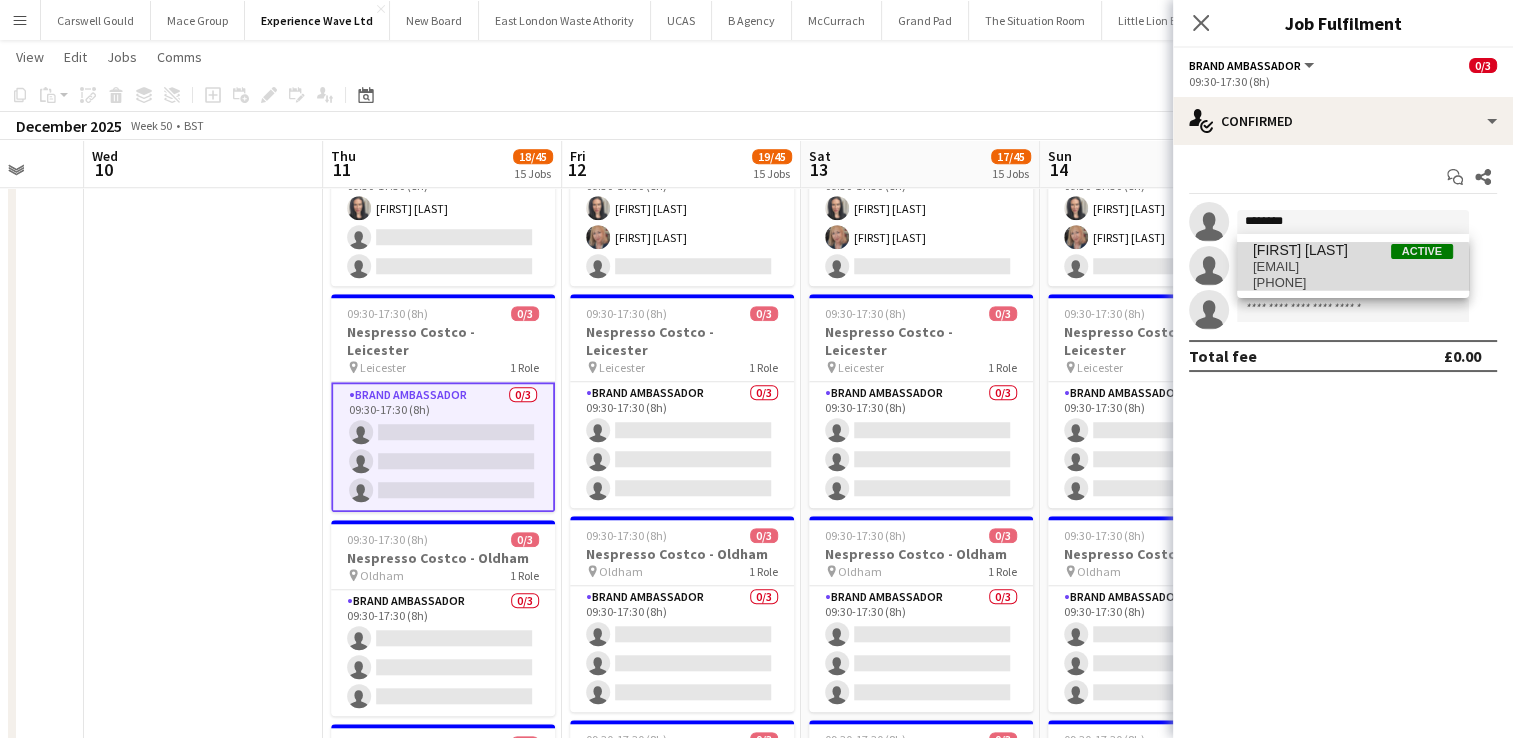 click on "[EMAIL]" at bounding box center (1353, 267) 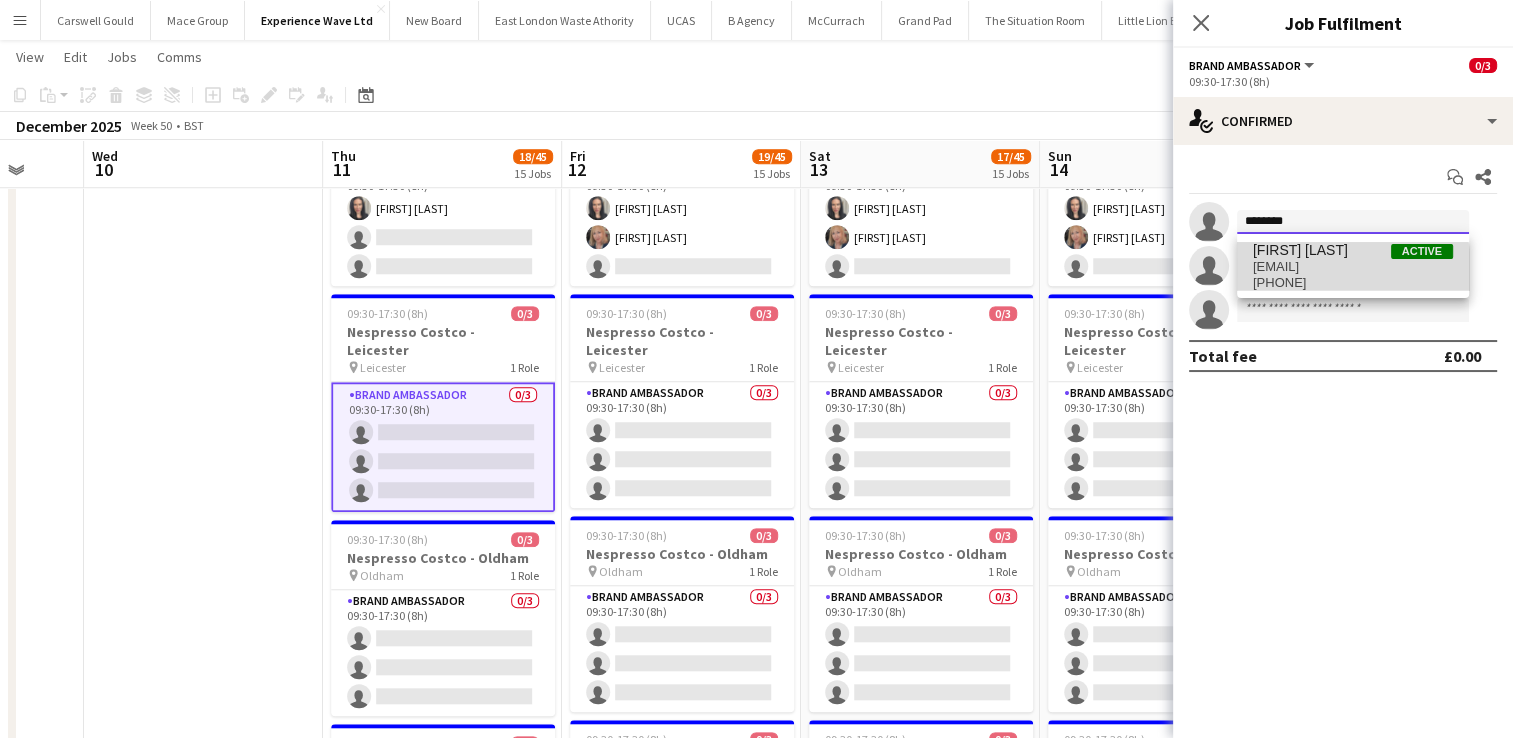 type 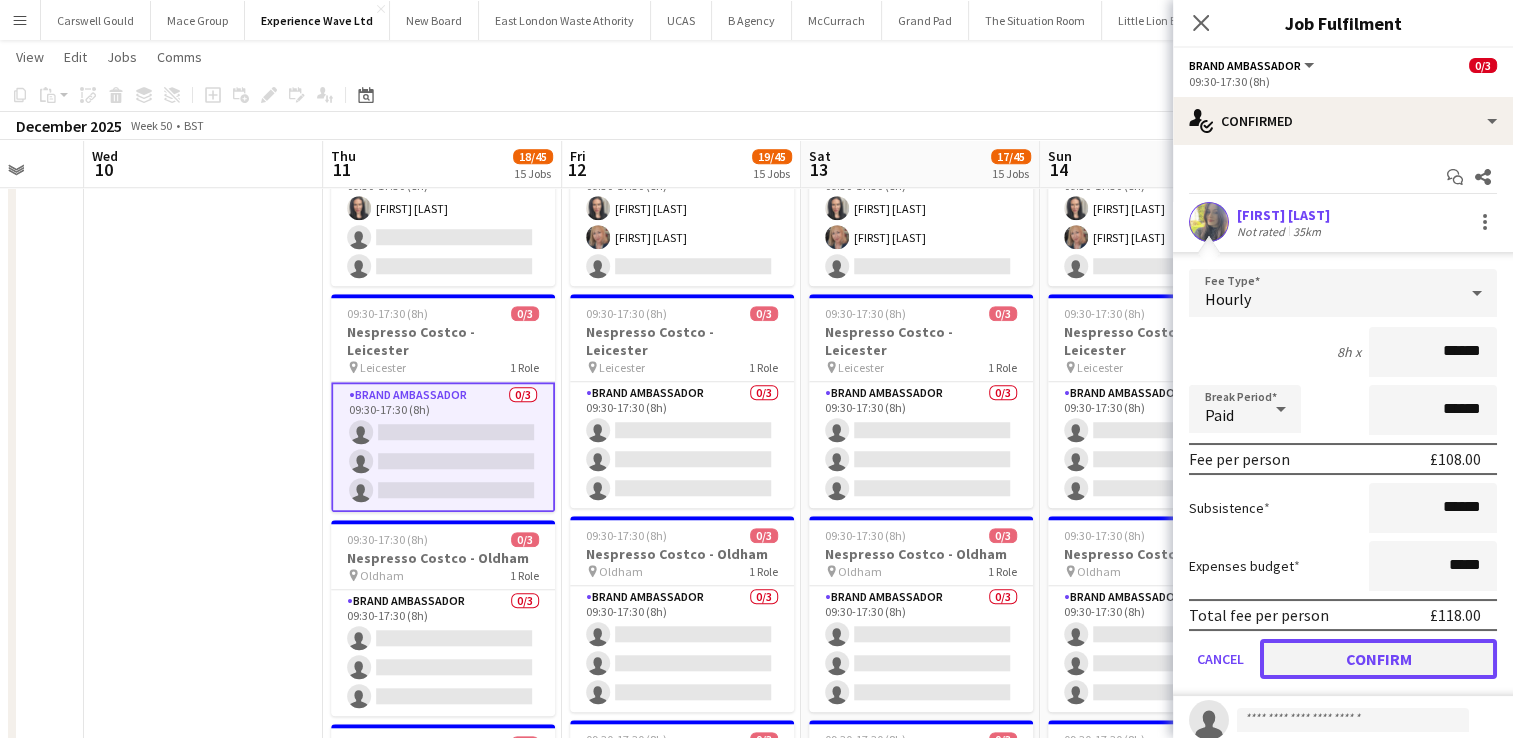 click on "Confirm" at bounding box center [1378, 659] 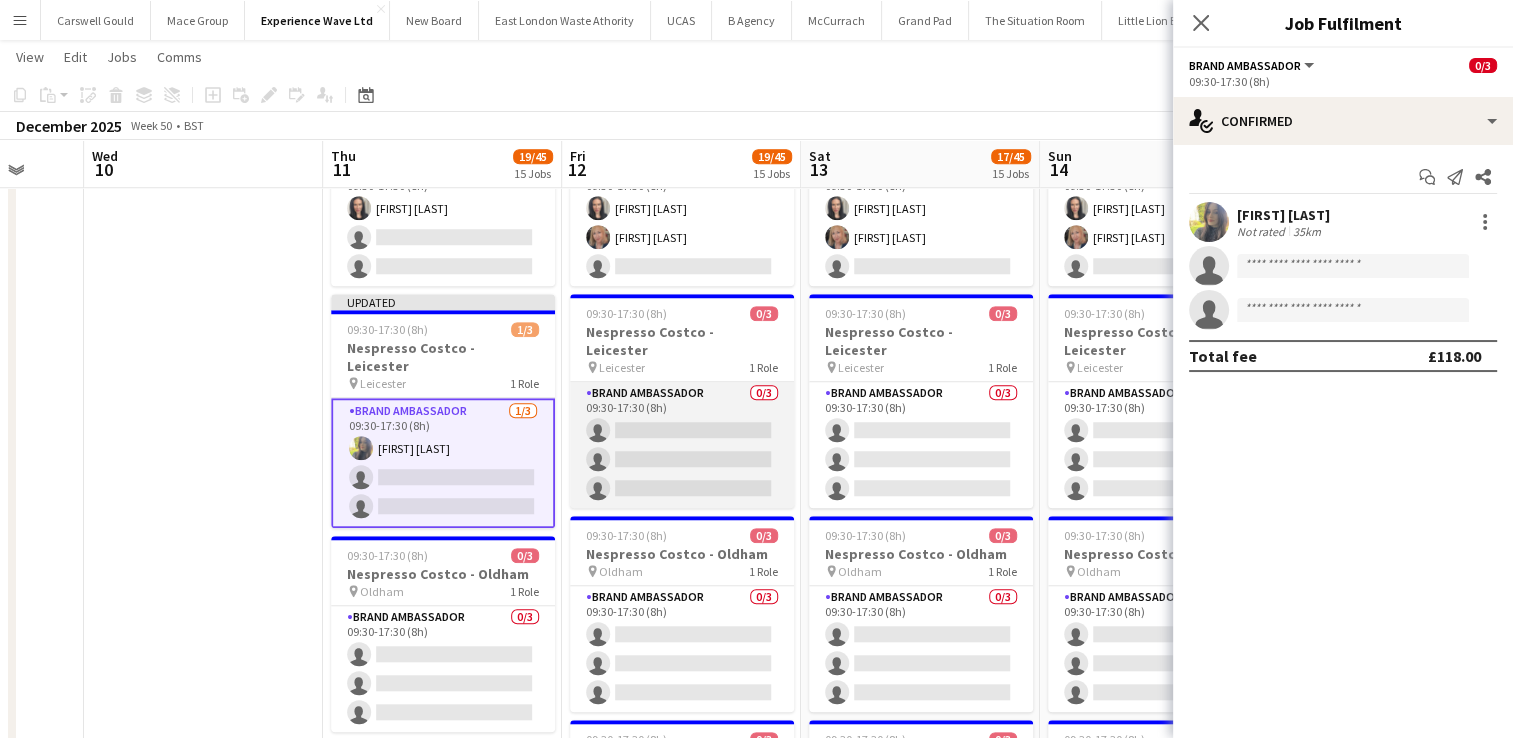 click on "Brand Ambassador   0/3   09:30-17:30 (8h)
single-neutral-actions
single-neutral-actions
single-neutral-actions" at bounding box center [682, 445] 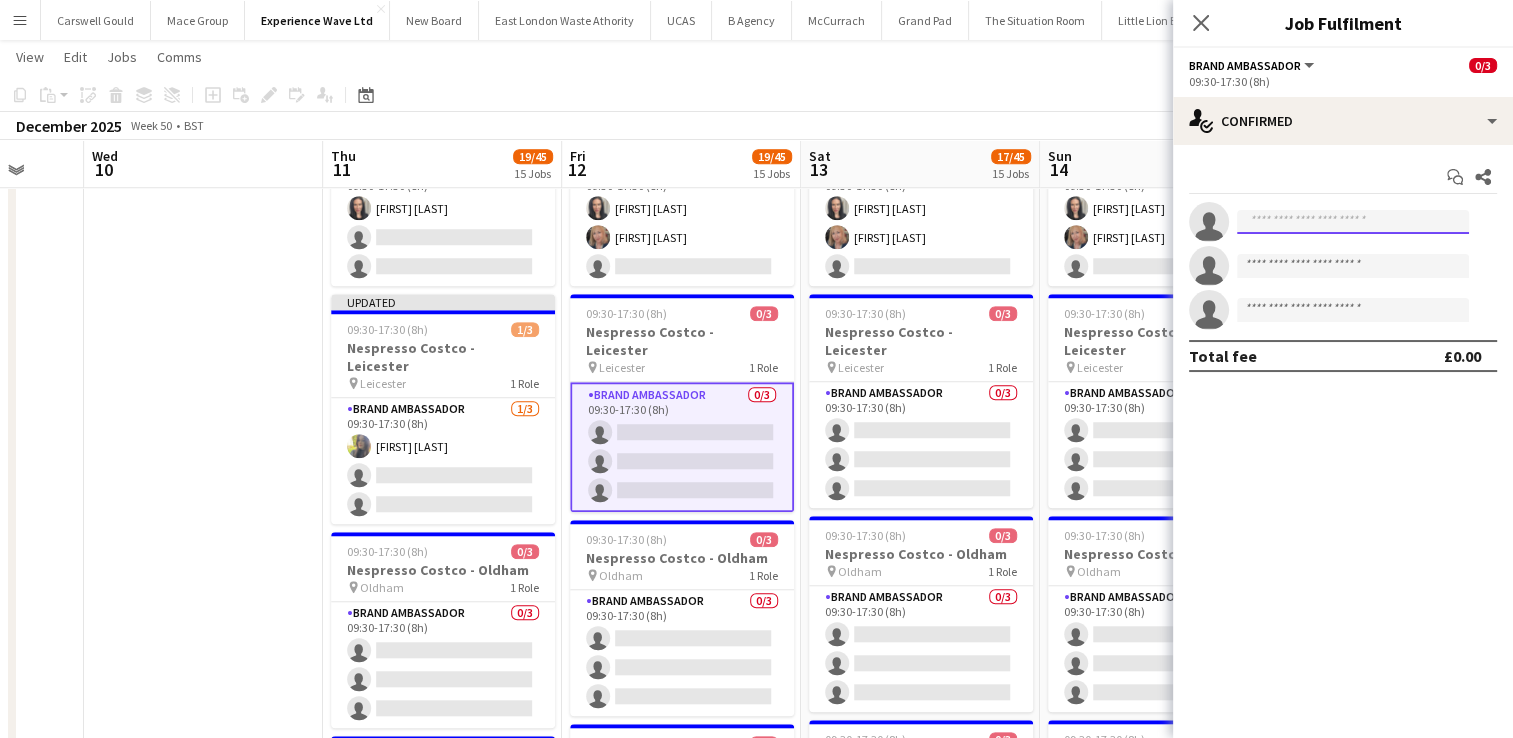 click at bounding box center [1353, 222] 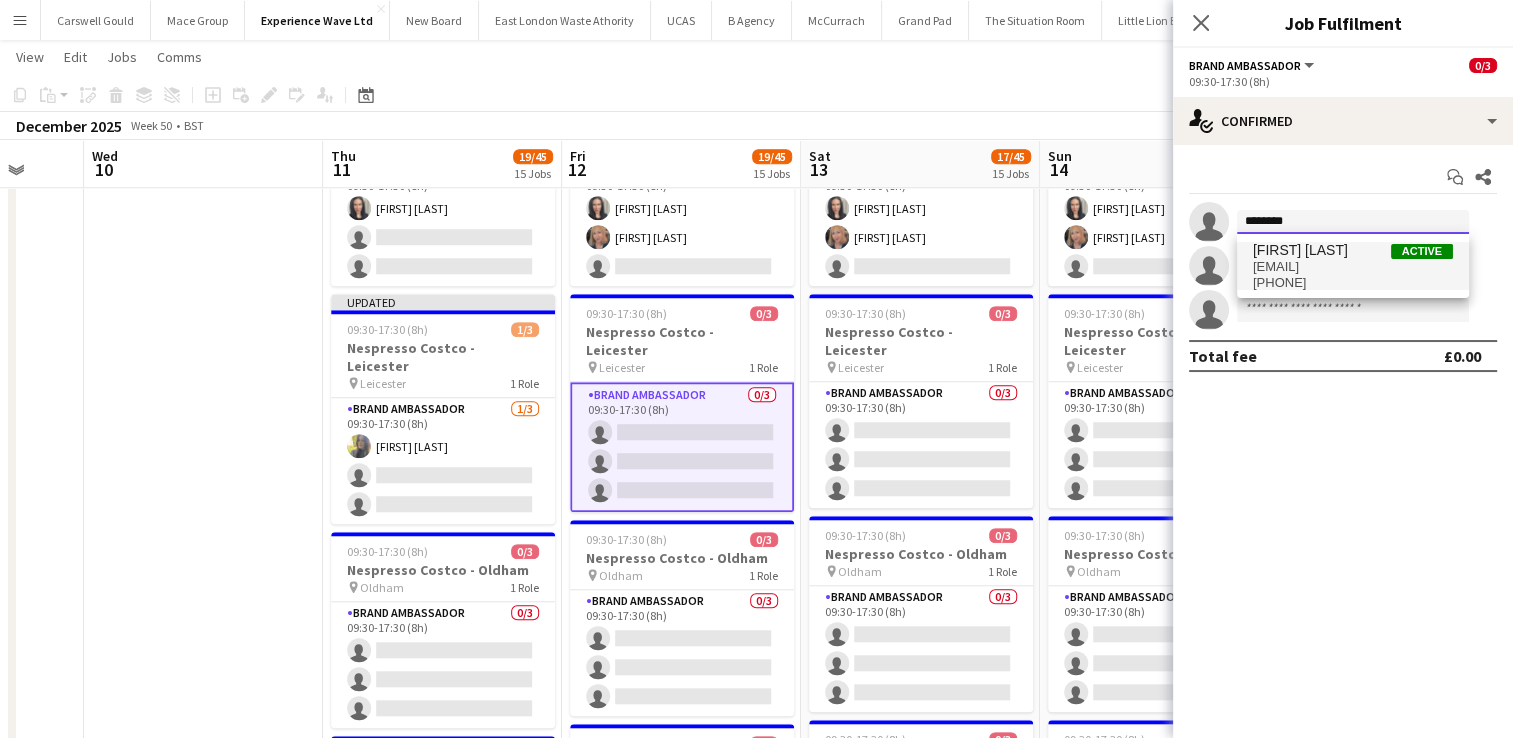 type on "********" 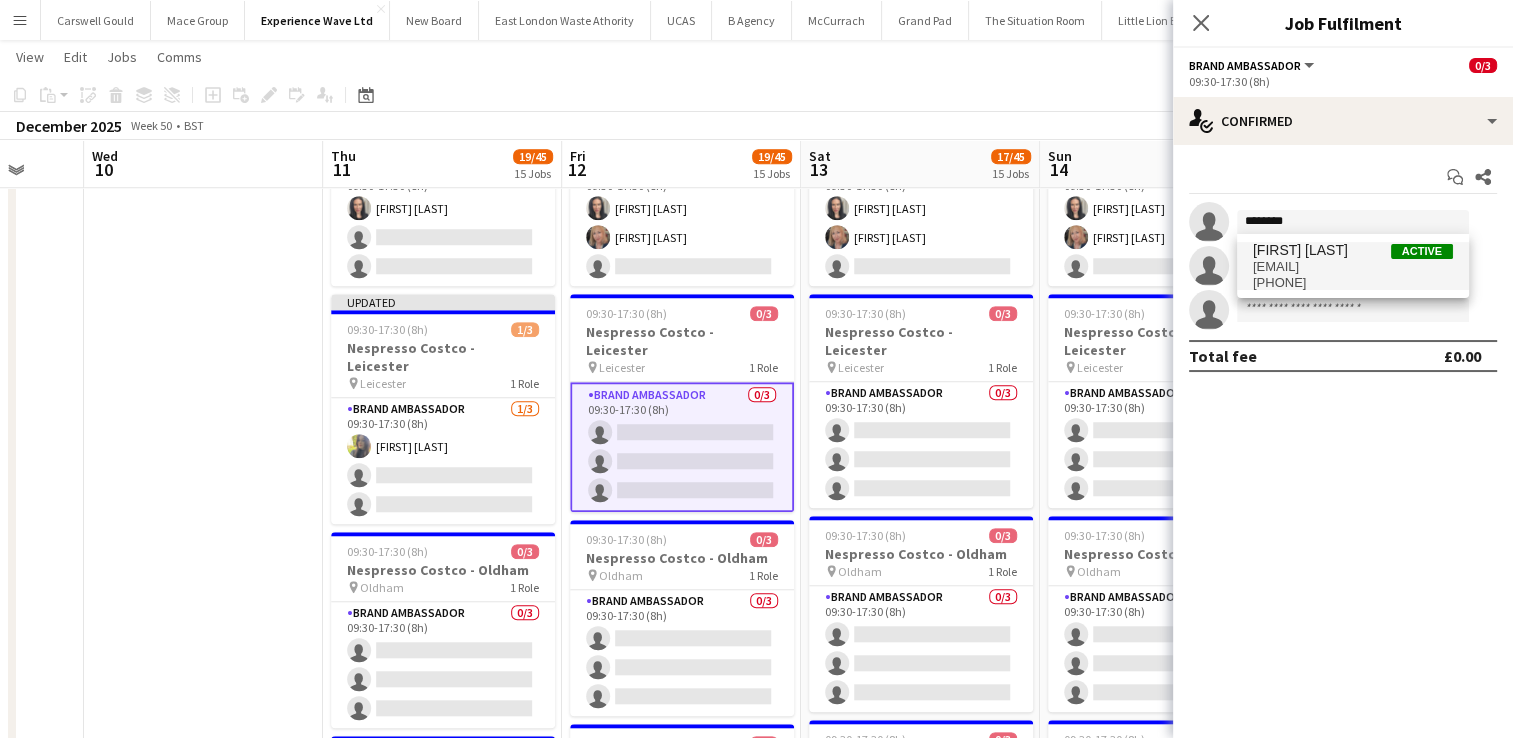 click on "[PHONE]" at bounding box center [1353, 283] 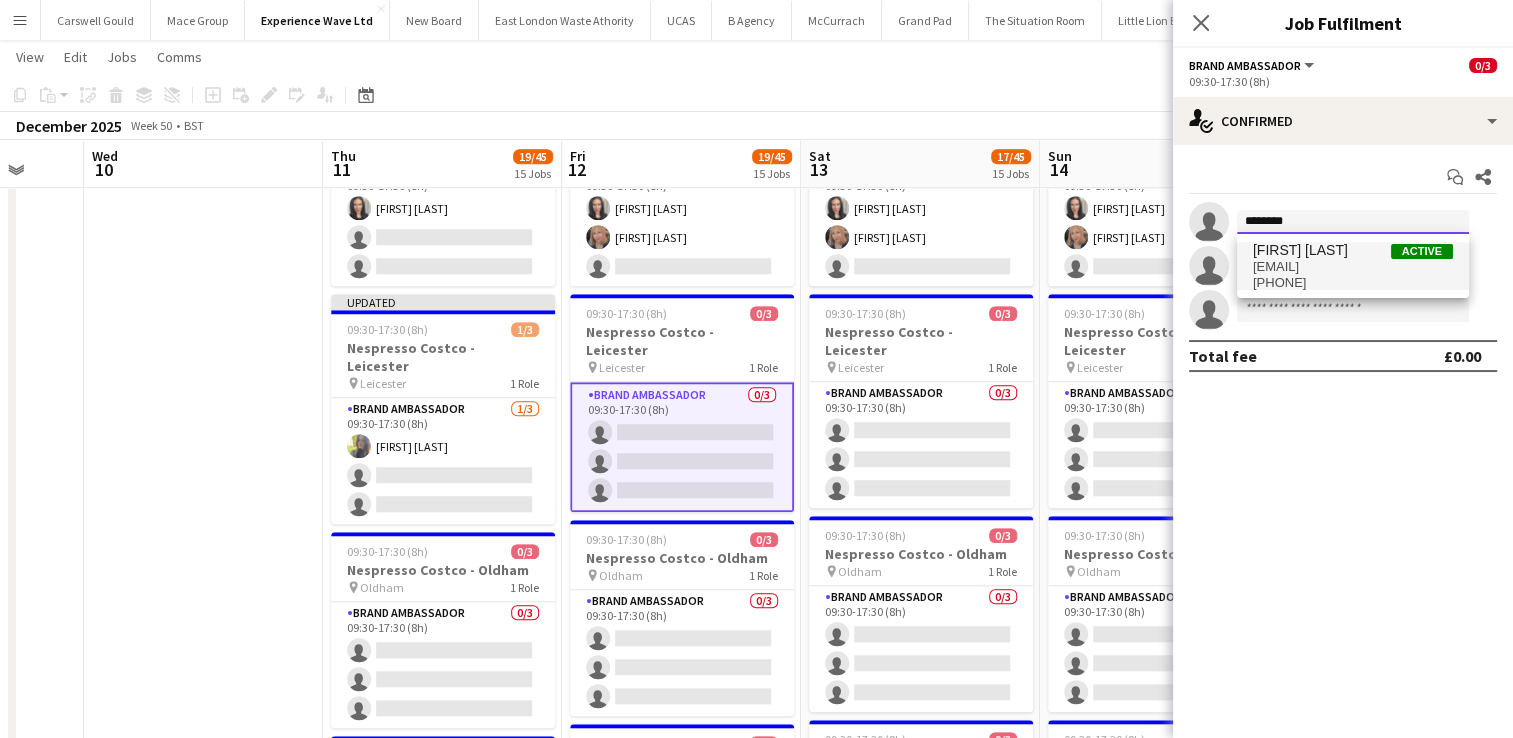 type 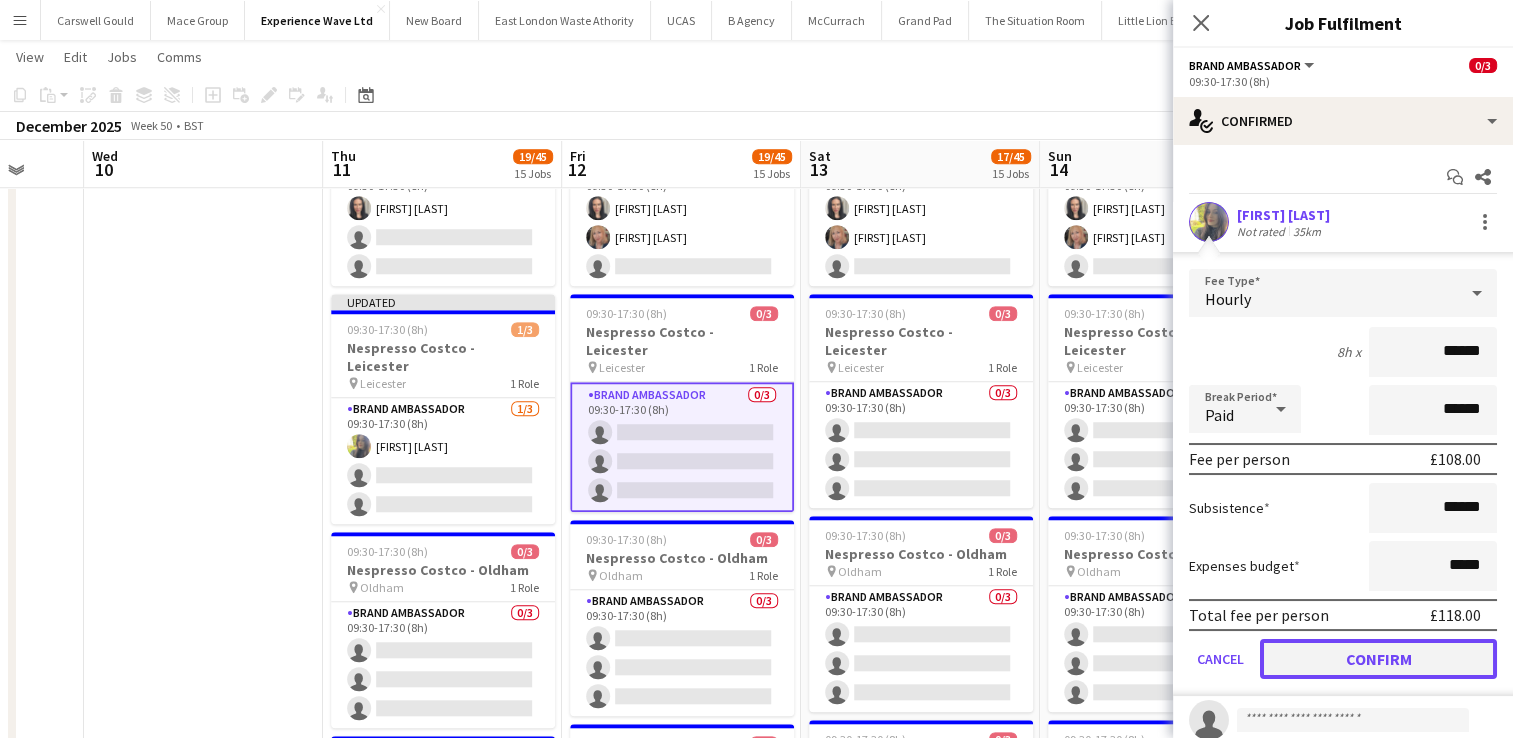 click on "Confirm" at bounding box center (1378, 659) 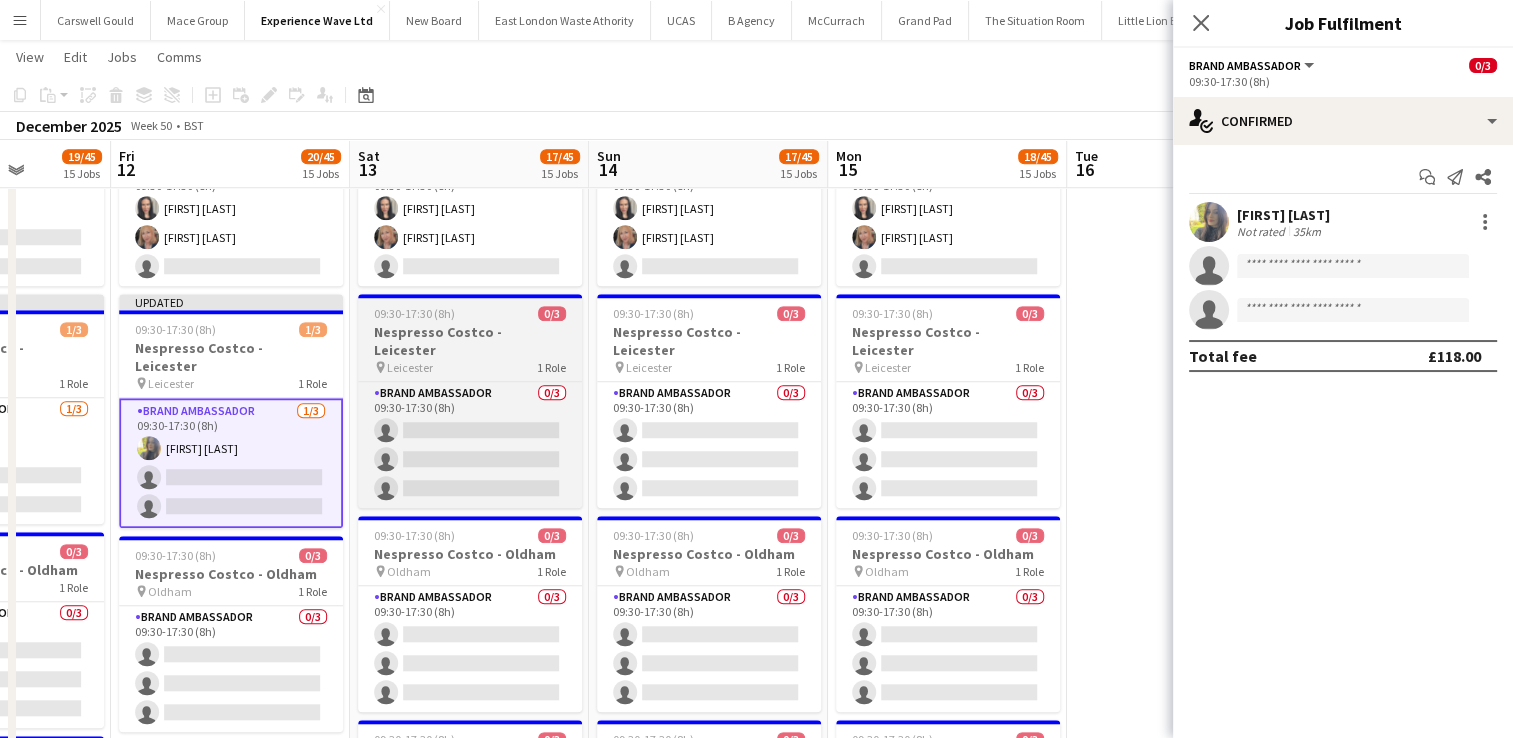 scroll, scrollTop: 0, scrollLeft: 846, axis: horizontal 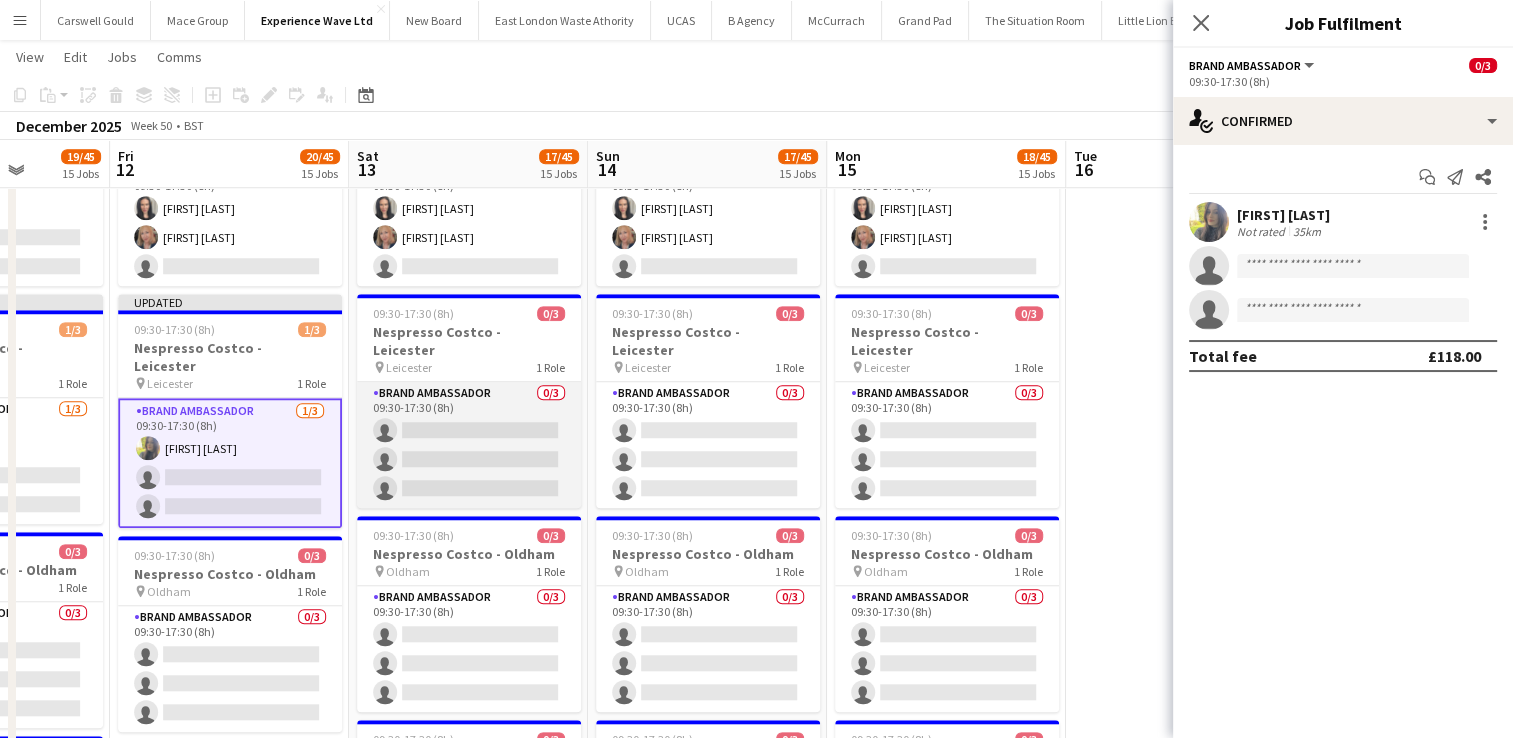 click on "Brand Ambassador   0/3   09:30-17:30 (8h)
single-neutral-actions
single-neutral-actions
single-neutral-actions" at bounding box center [469, 445] 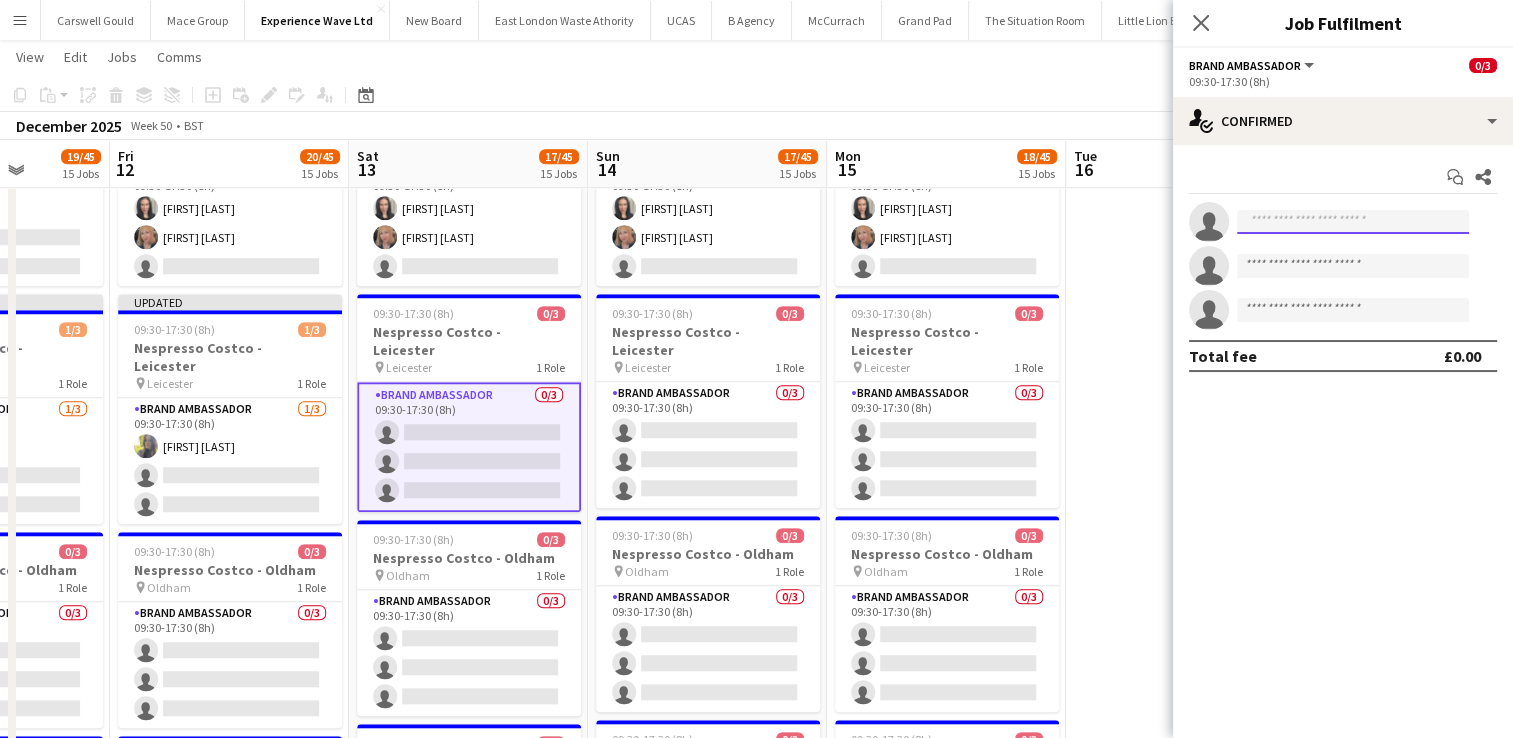 click at bounding box center (1353, 222) 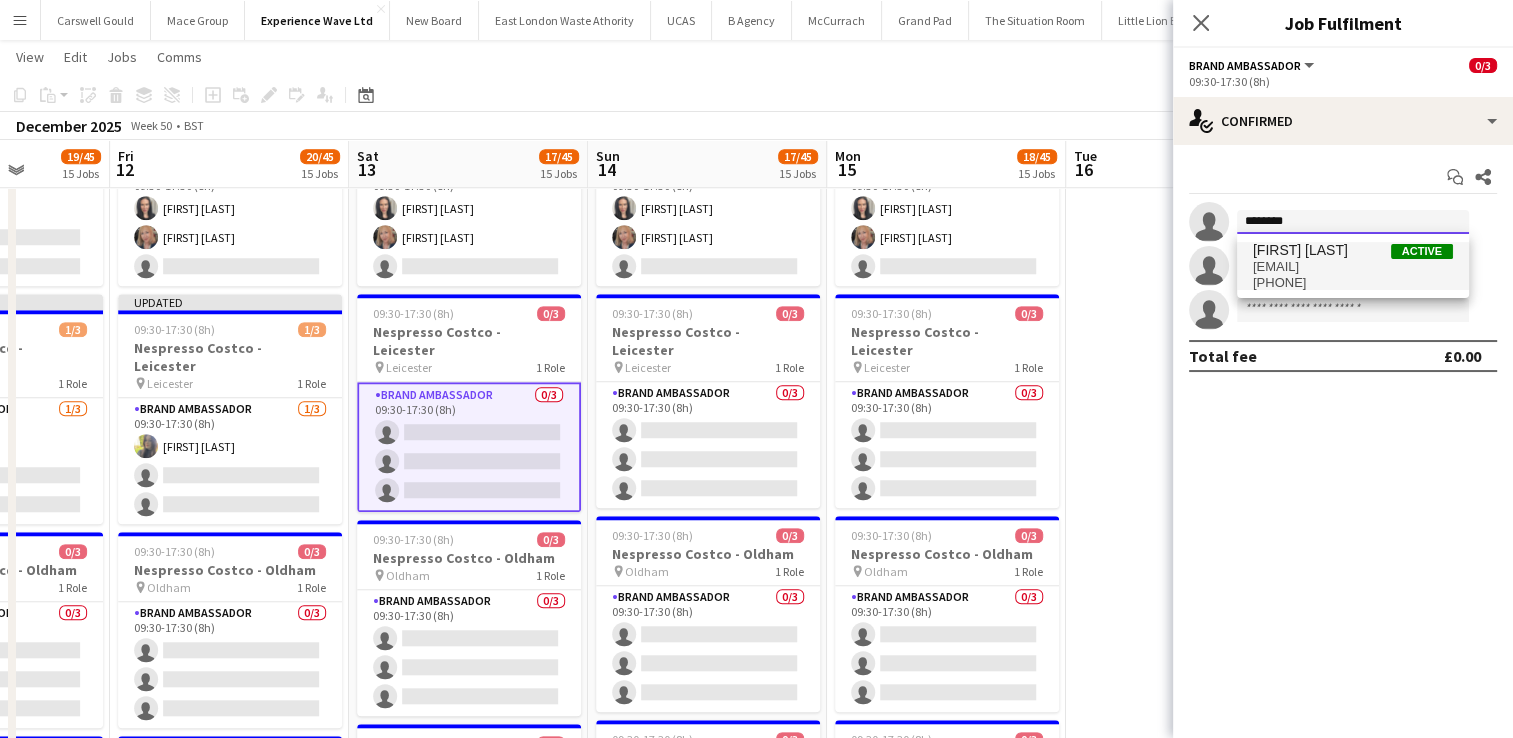 type on "********" 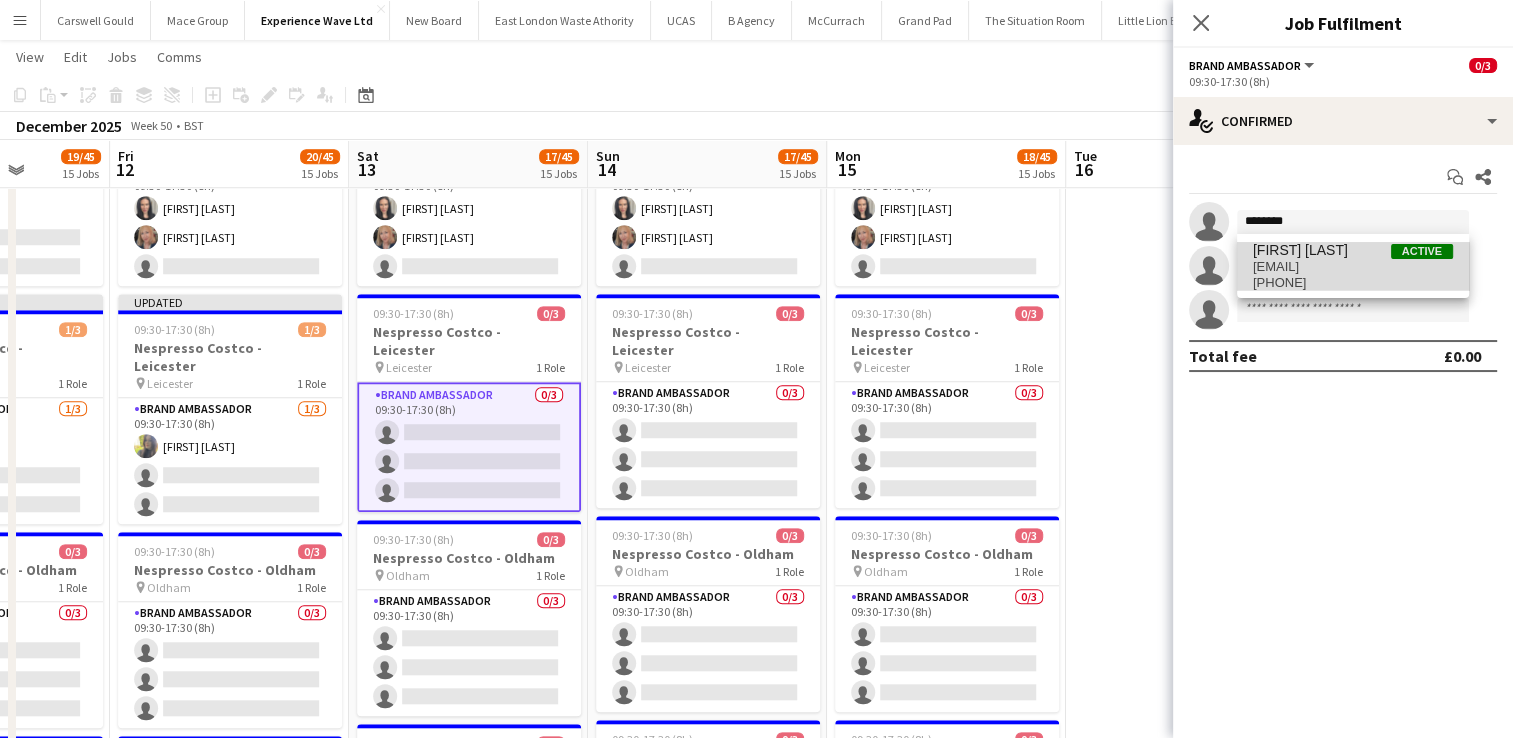 click on "[FIRST] [LAST]  Active" at bounding box center (1353, 250) 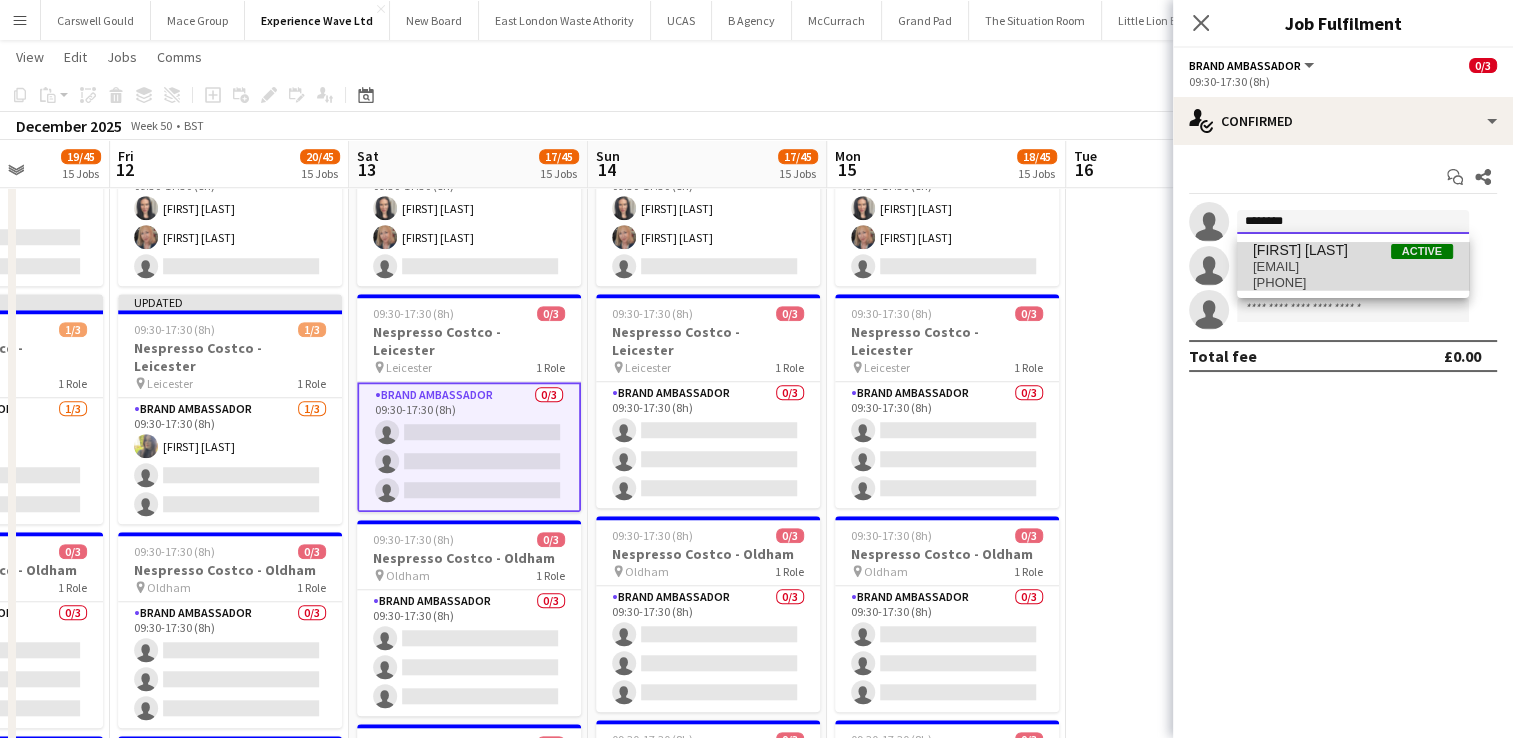type 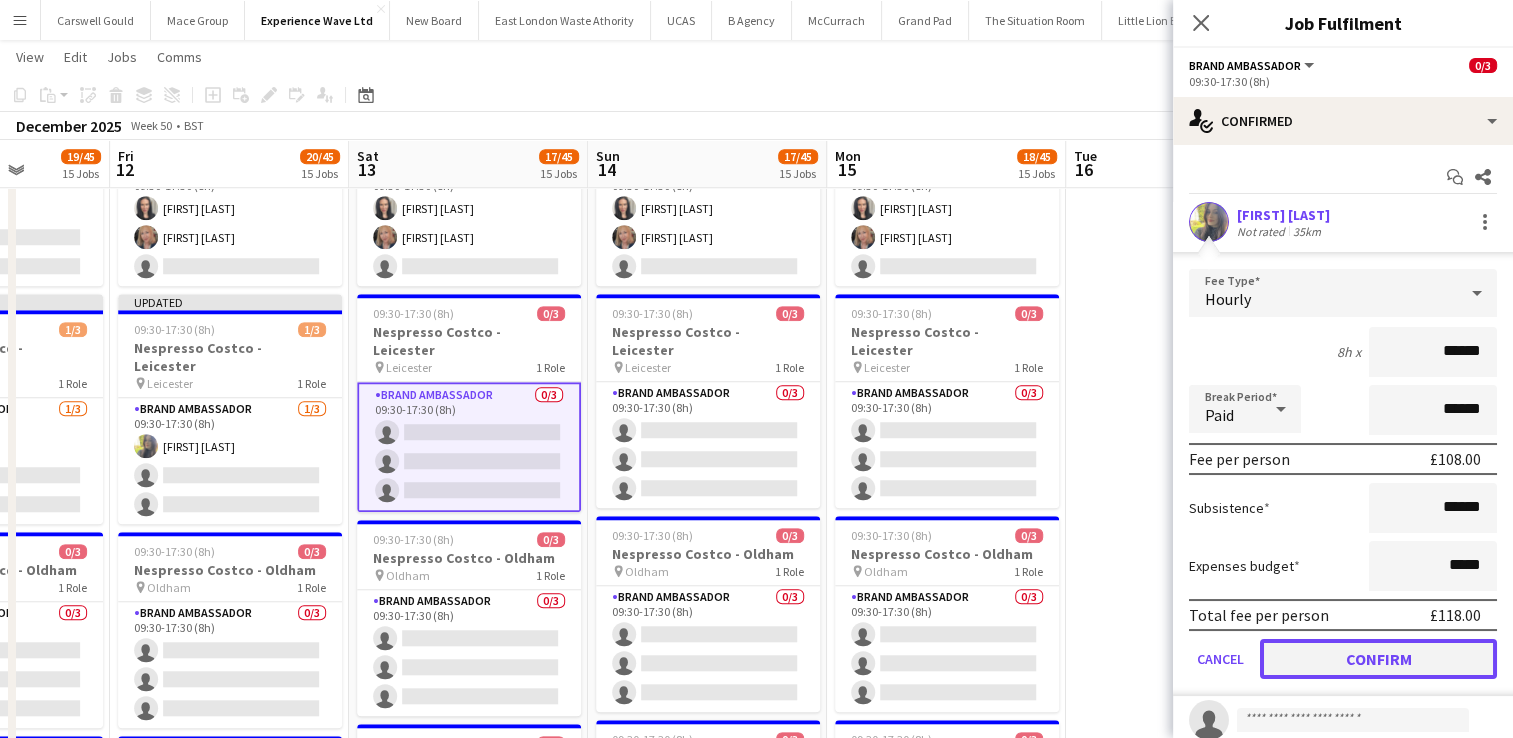 click on "Confirm" at bounding box center (1378, 659) 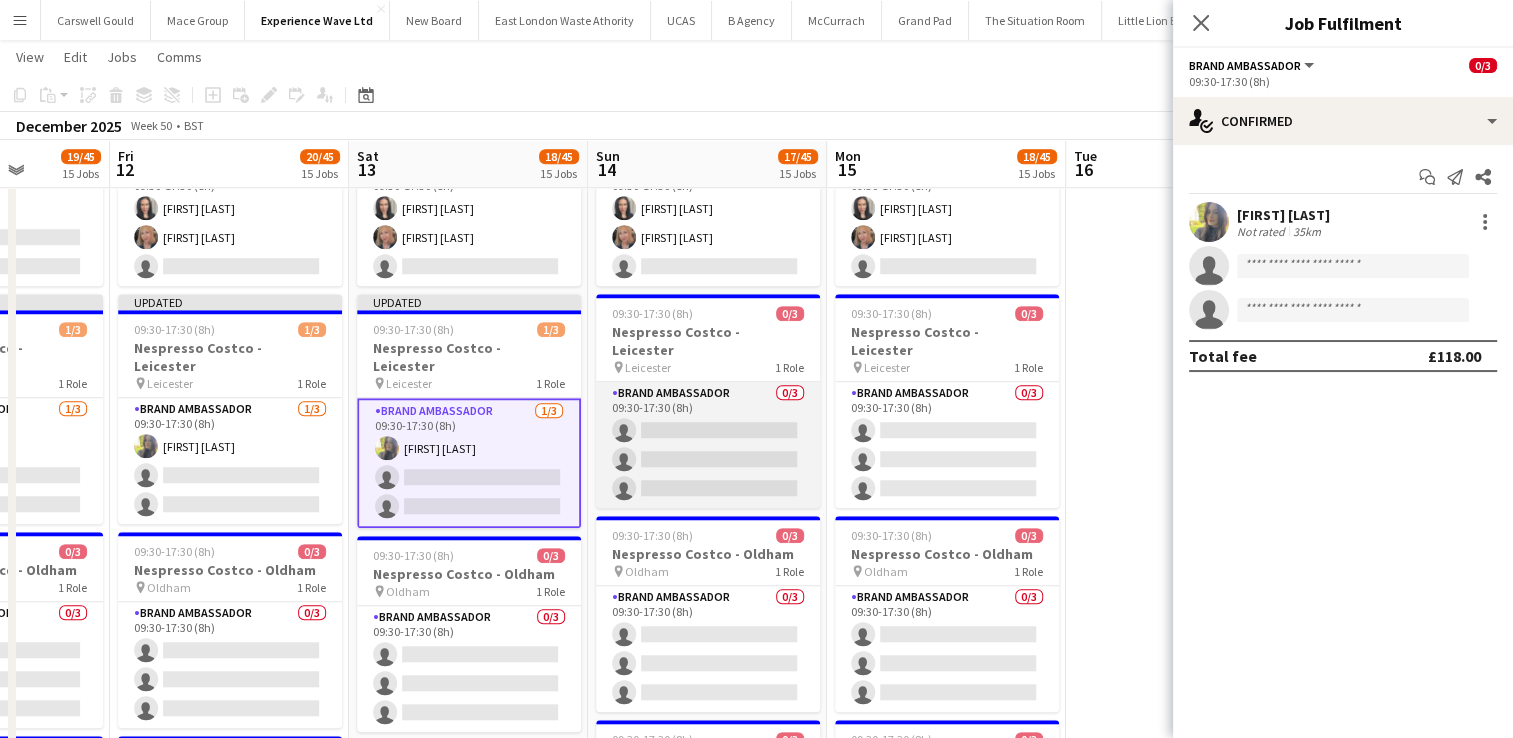 click on "Brand Ambassador   0/3   09:30-17:30 (8h)
single-neutral-actions
single-neutral-actions
single-neutral-actions" at bounding box center (708, 445) 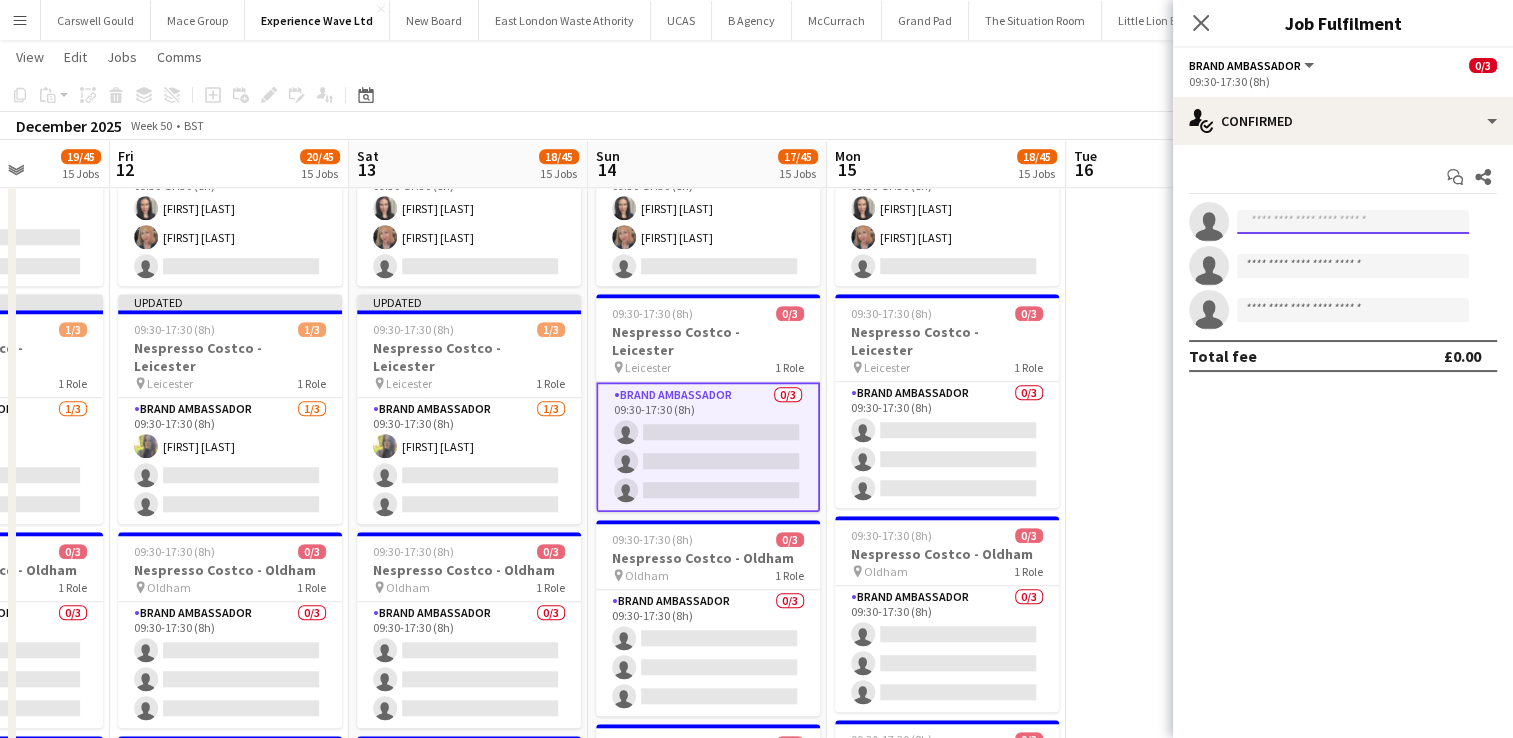 click at bounding box center [1353, 222] 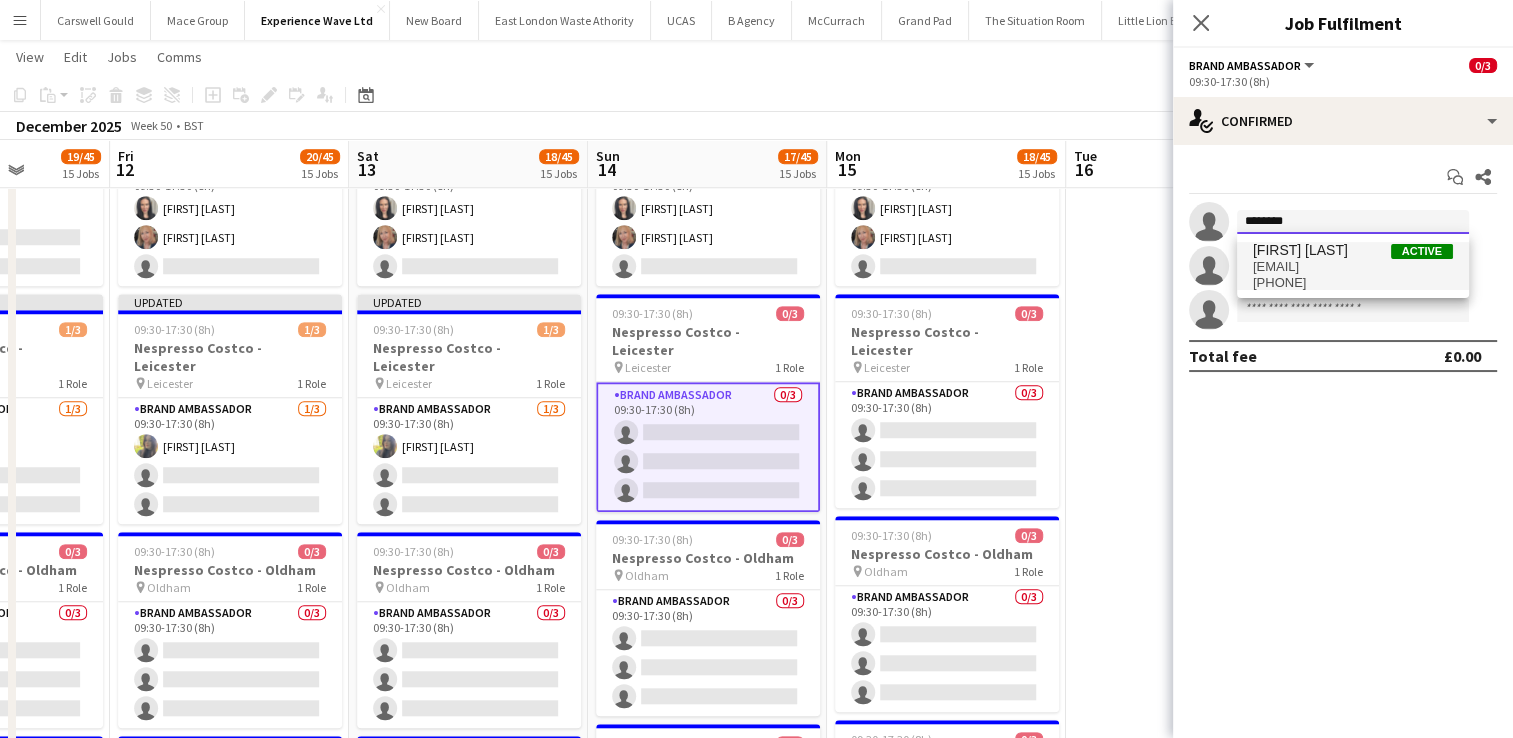 type on "********" 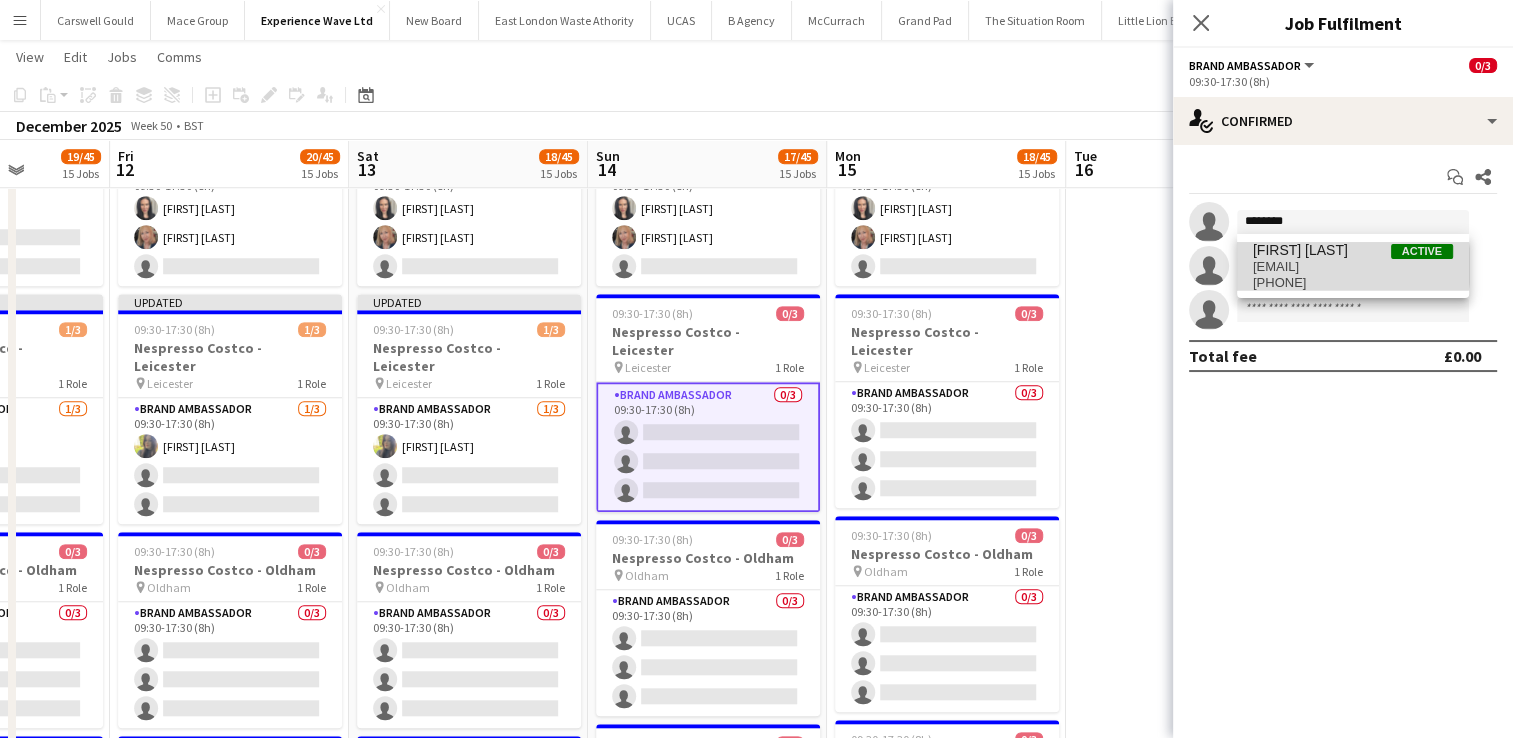 click on "[EMAIL]" at bounding box center [1353, 267] 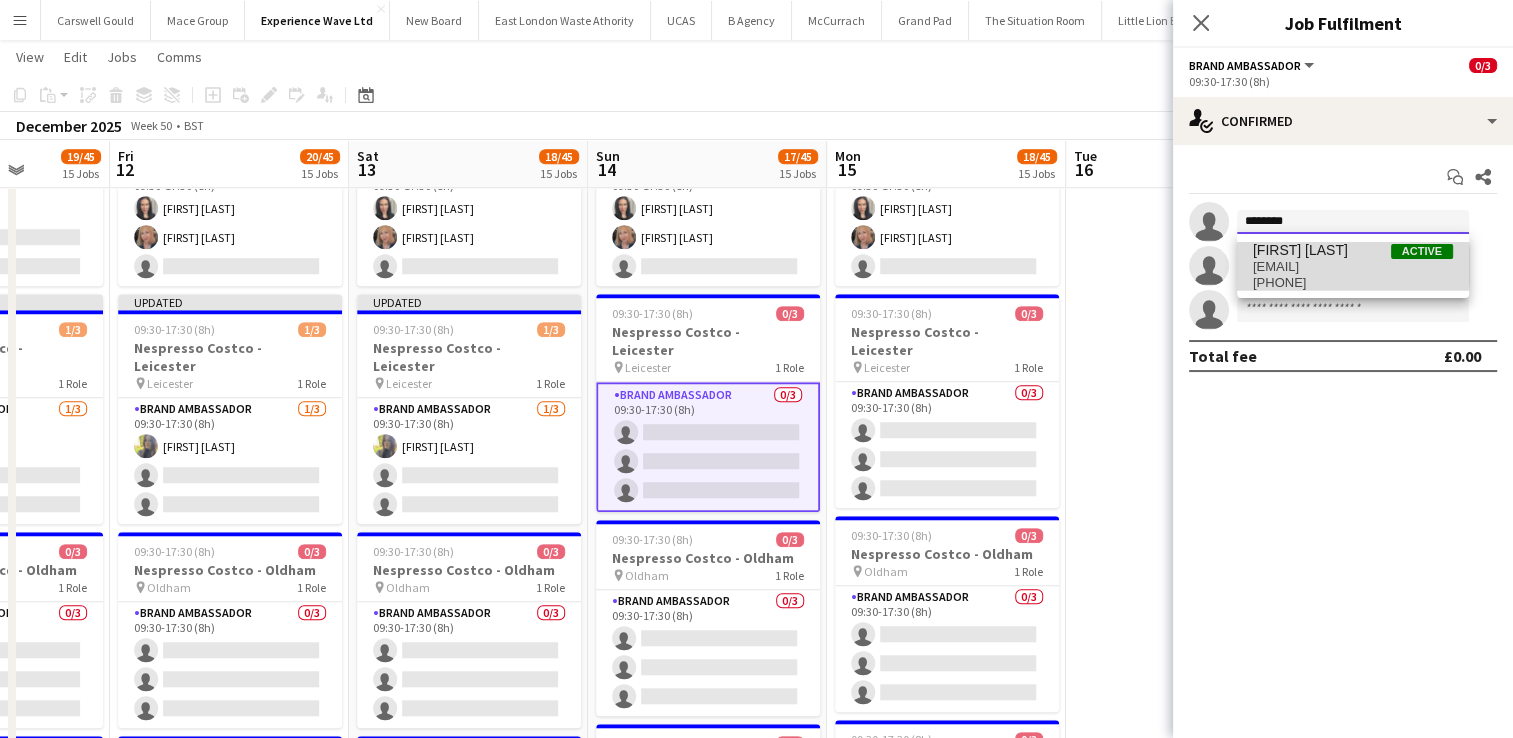 type 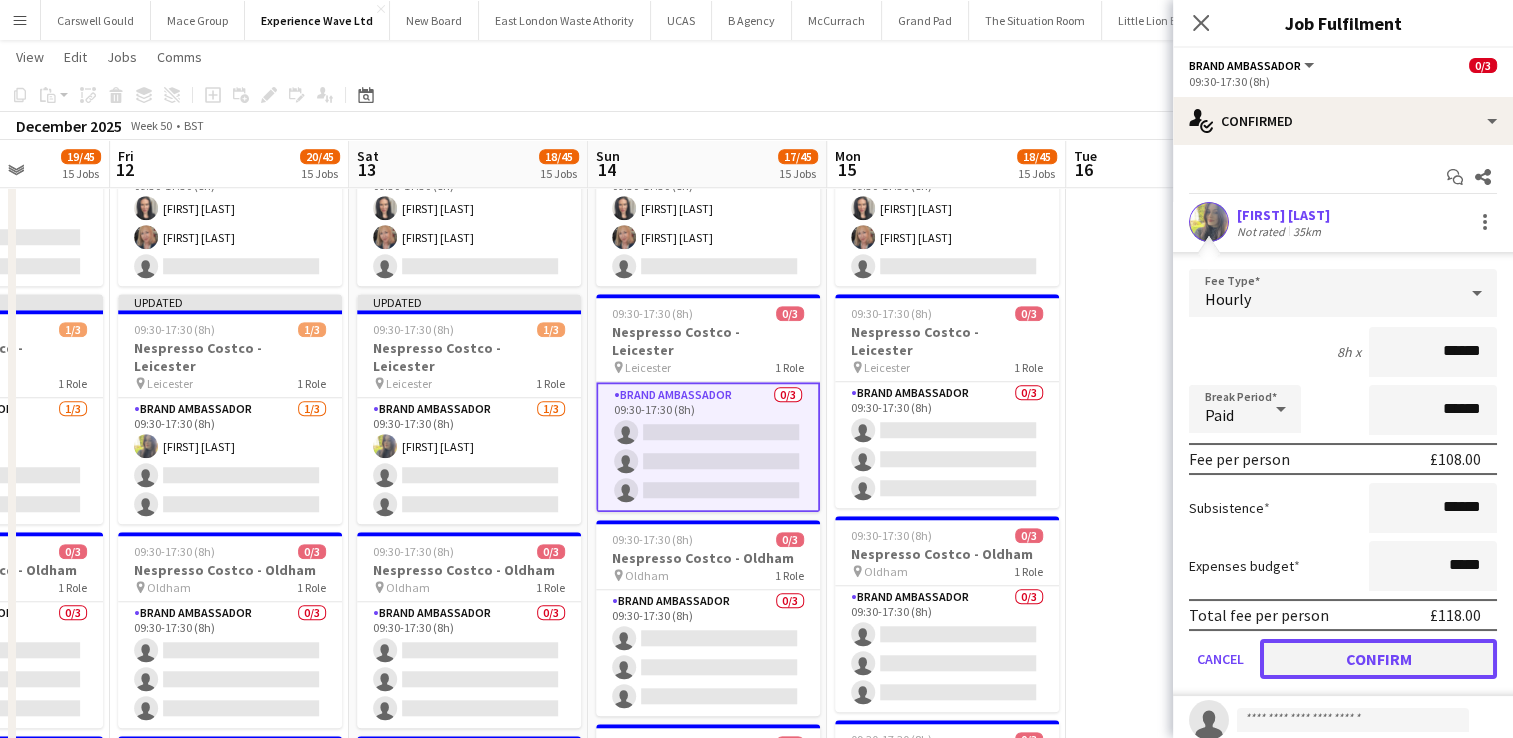 click on "Confirm" at bounding box center [1378, 659] 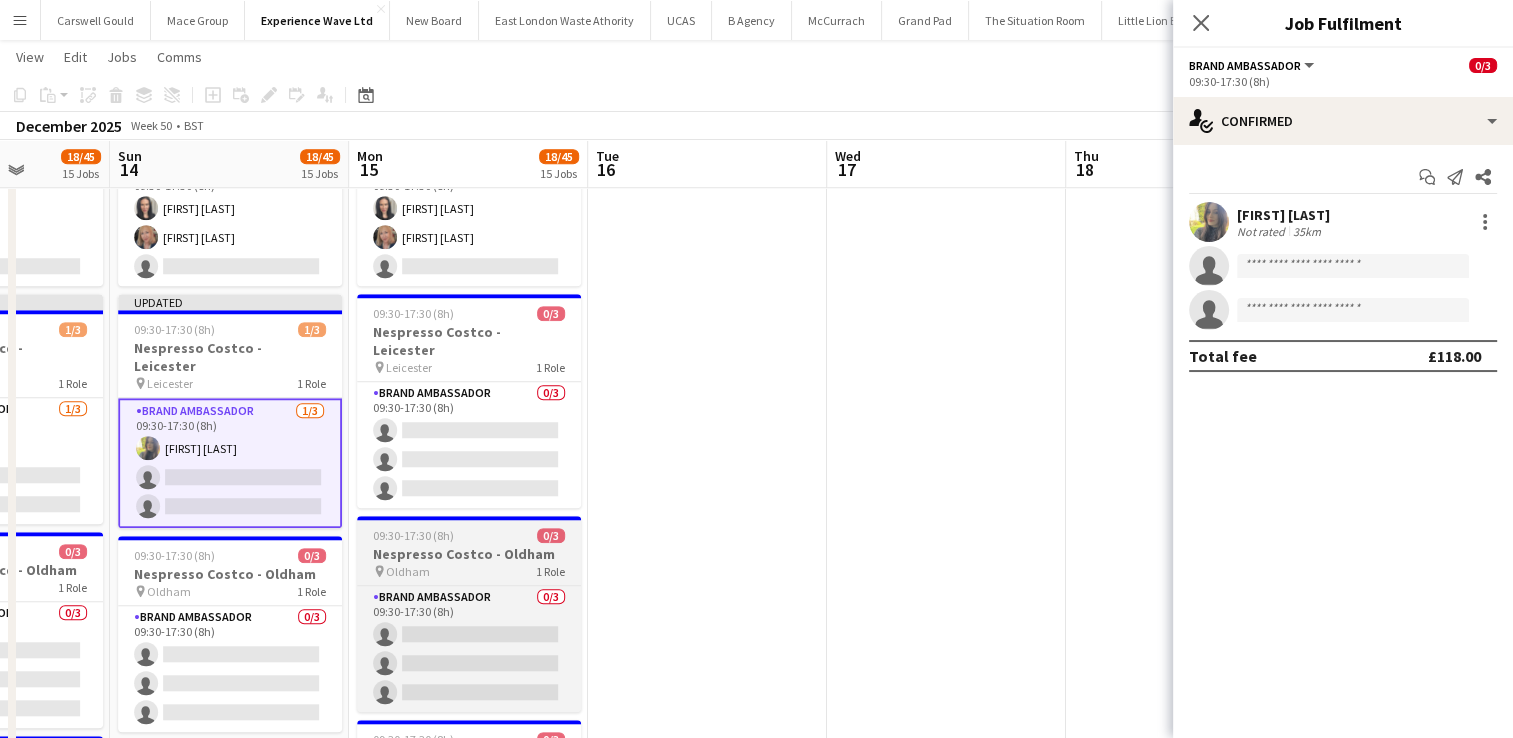 scroll, scrollTop: 0, scrollLeft: 880, axis: horizontal 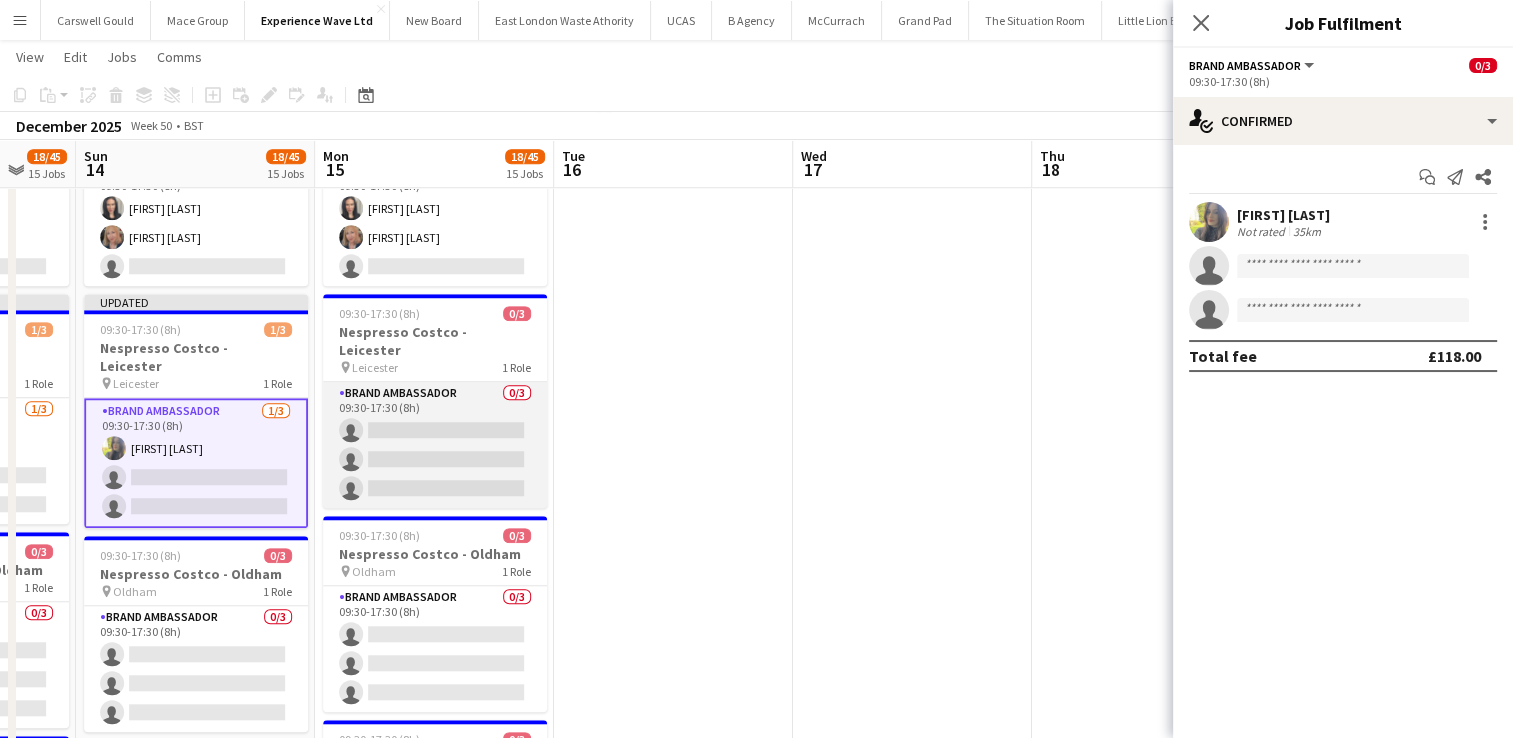 click on "Brand Ambassador   0/3   09:30-17:30 (8h)
single-neutral-actions
single-neutral-actions
single-neutral-actions" at bounding box center (435, 445) 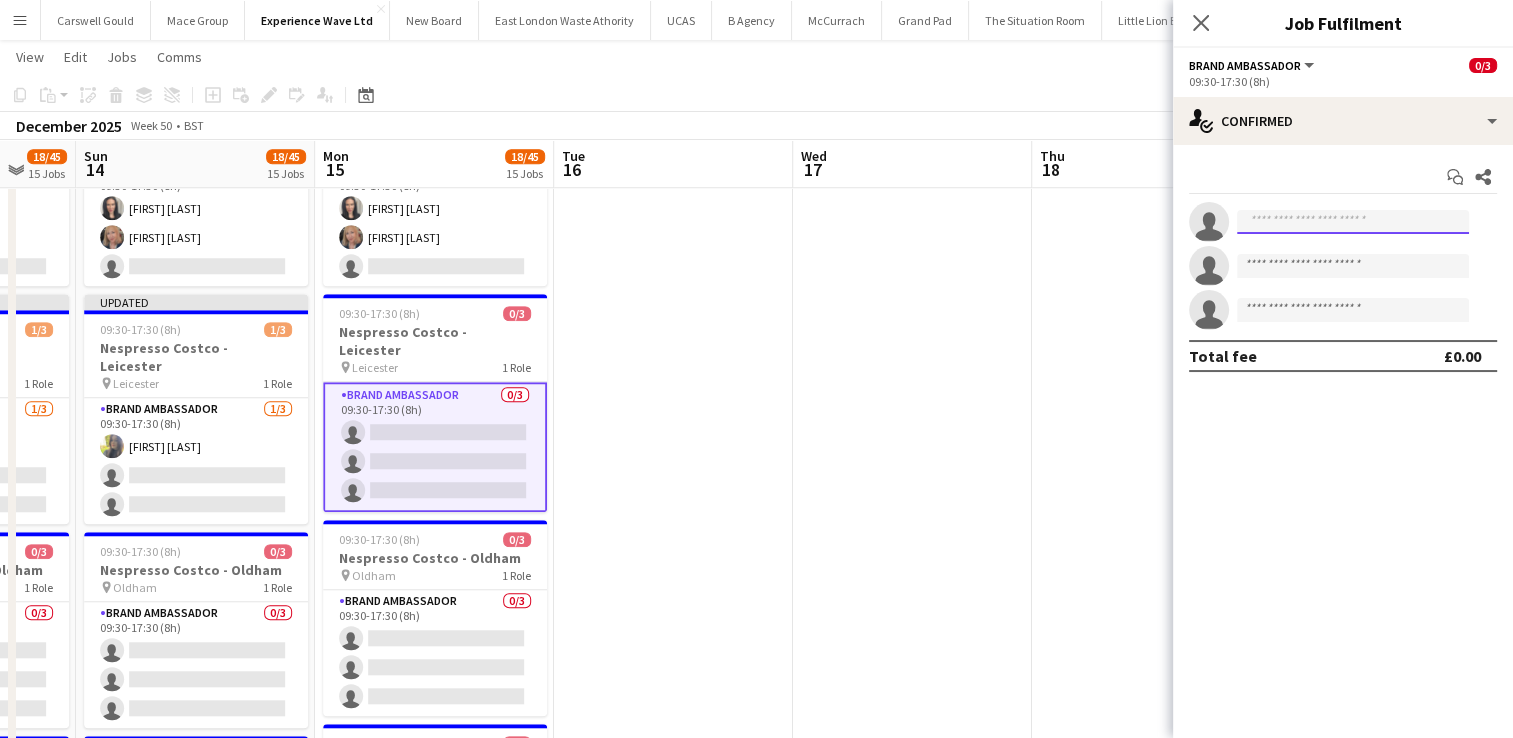 click at bounding box center (1353, 222) 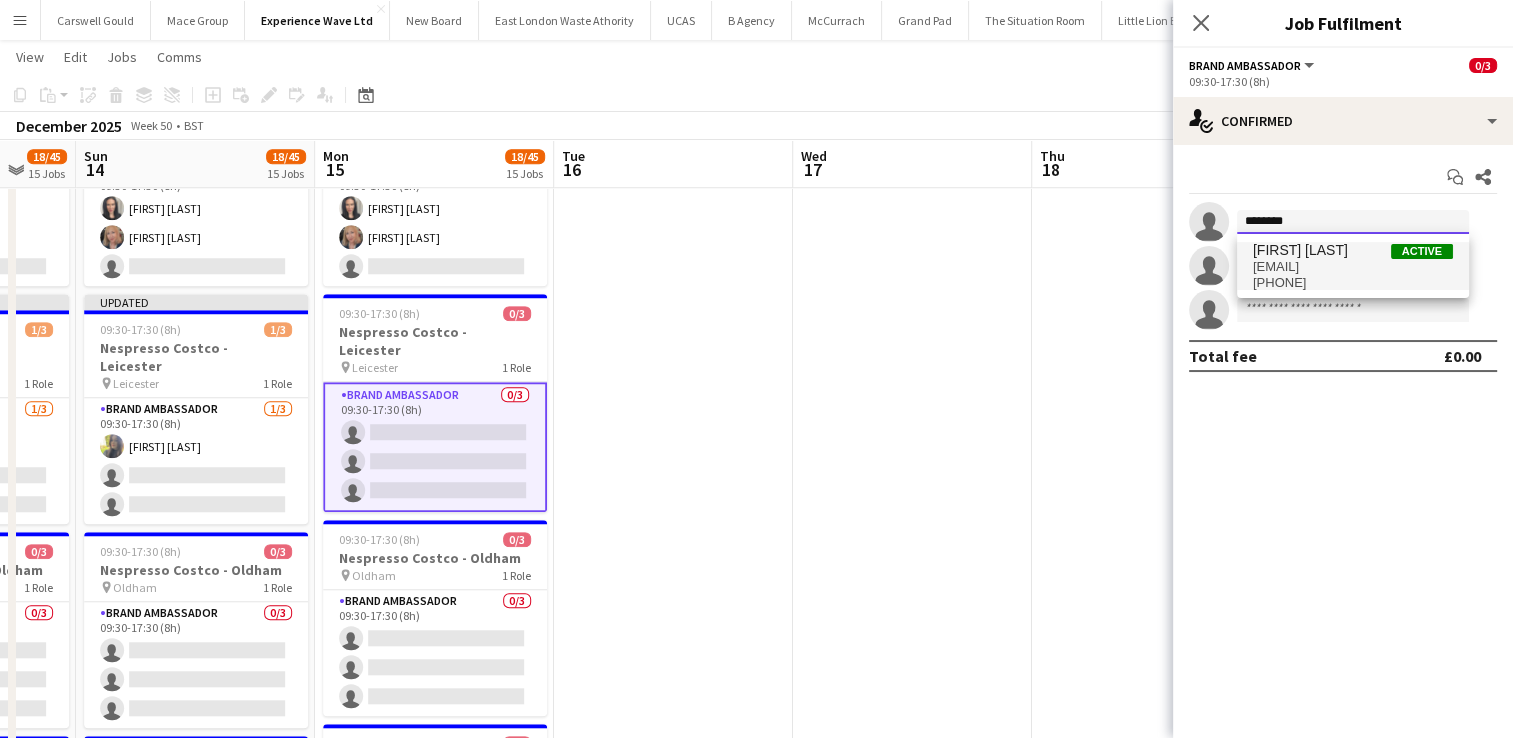 type on "********" 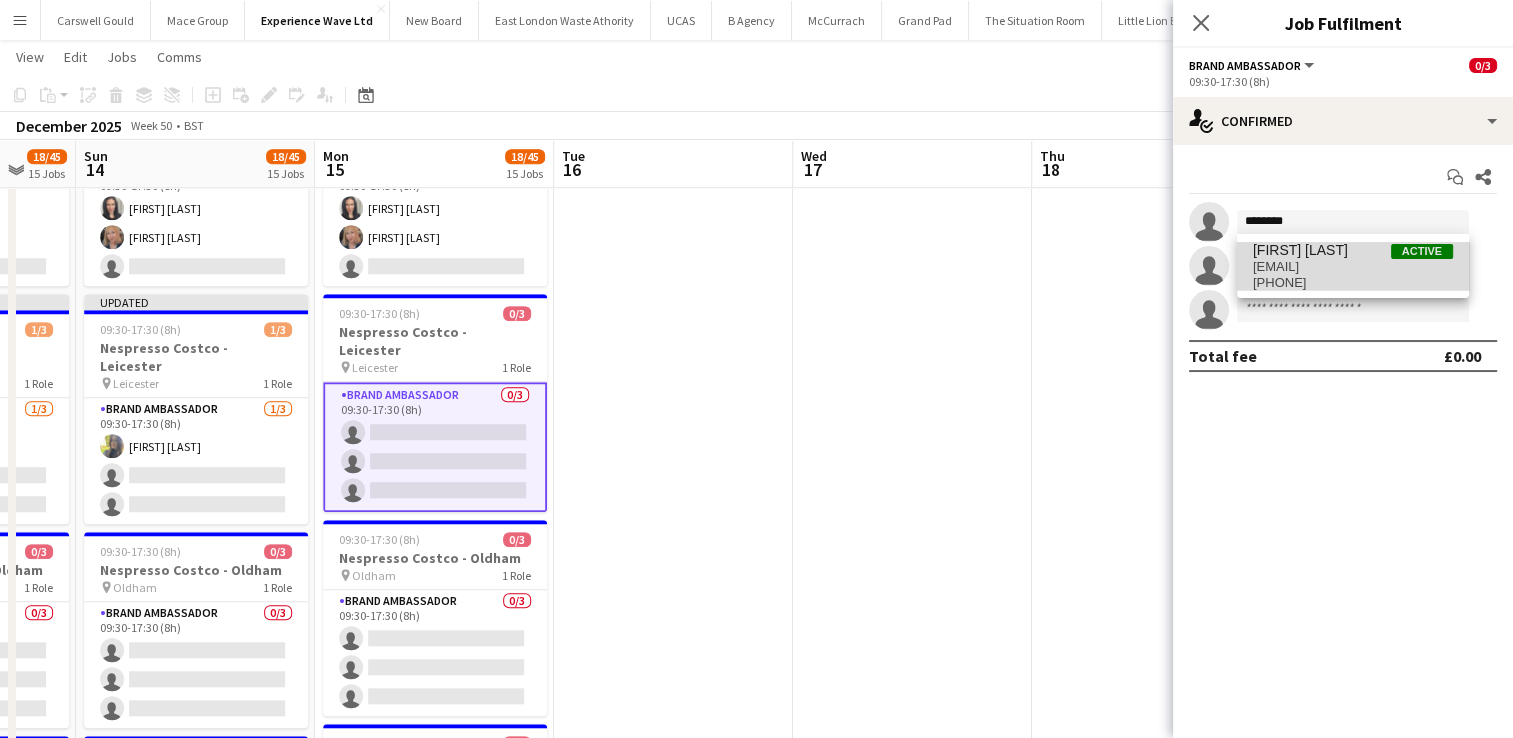 click on "[PHONE]" at bounding box center (1353, 283) 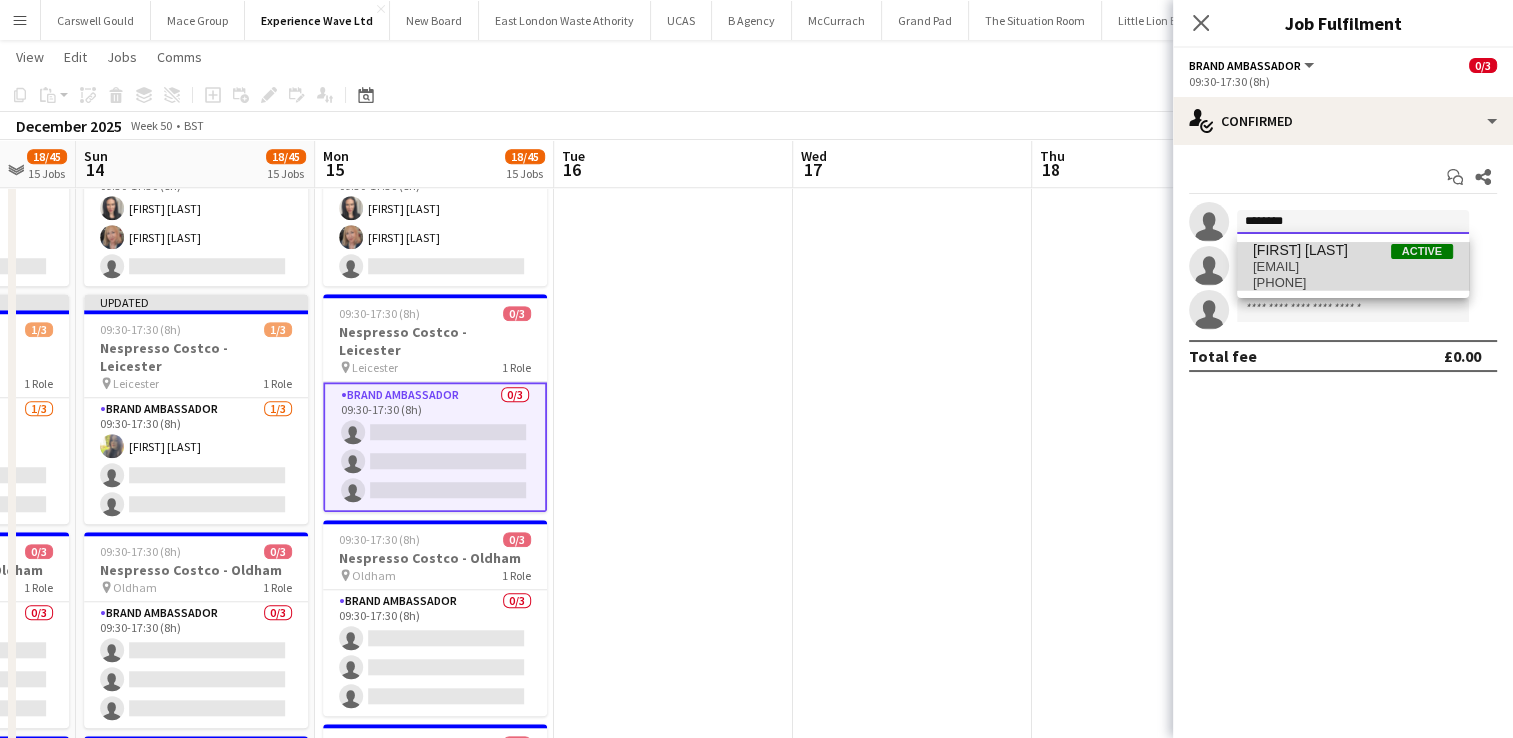 type 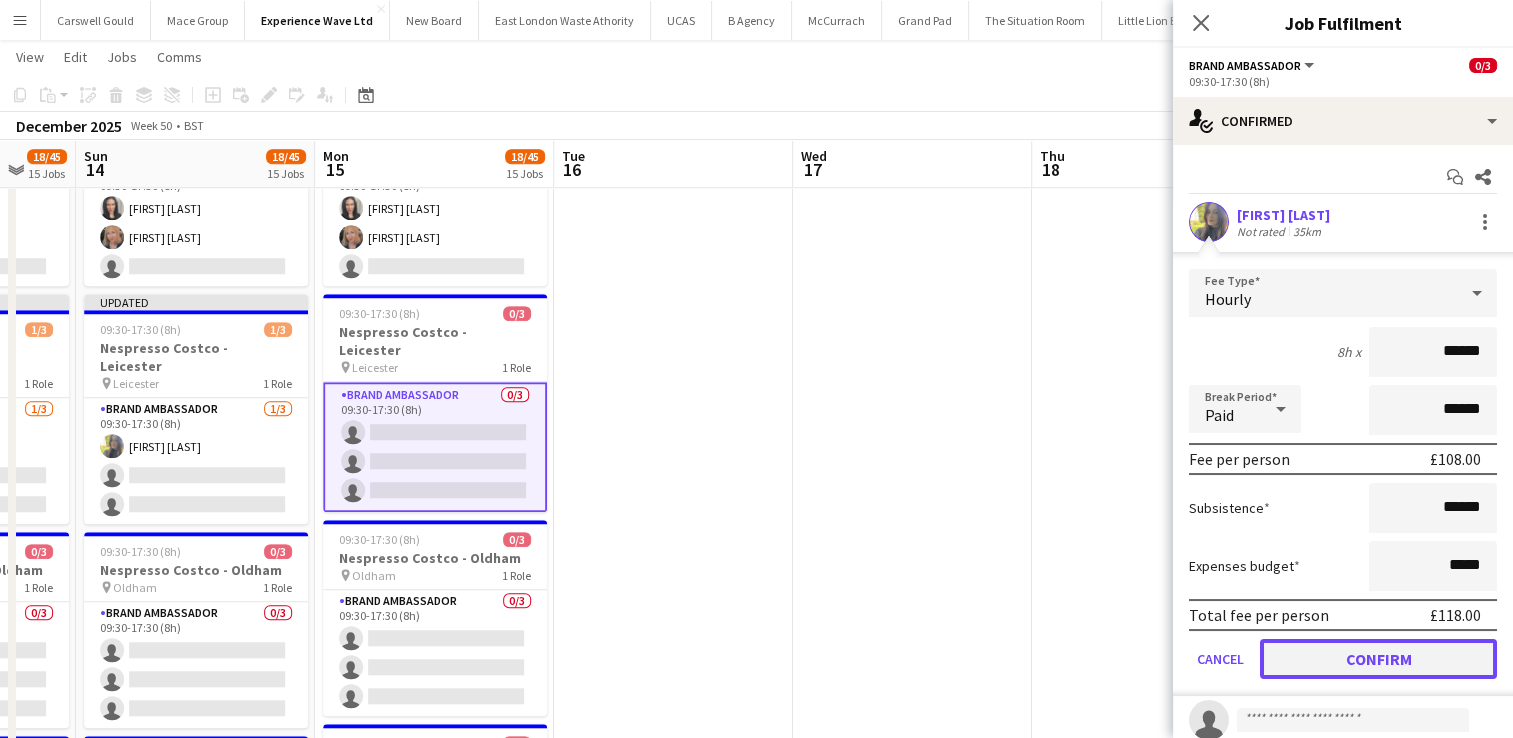 click on "Confirm" at bounding box center [1378, 659] 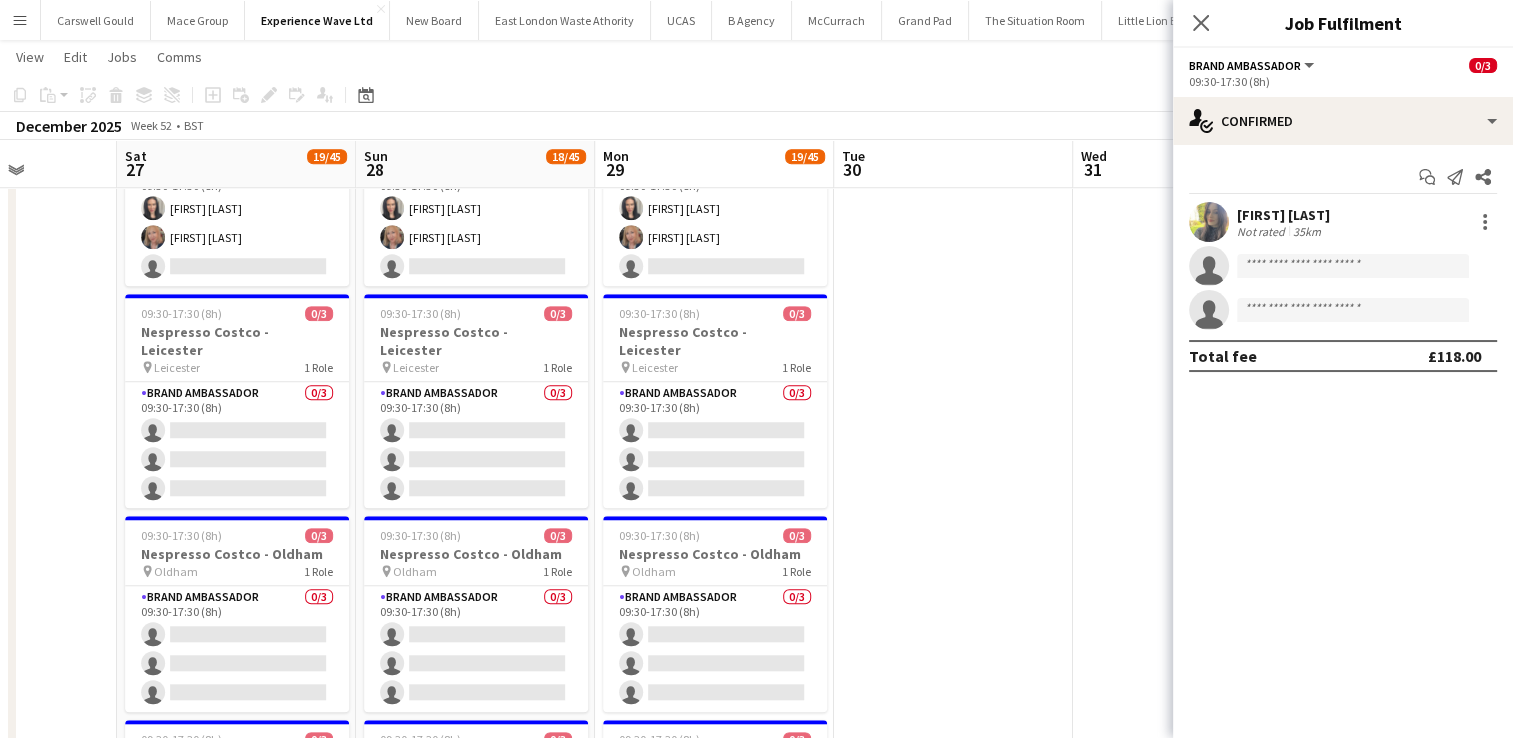 scroll, scrollTop: 0, scrollLeft: 571, axis: horizontal 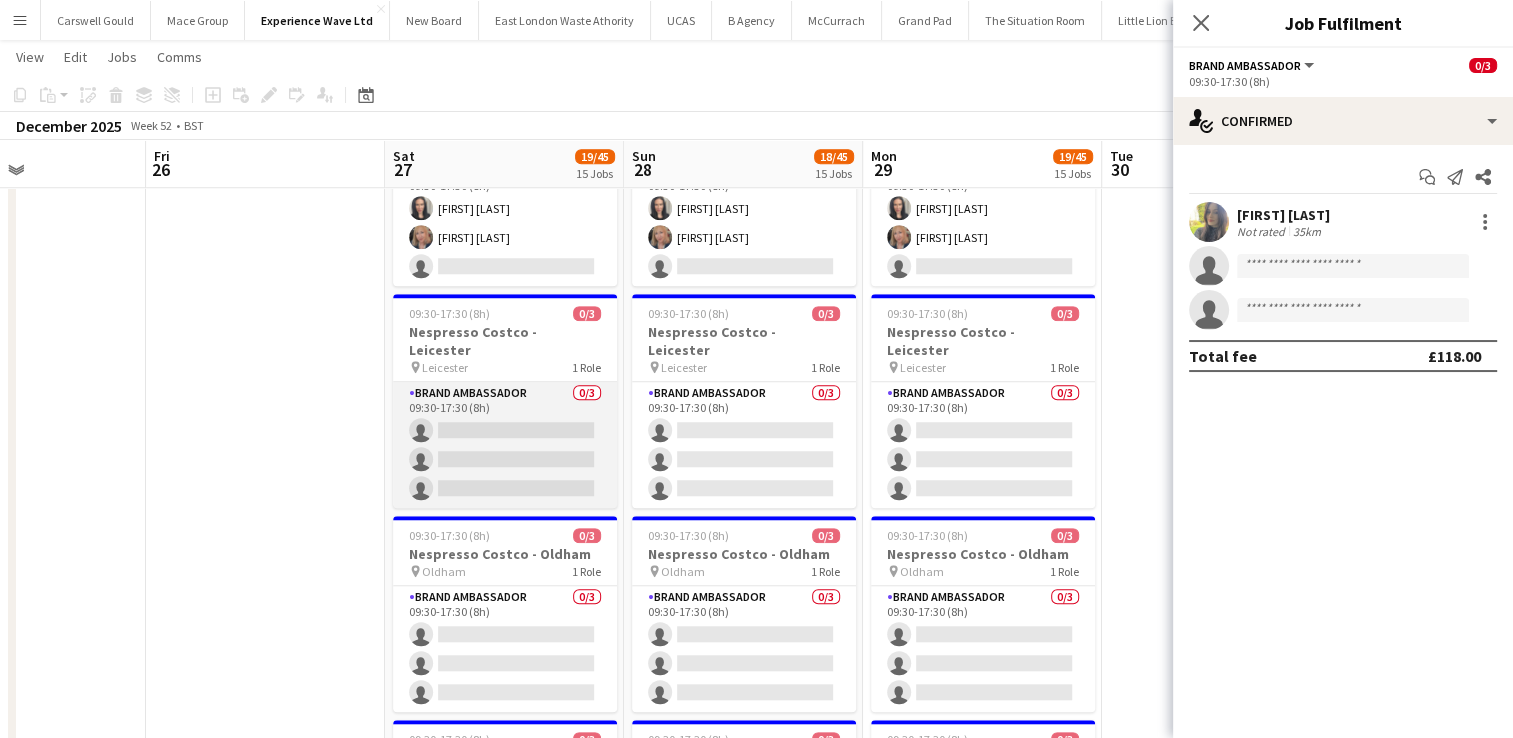 click on "Brand Ambassador   0/3   09:30-17:30 (8h)
single-neutral-actions
single-neutral-actions
single-neutral-actions" at bounding box center [505, 445] 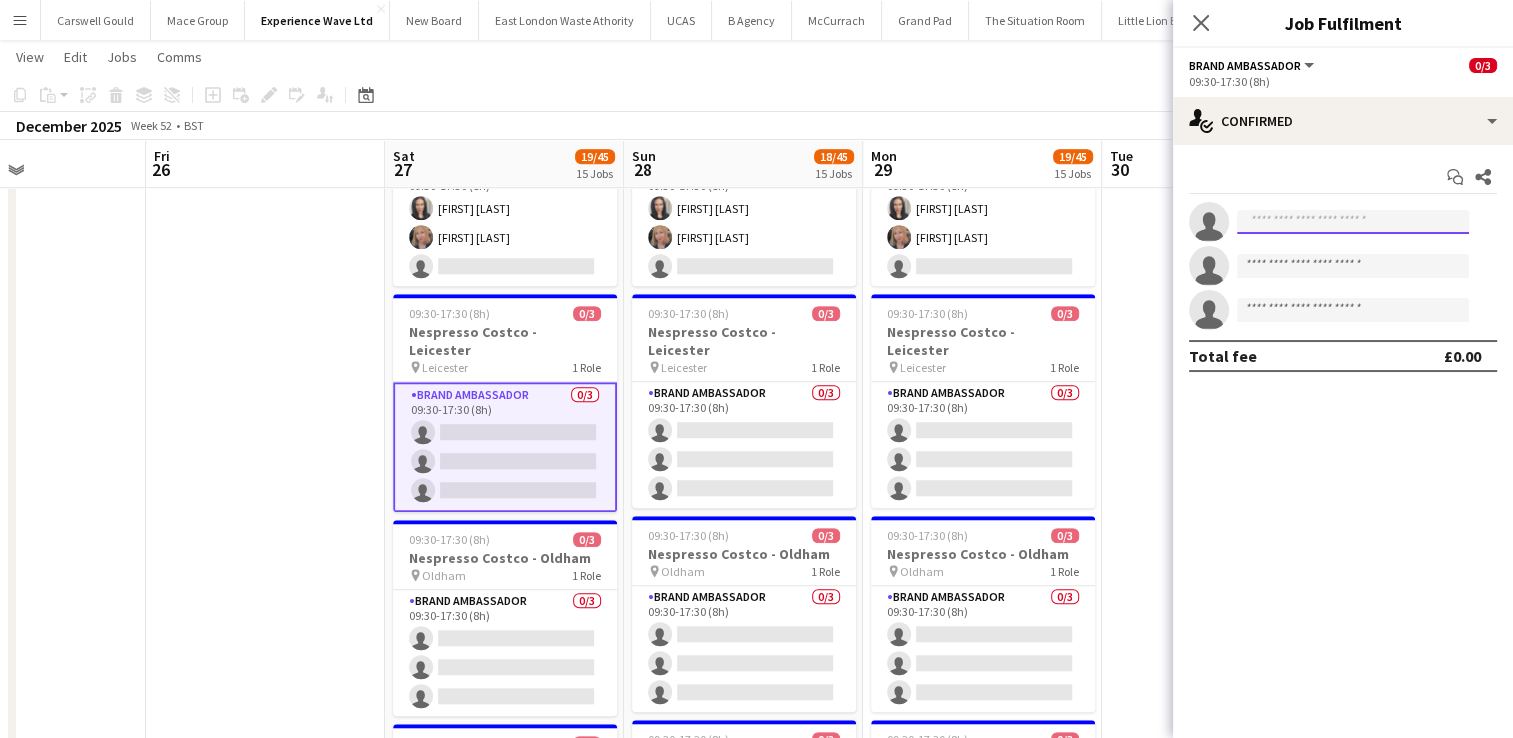 click at bounding box center [1353, 222] 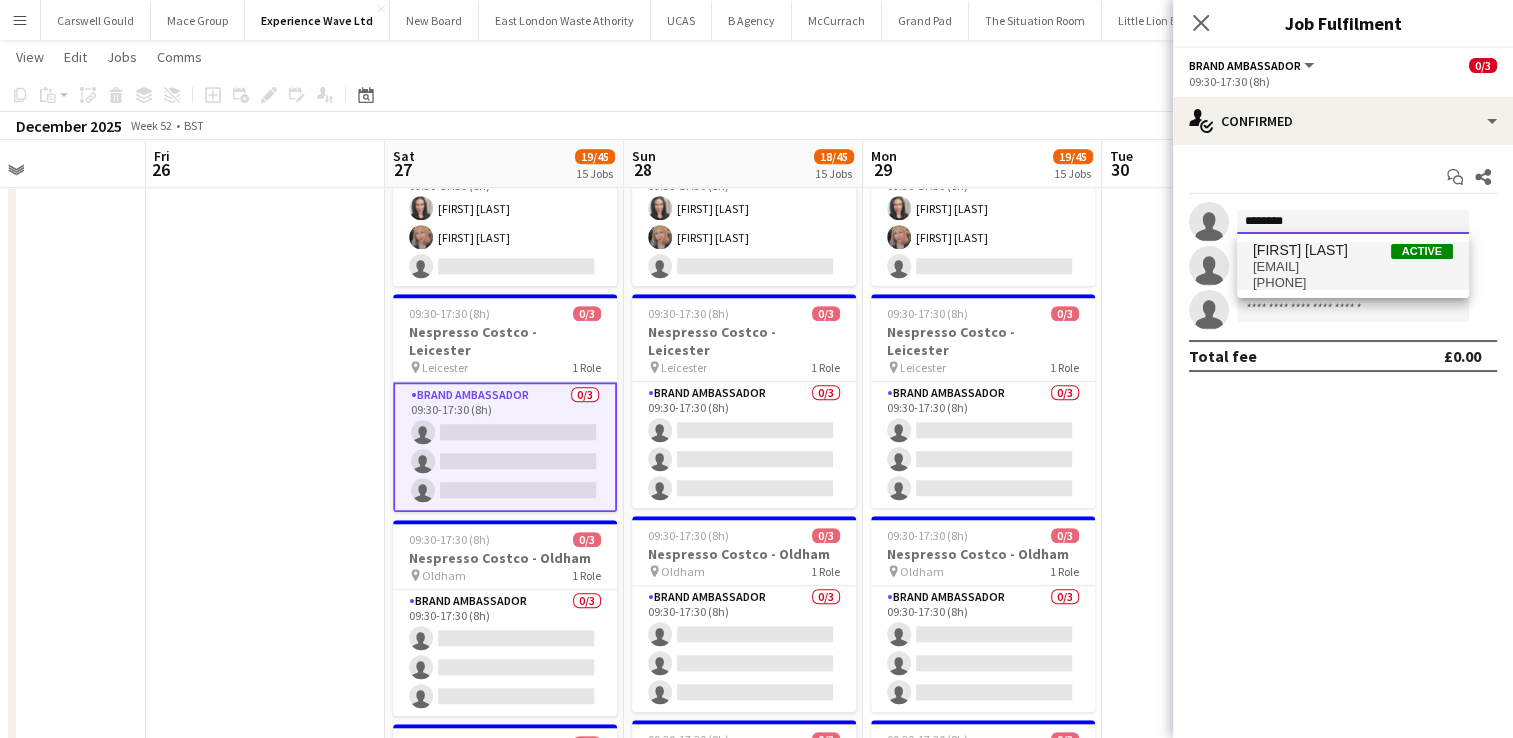 type on "********" 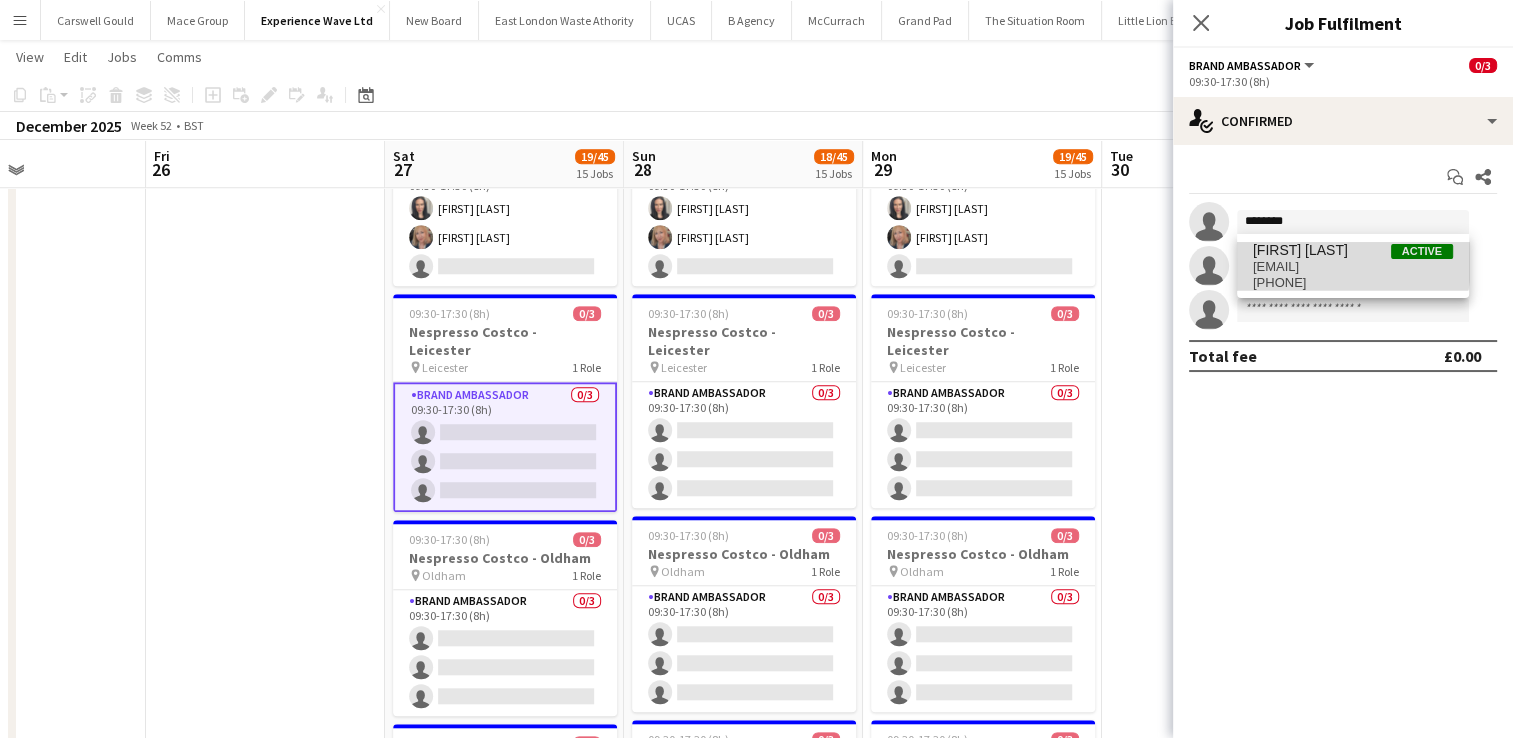 click on "[FIRST] [LAST]" at bounding box center (1300, 250) 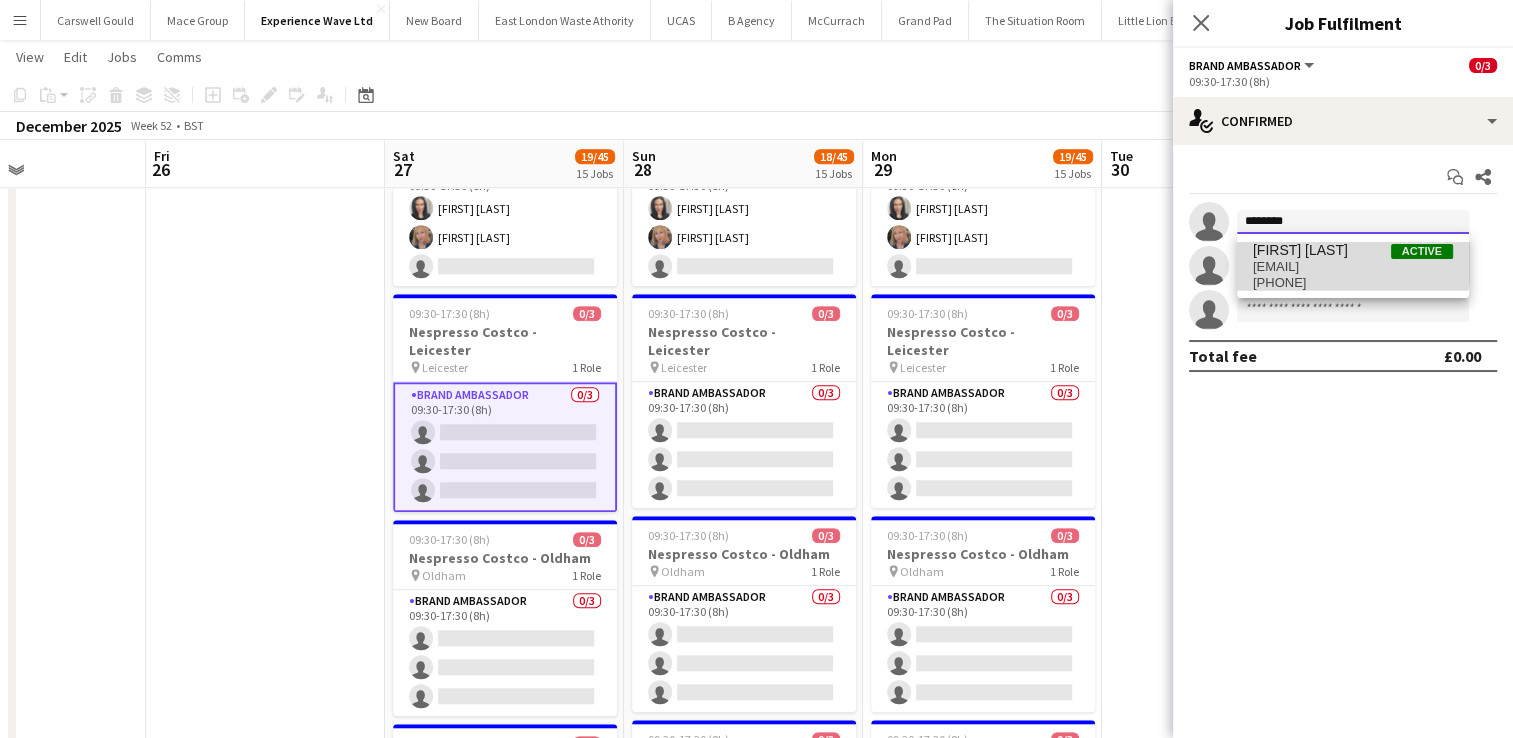 type 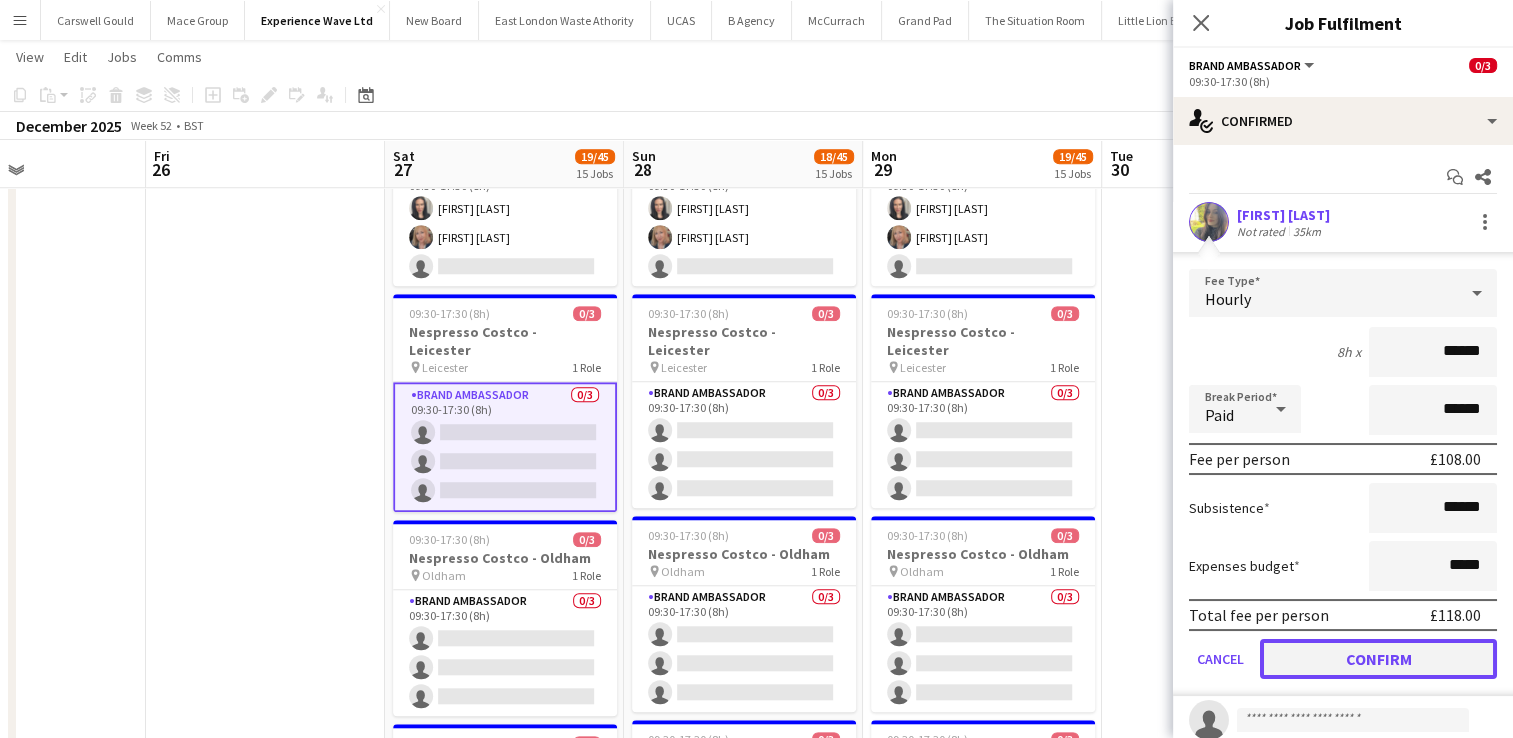 click on "Confirm" at bounding box center [1378, 659] 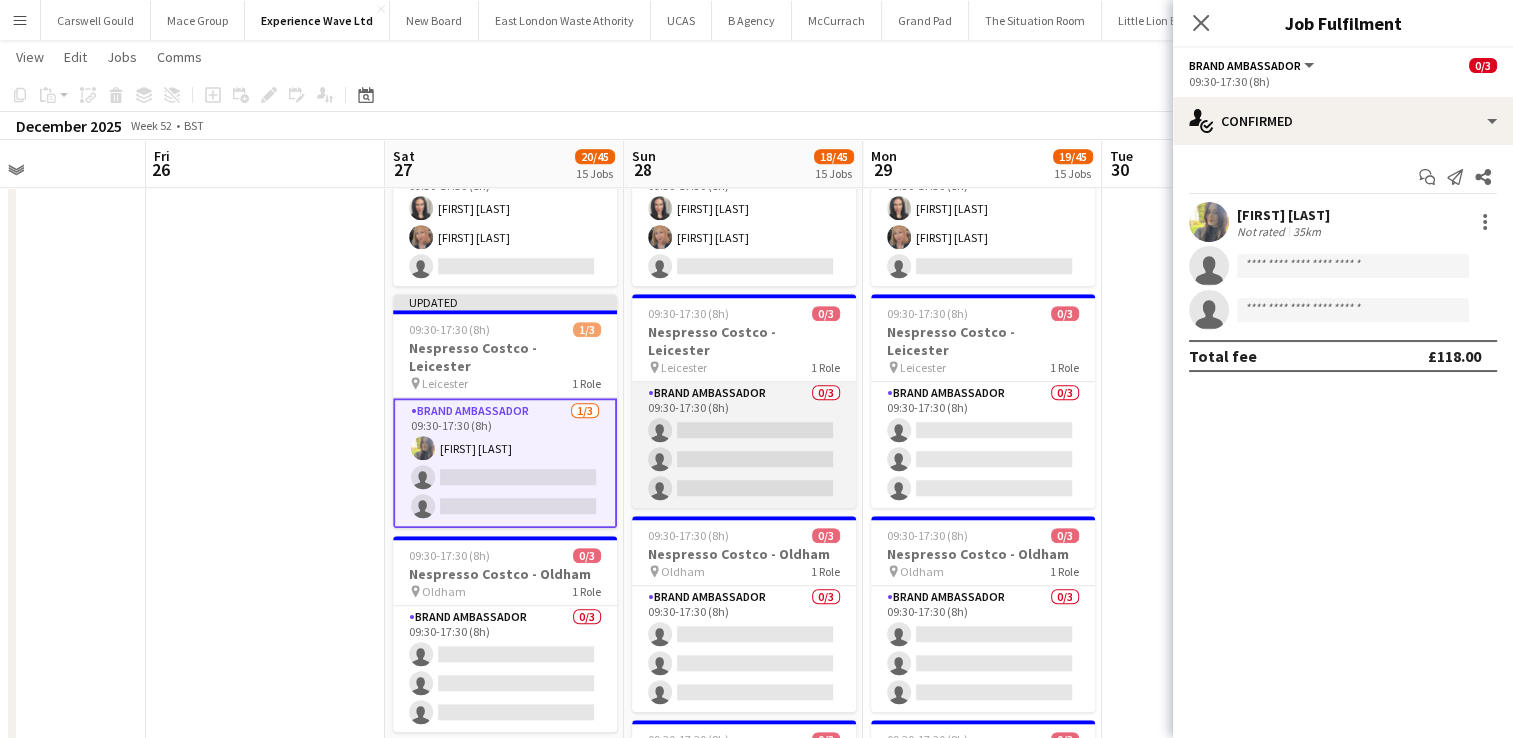 click on "Brand Ambassador   0/3   09:30-17:30 (8h)
single-neutral-actions
single-neutral-actions
single-neutral-actions" at bounding box center [744, 445] 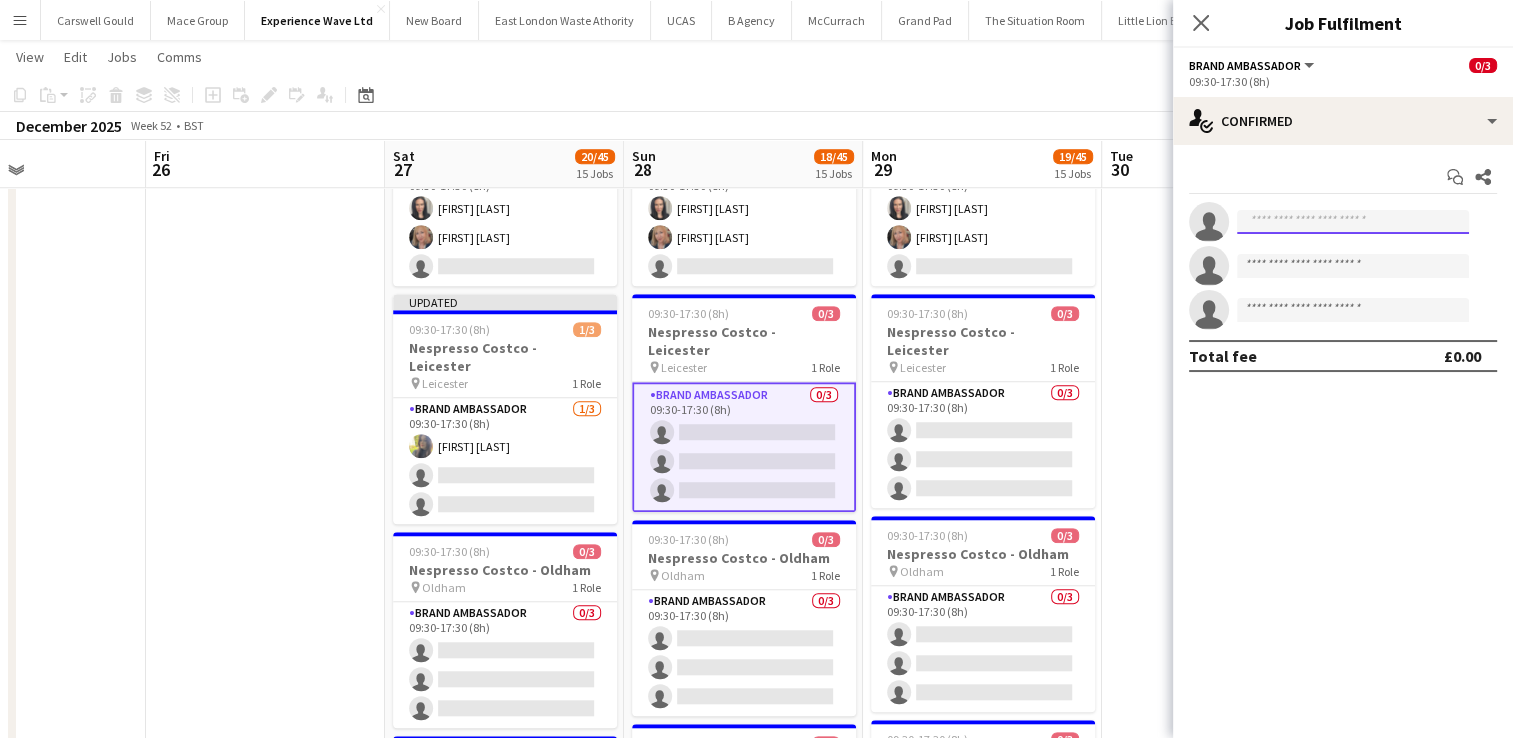 click at bounding box center (1353, 222) 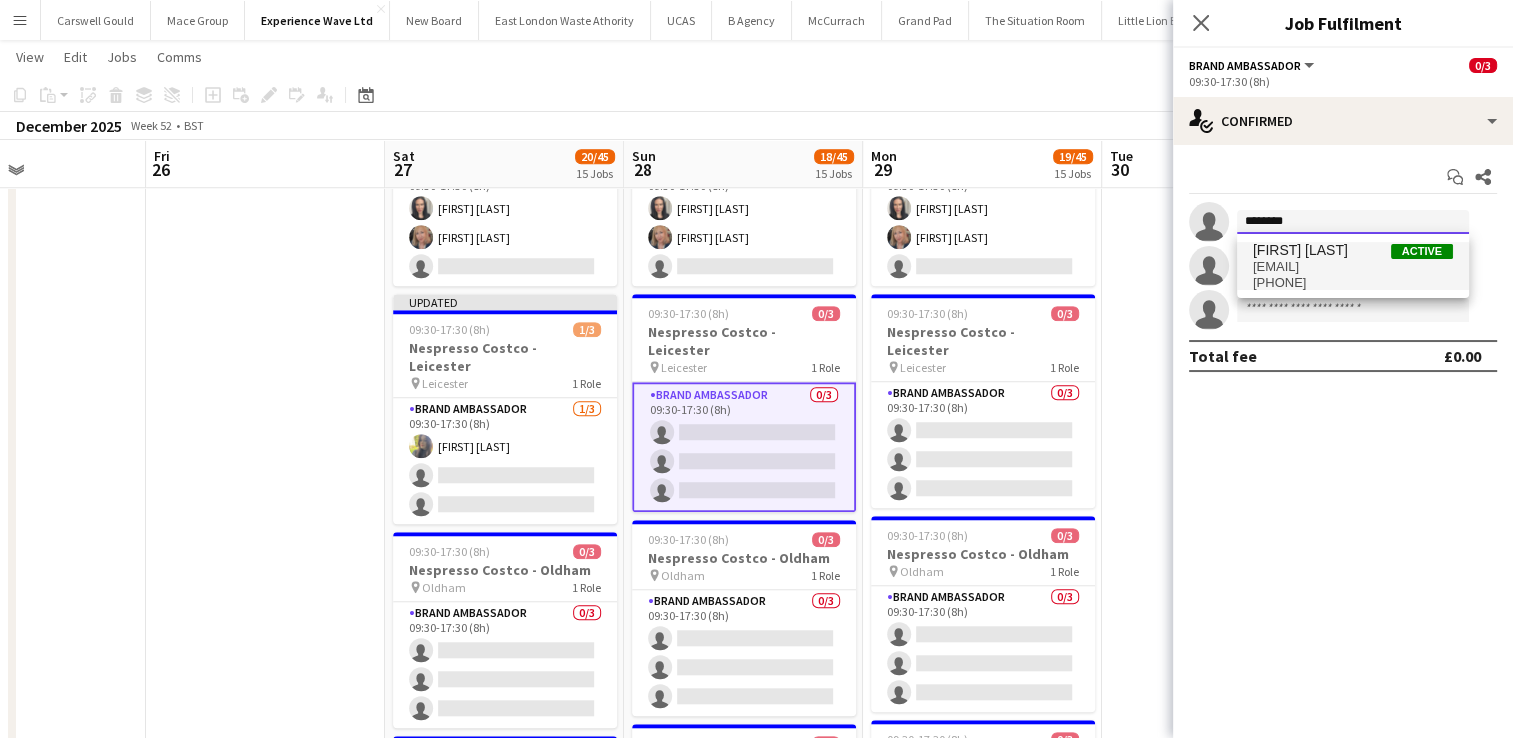 type on "********" 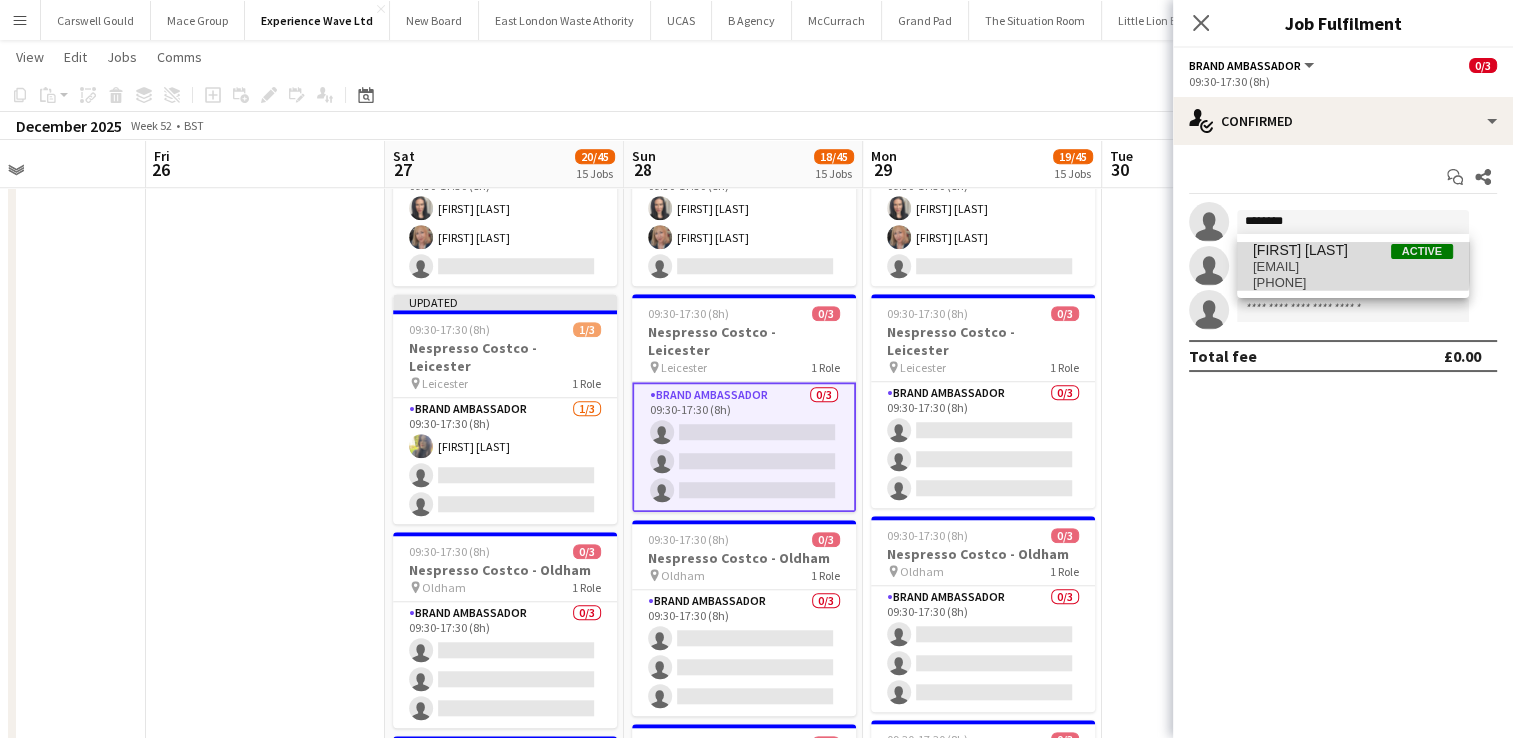click on "[EMAIL]" at bounding box center (1353, 267) 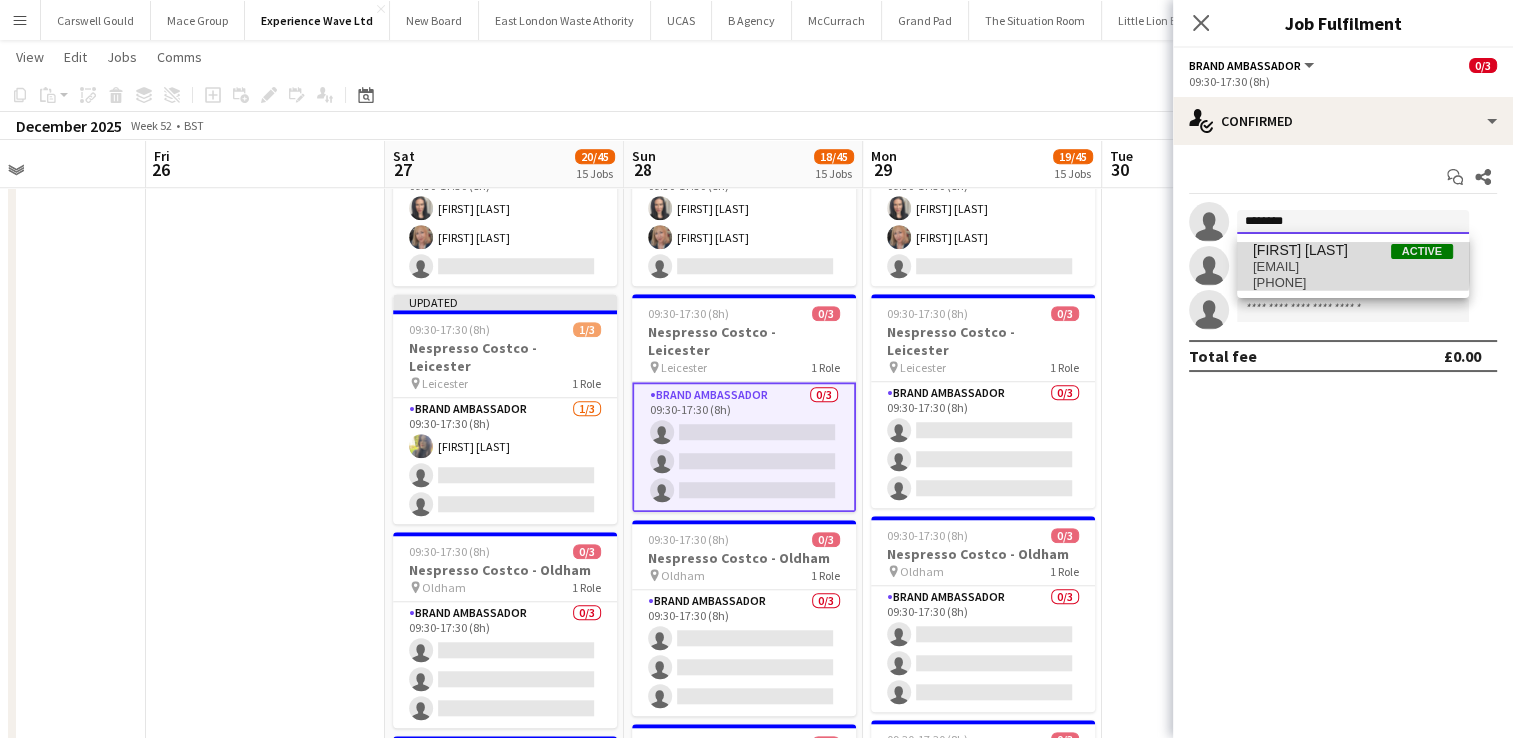 type 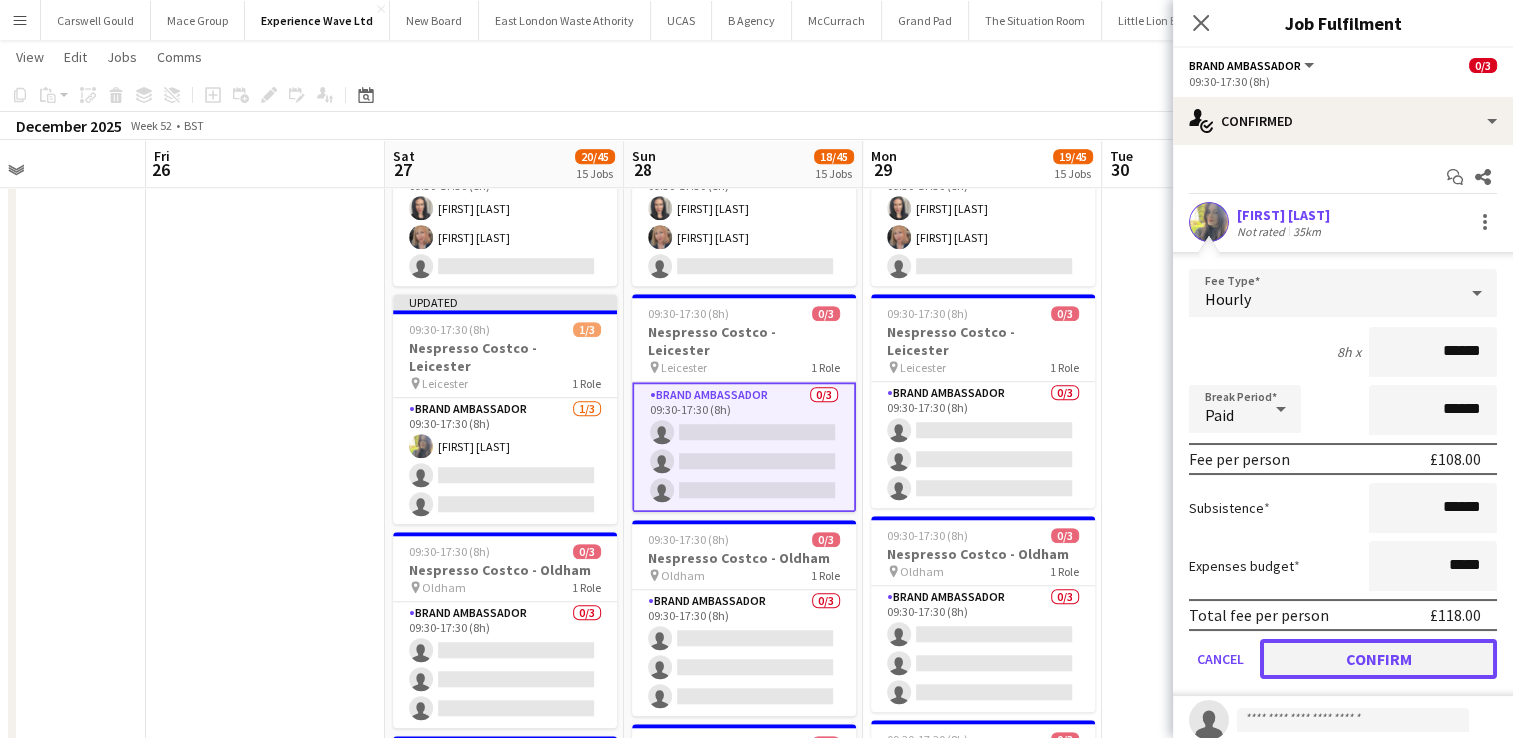 click on "Confirm" at bounding box center [1378, 659] 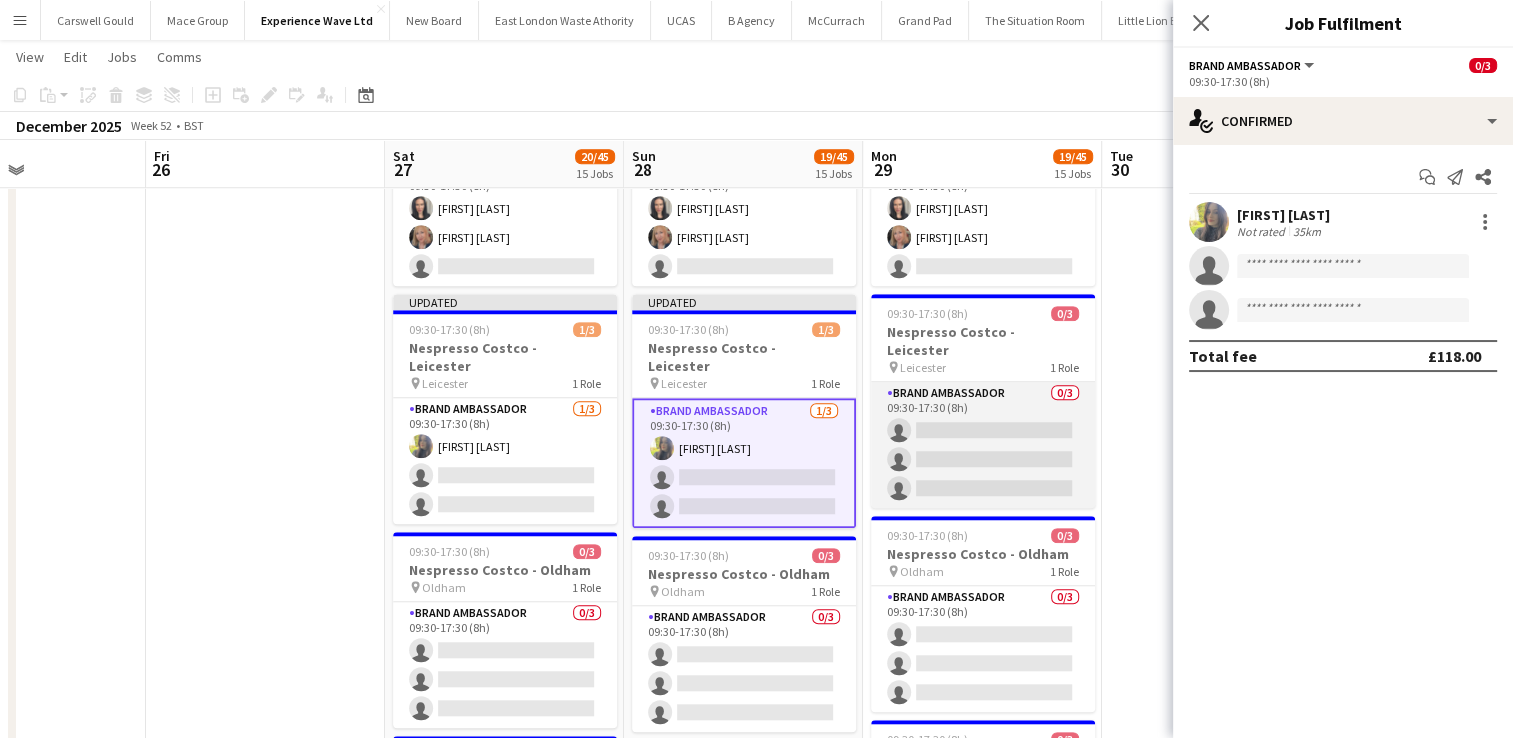 click on "Brand Ambassador   0/3   09:30-17:30 (8h)
single-neutral-actions
single-neutral-actions
single-neutral-actions" at bounding box center [983, 445] 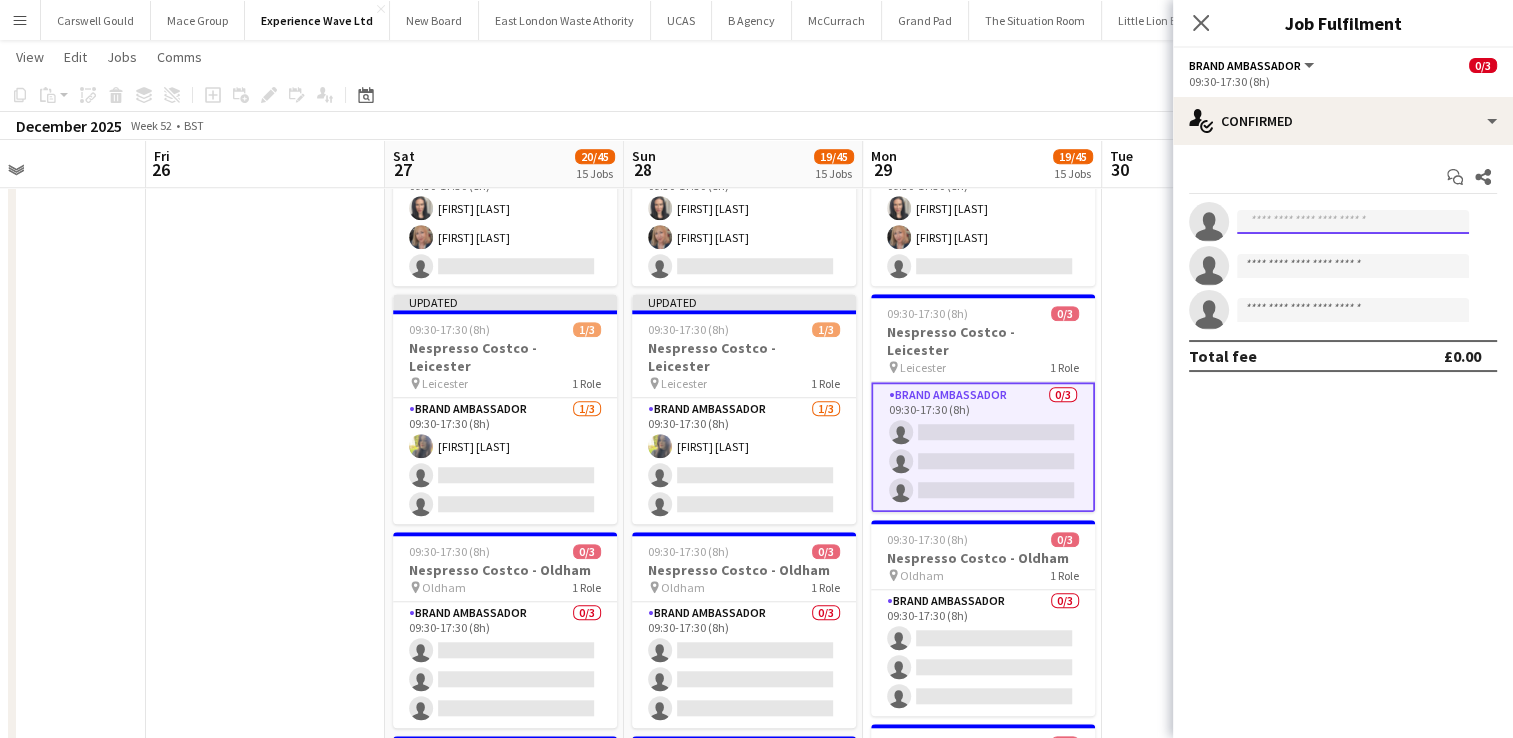 click at bounding box center [1353, 222] 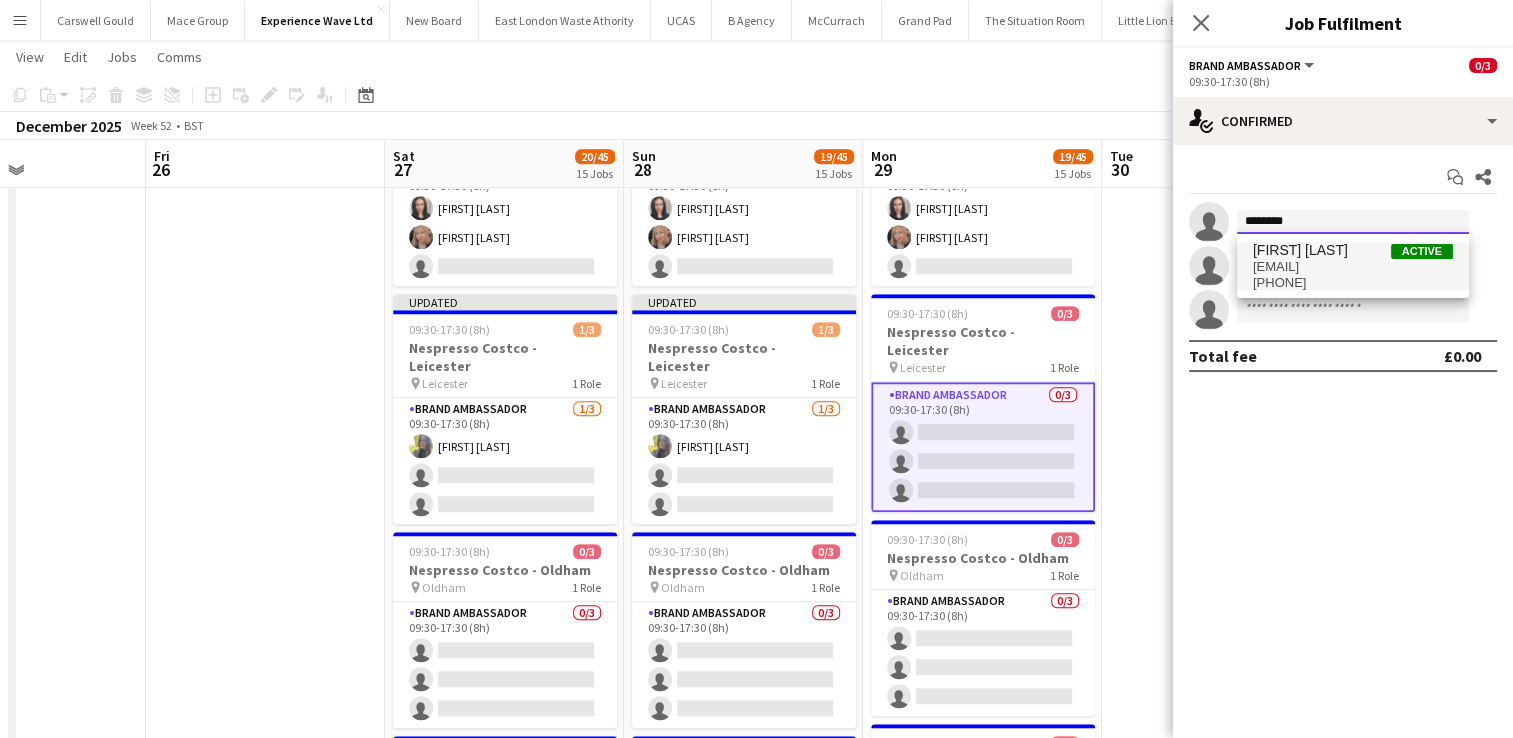 type on "********" 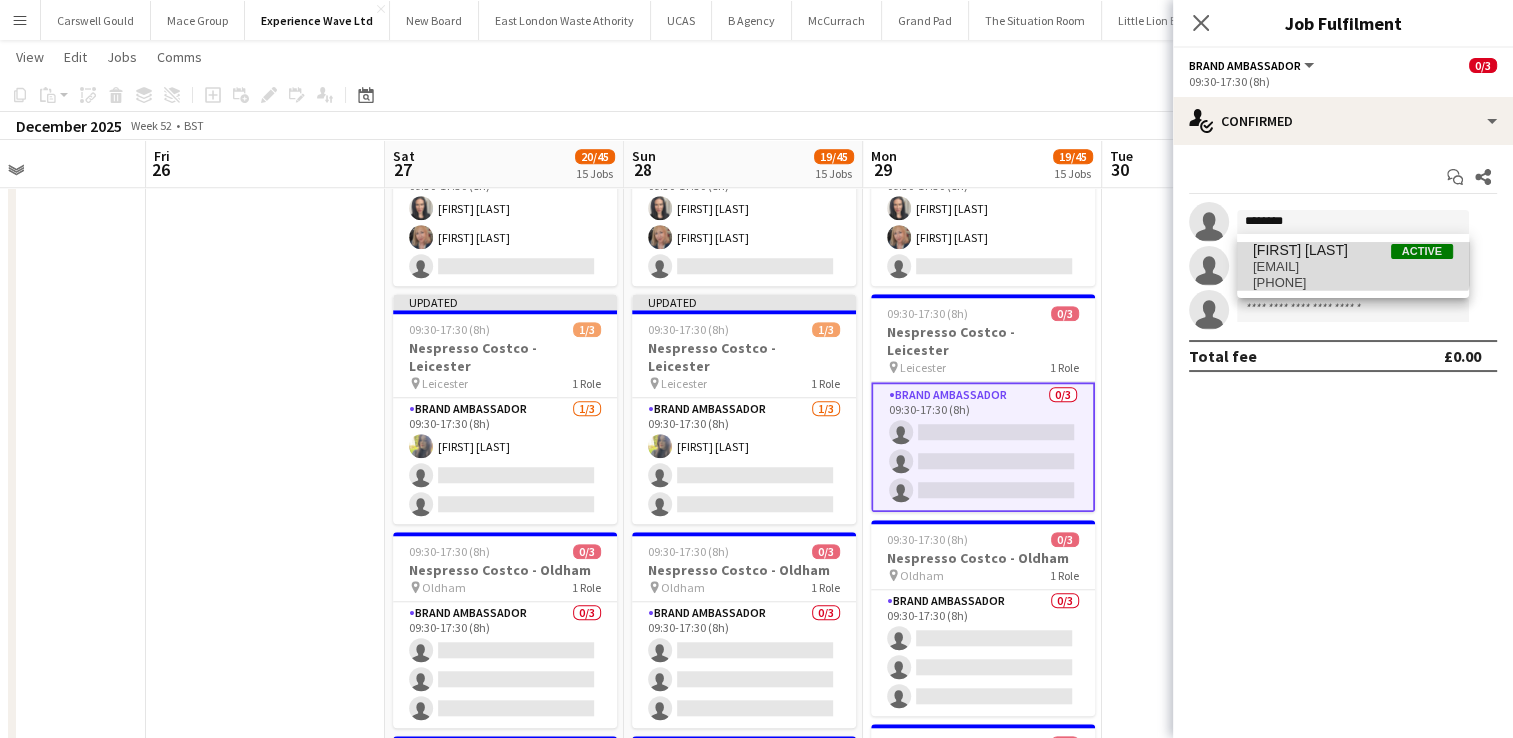 click on "[FIRST] [LAST]" at bounding box center [1300, 250] 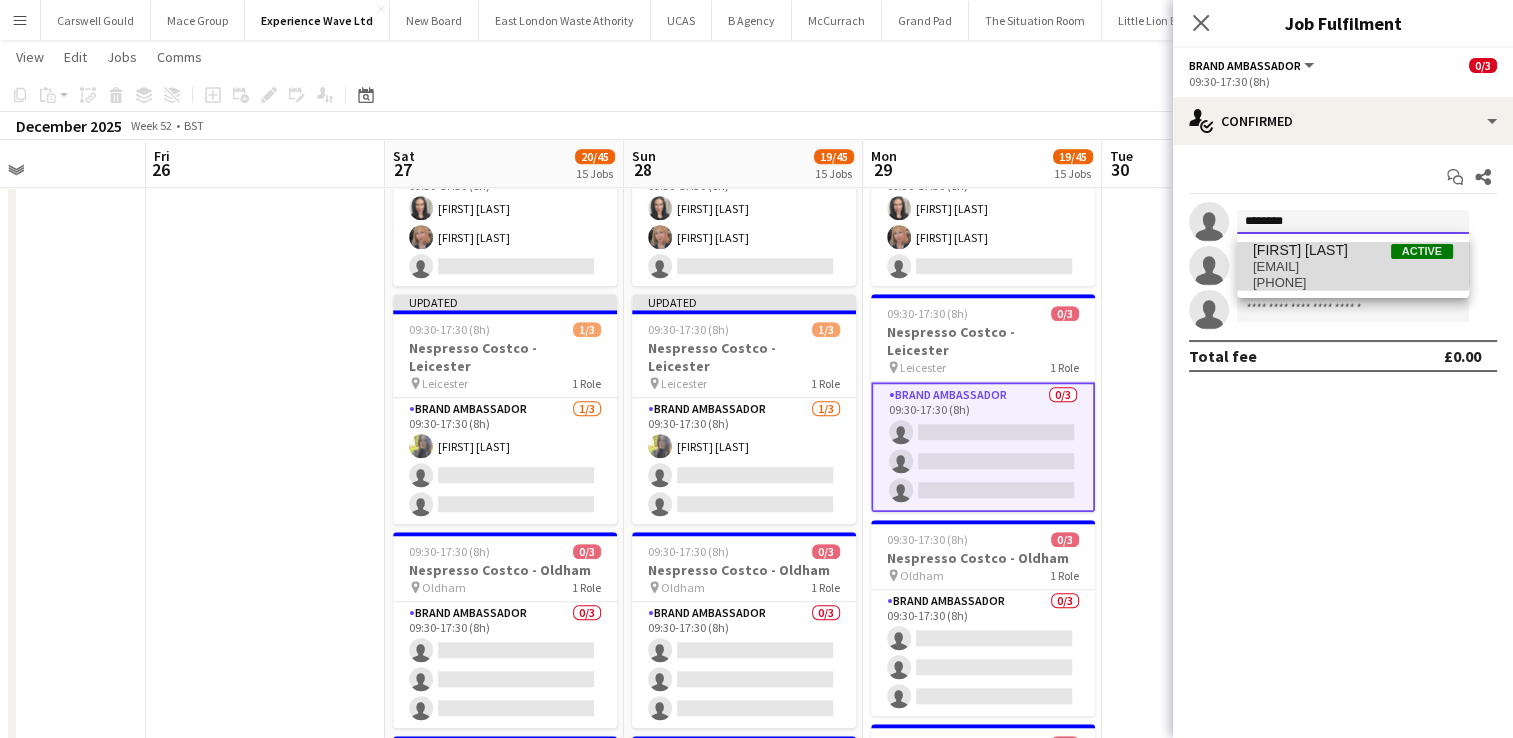 type 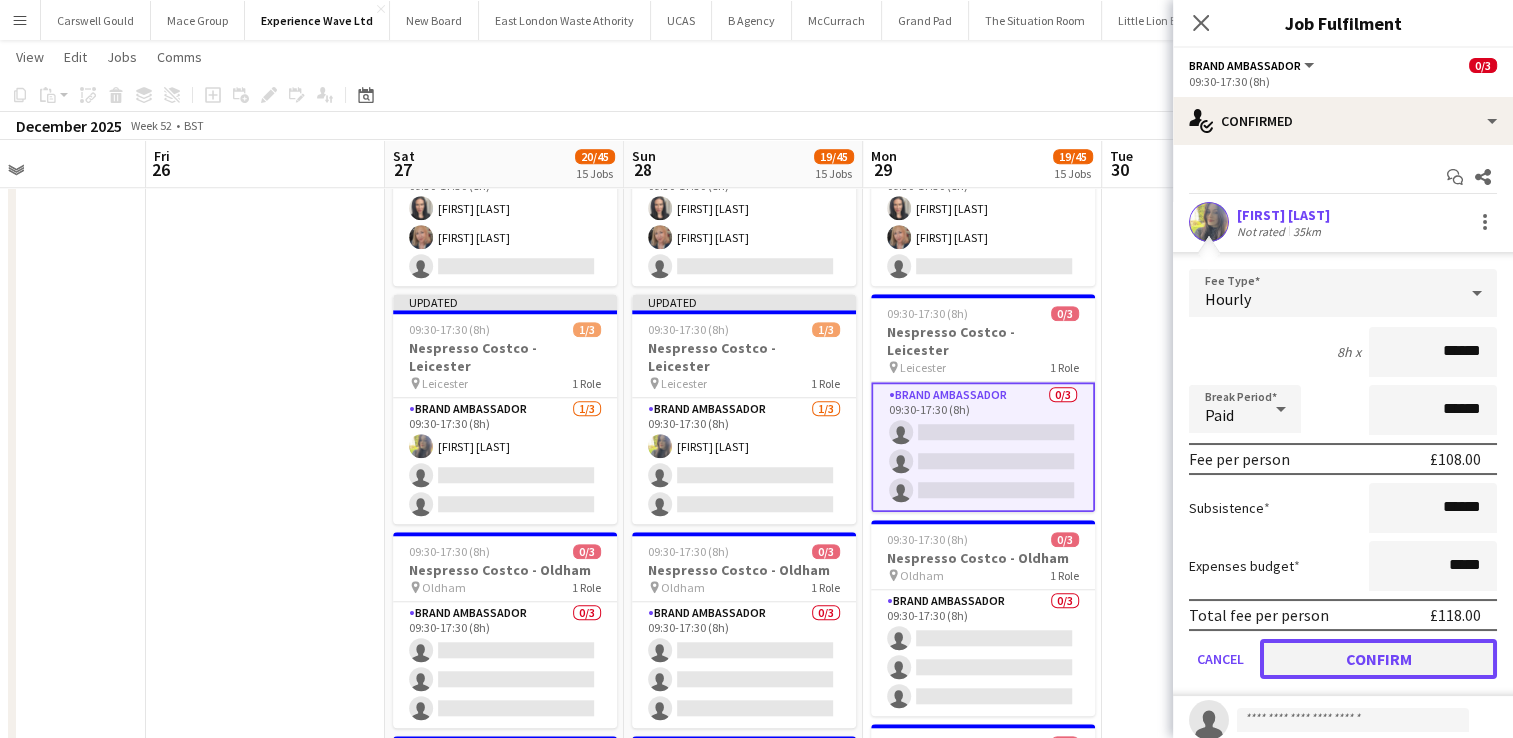 click on "Confirm" at bounding box center [1378, 659] 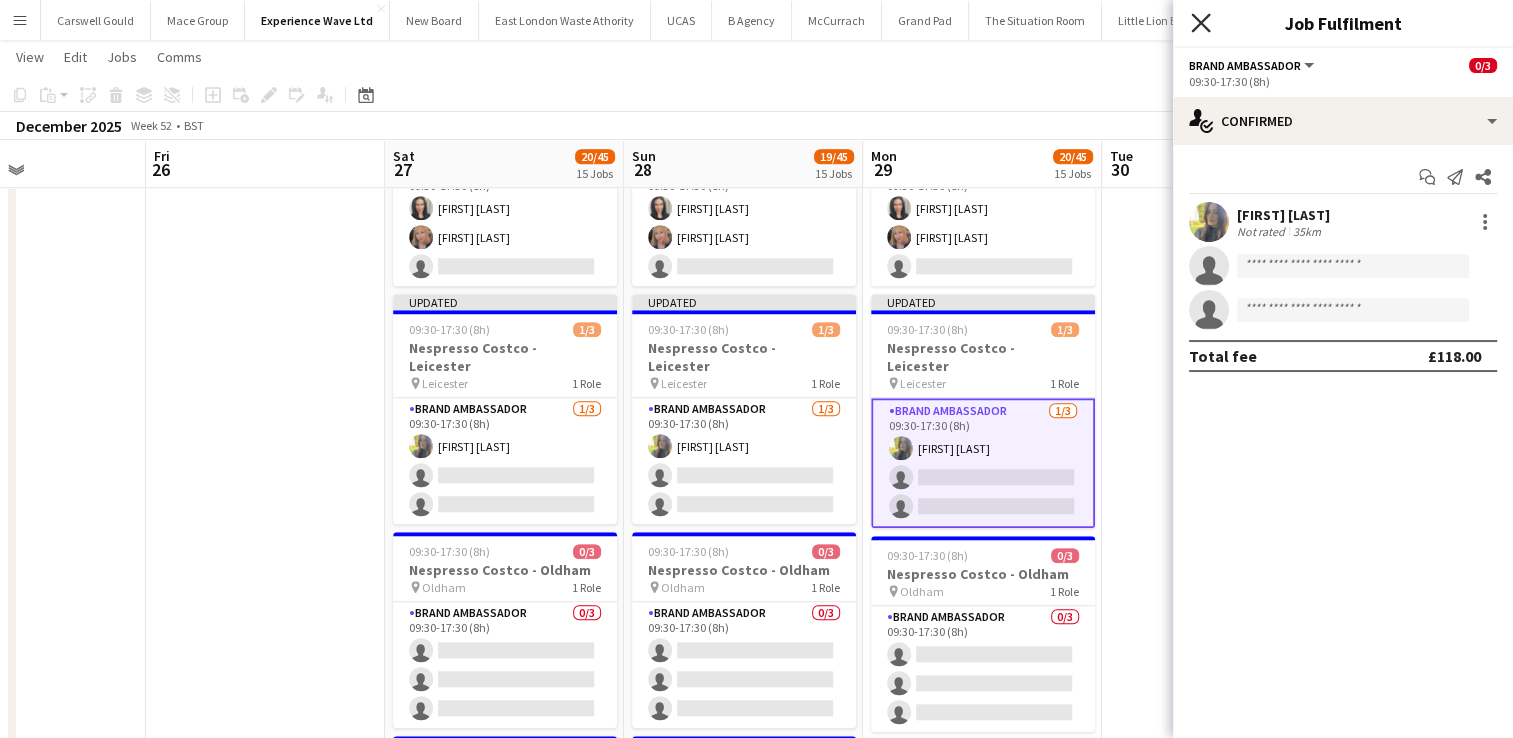 click on "Close pop-in" 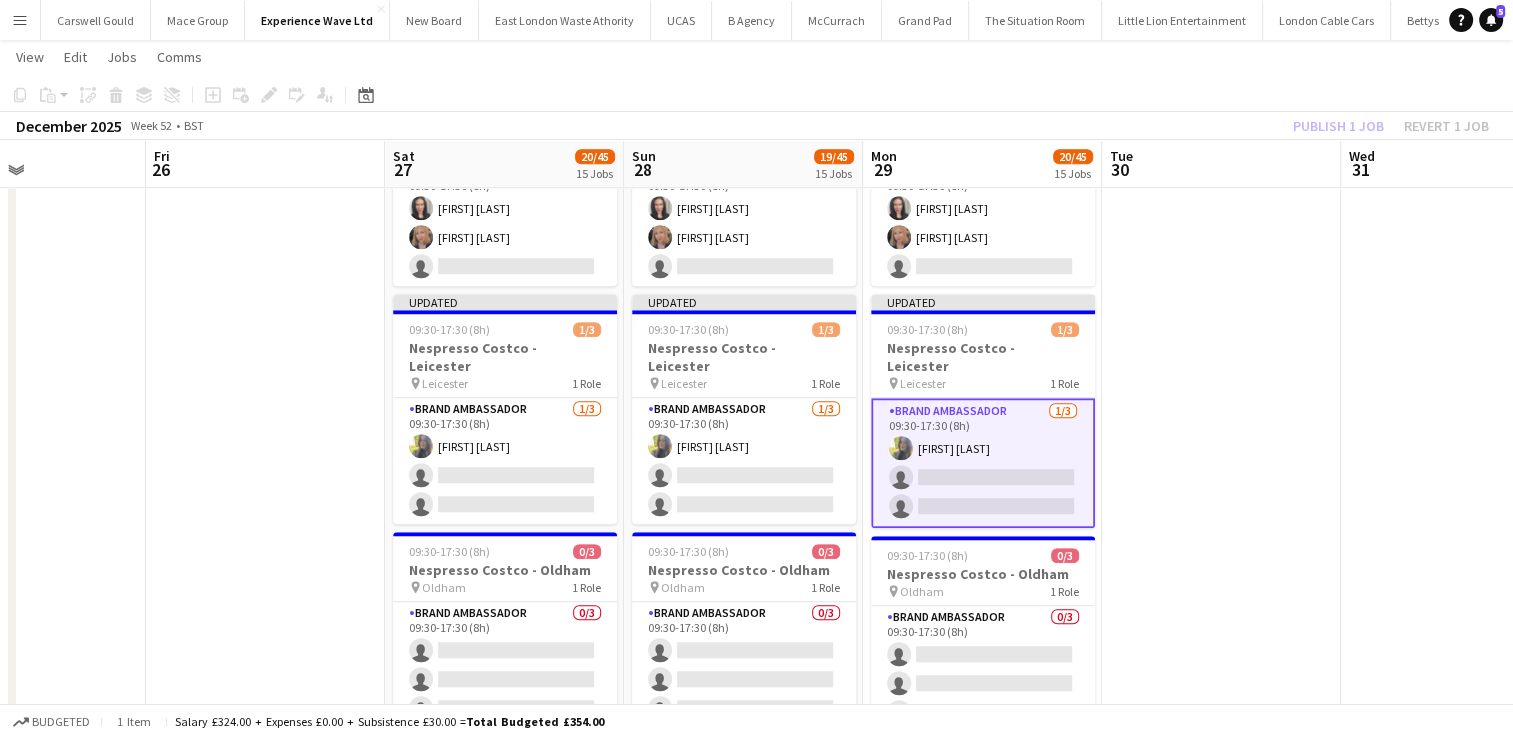 click on "Publish 1 job   Revert 1 job" 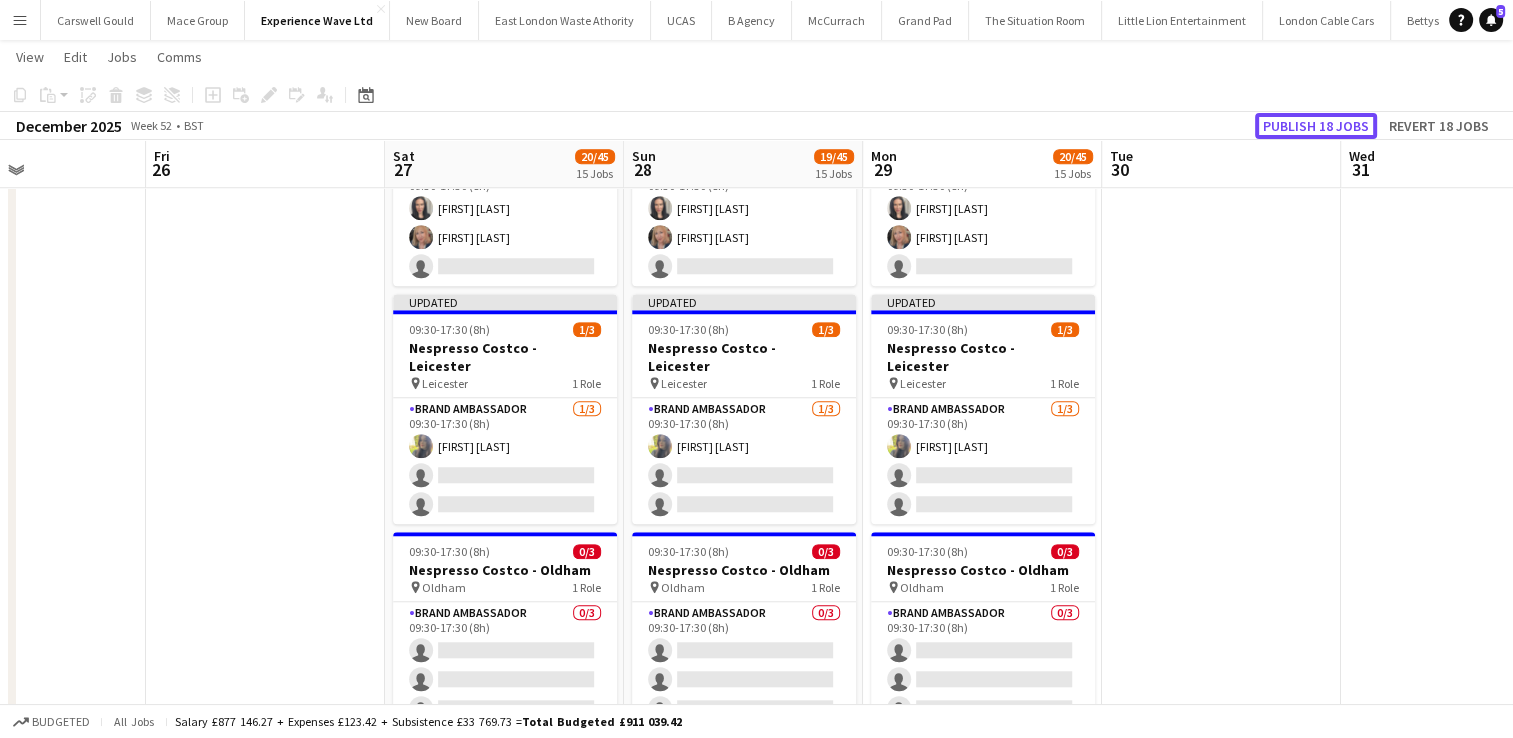 click on "Publish 18 jobs" 